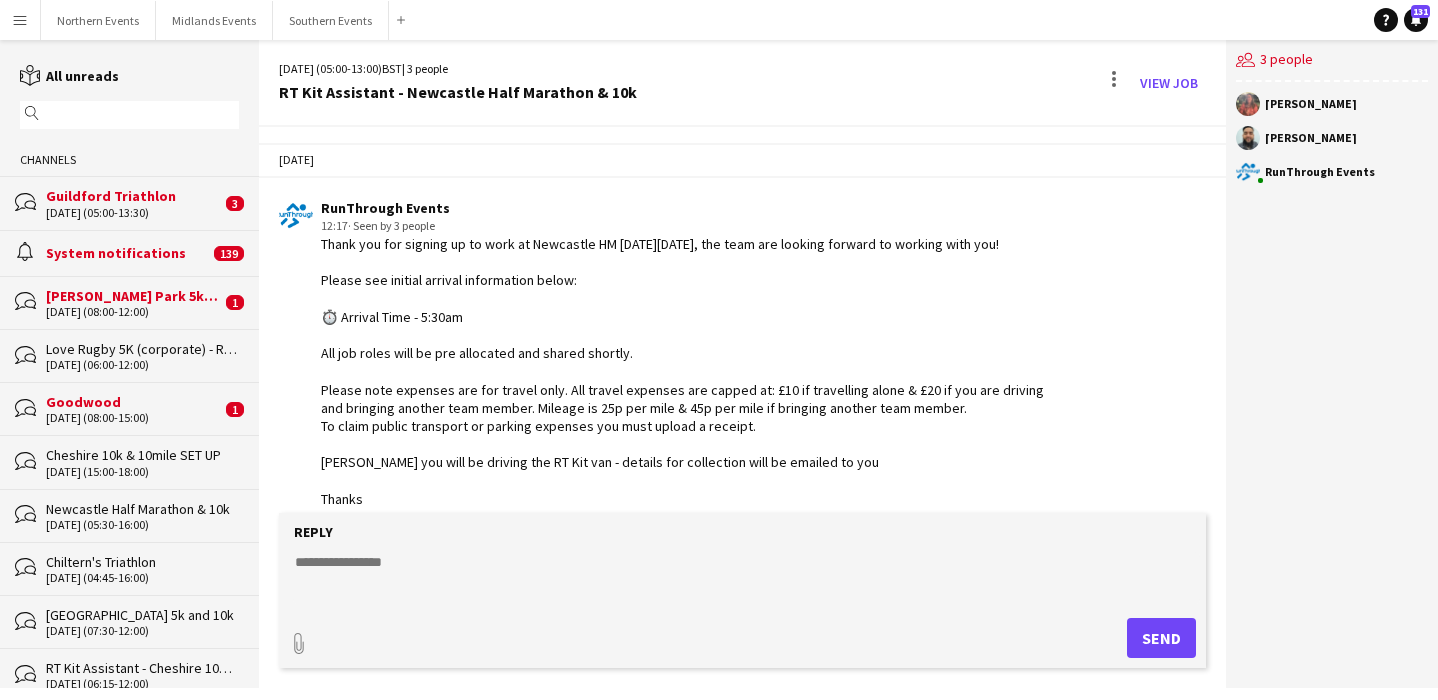 scroll, scrollTop: 0, scrollLeft: 0, axis: both 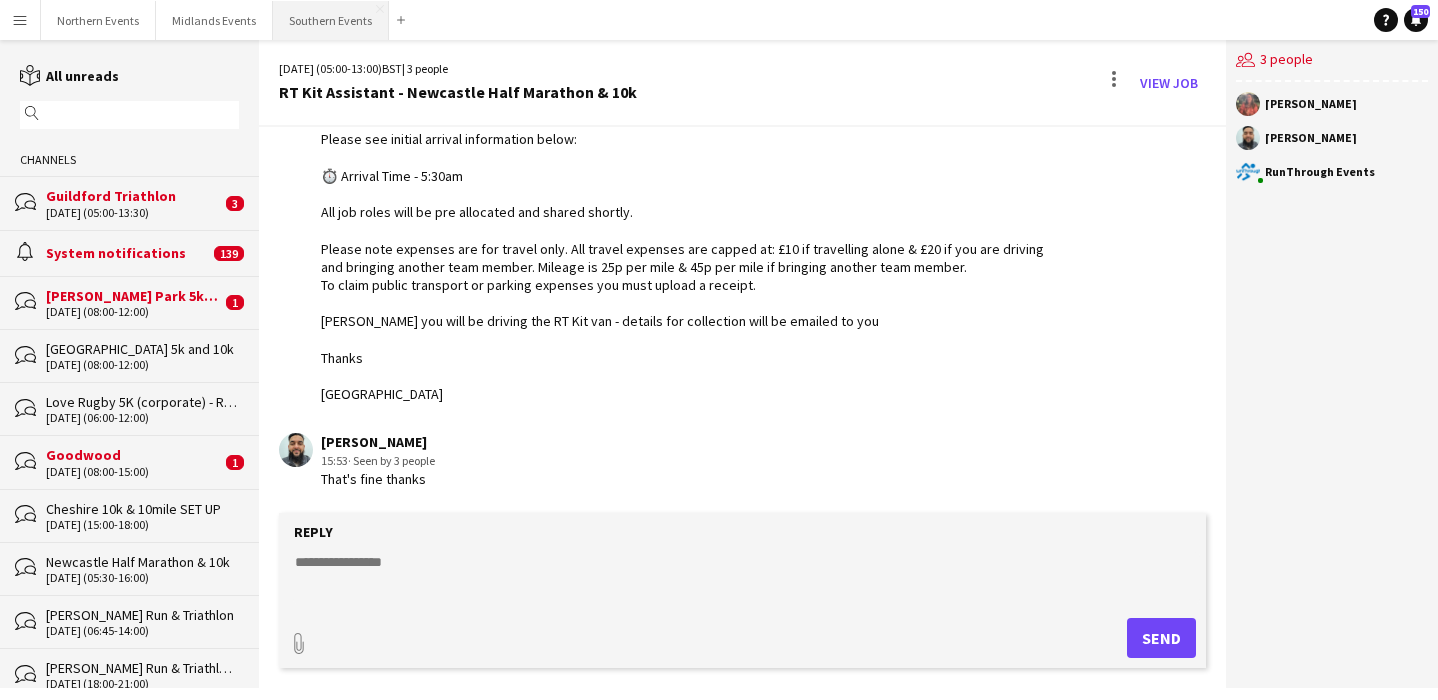 click on "Southern Events
Close" at bounding box center [331, 20] 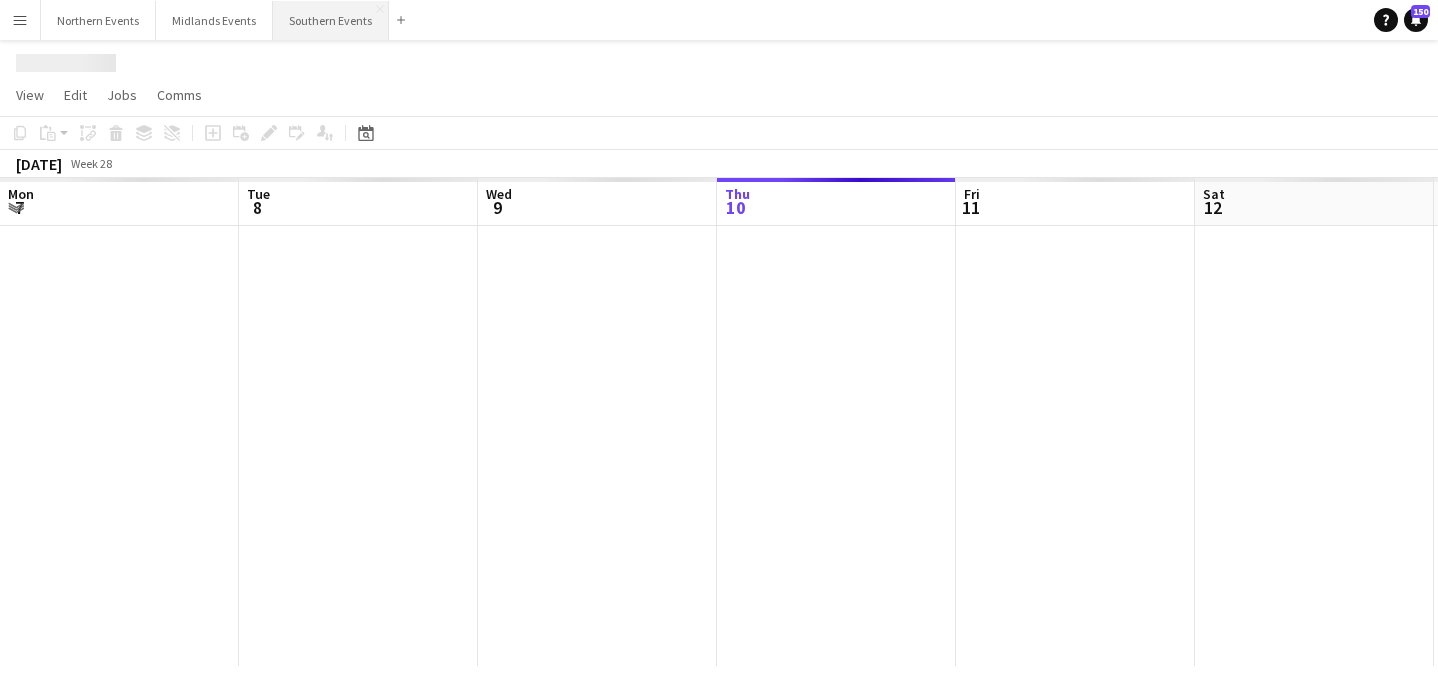 scroll, scrollTop: 0, scrollLeft: 478, axis: horizontal 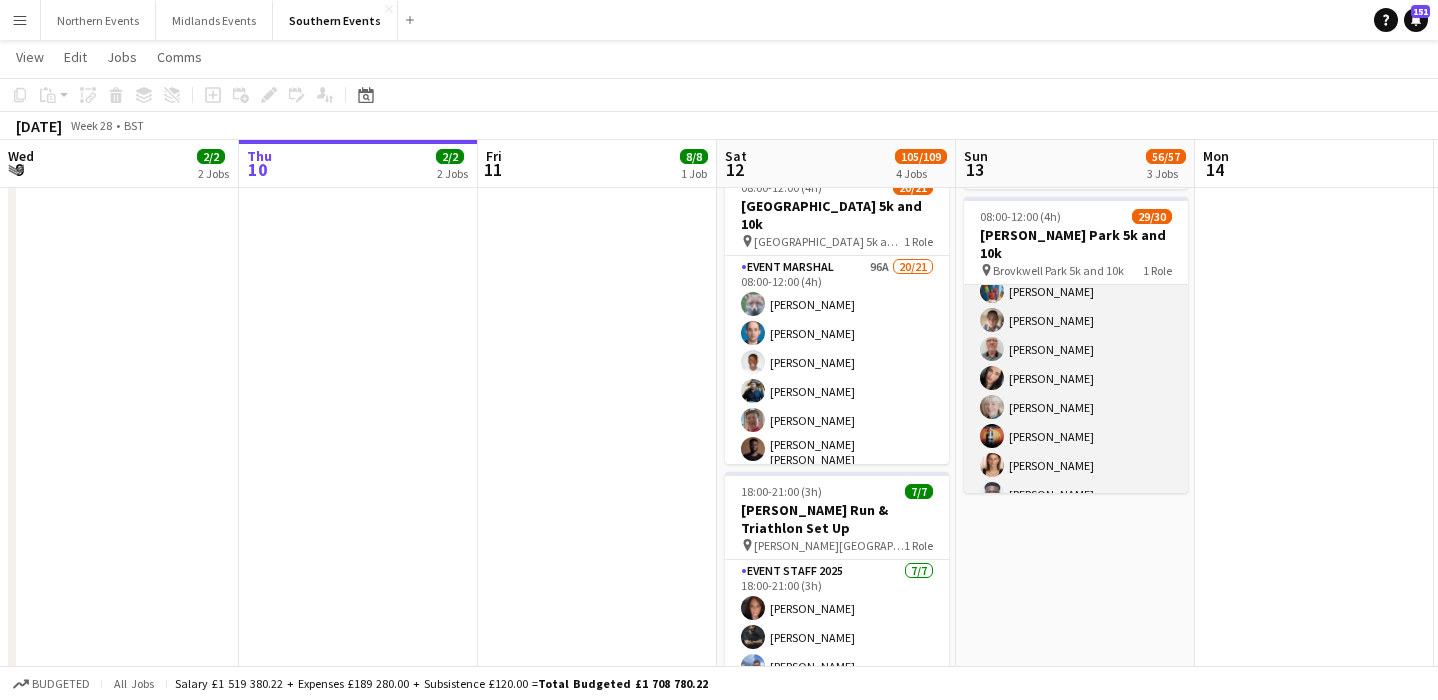 click on "Event Marshal   78A   29/30   08:00-12:00 (4h)
MEGAT [PERSON_NAME] [PERSON_NAME] [PERSON_NAME] [PERSON_NAME] [PERSON_NAME] [PERSON_NAME] [PERSON_NAME] [PERSON_NAME] [PERSON_NAME] [PERSON_NAME] [PERSON_NAME] [PERSON_NAME] [PERSON_NAME] [PERSON_NAME] [PERSON_NAME] [PERSON_NAME] Commodore [PERSON_NAME] [PERSON_NAME] [PERSON_NAME] [PERSON_NAME] [PERSON_NAME] Aminuddin Wafee Hafidz Bin [PERSON_NAME] [PERSON_NAME] [PERSON_NAME] [PERSON_NAME] [PERSON_NAME] [PERSON_NAME] [PERSON_NAME]
single-neutral-actions" at bounding box center [1076, 546] 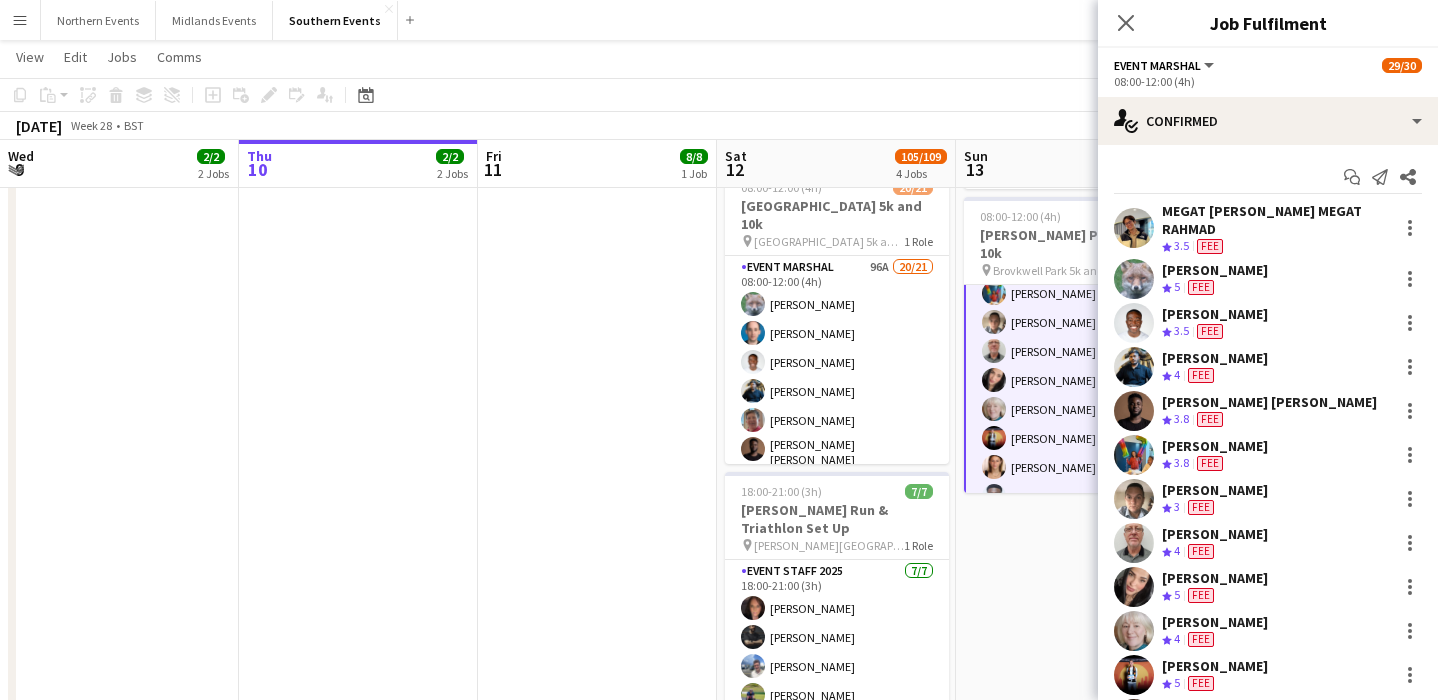 scroll, scrollTop: 201, scrollLeft: 0, axis: vertical 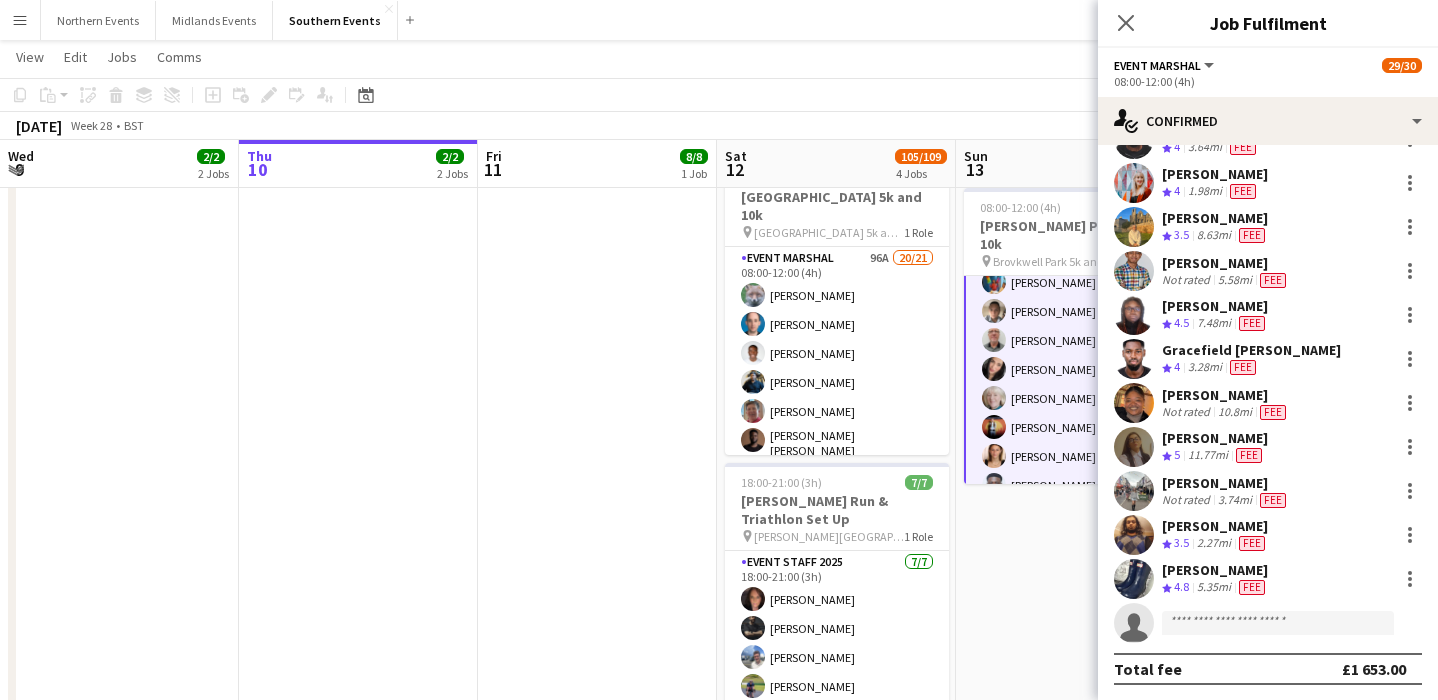 click on "[PERSON_NAME]" at bounding box center (1226, 395) 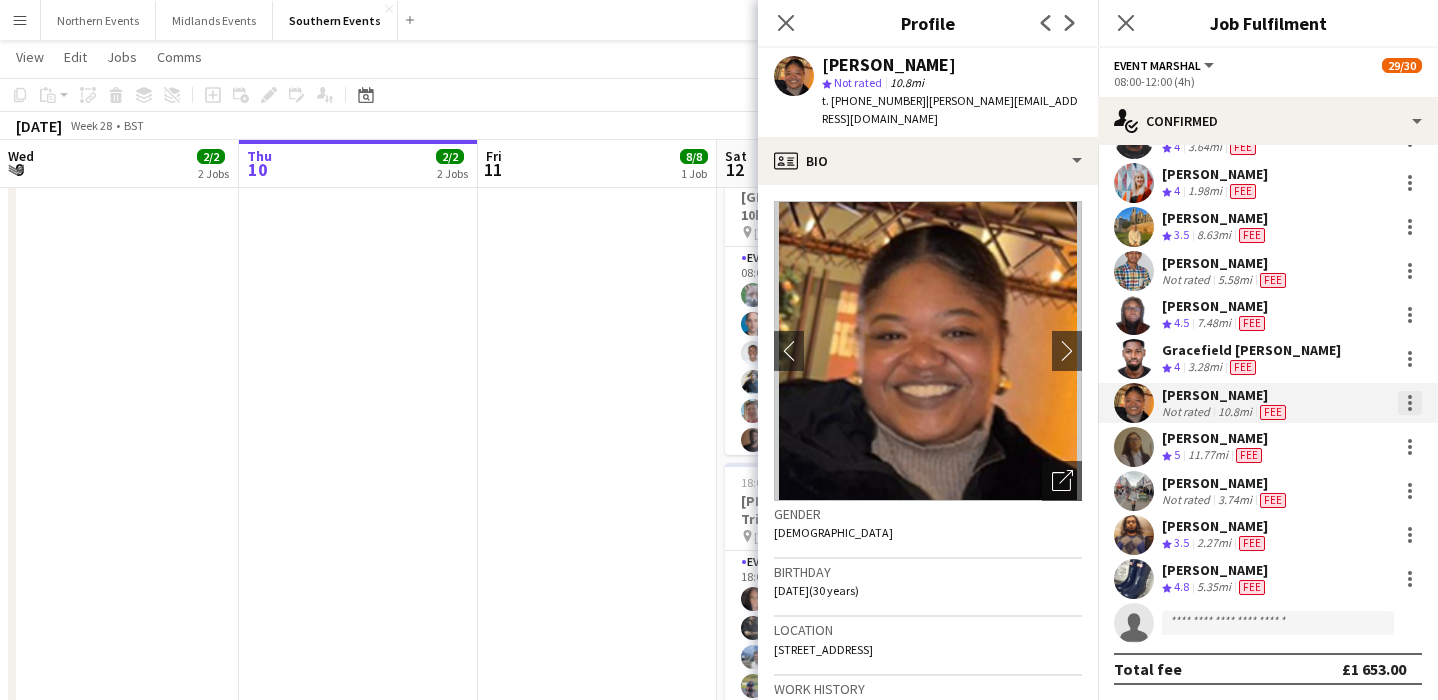 click at bounding box center [1410, 403] 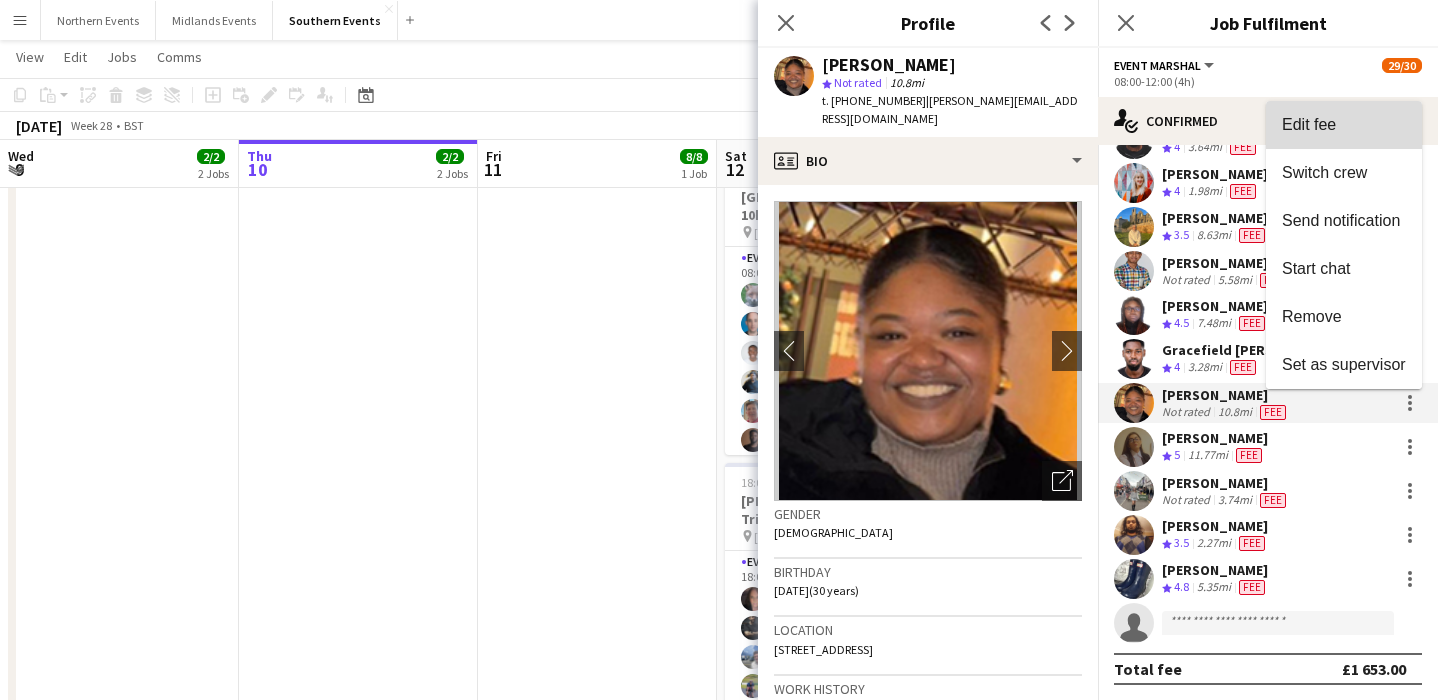click on "Edit fee" at bounding box center (1344, 125) 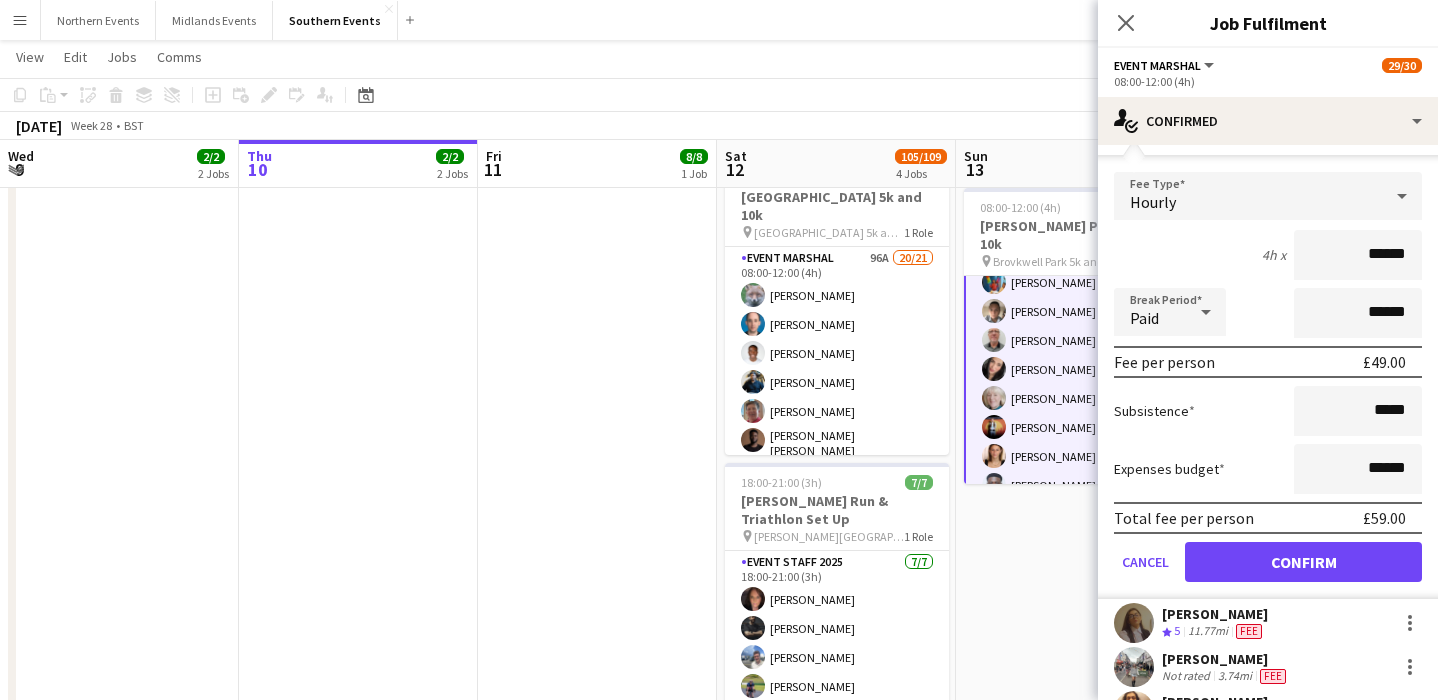 scroll, scrollTop: 1168, scrollLeft: 0, axis: vertical 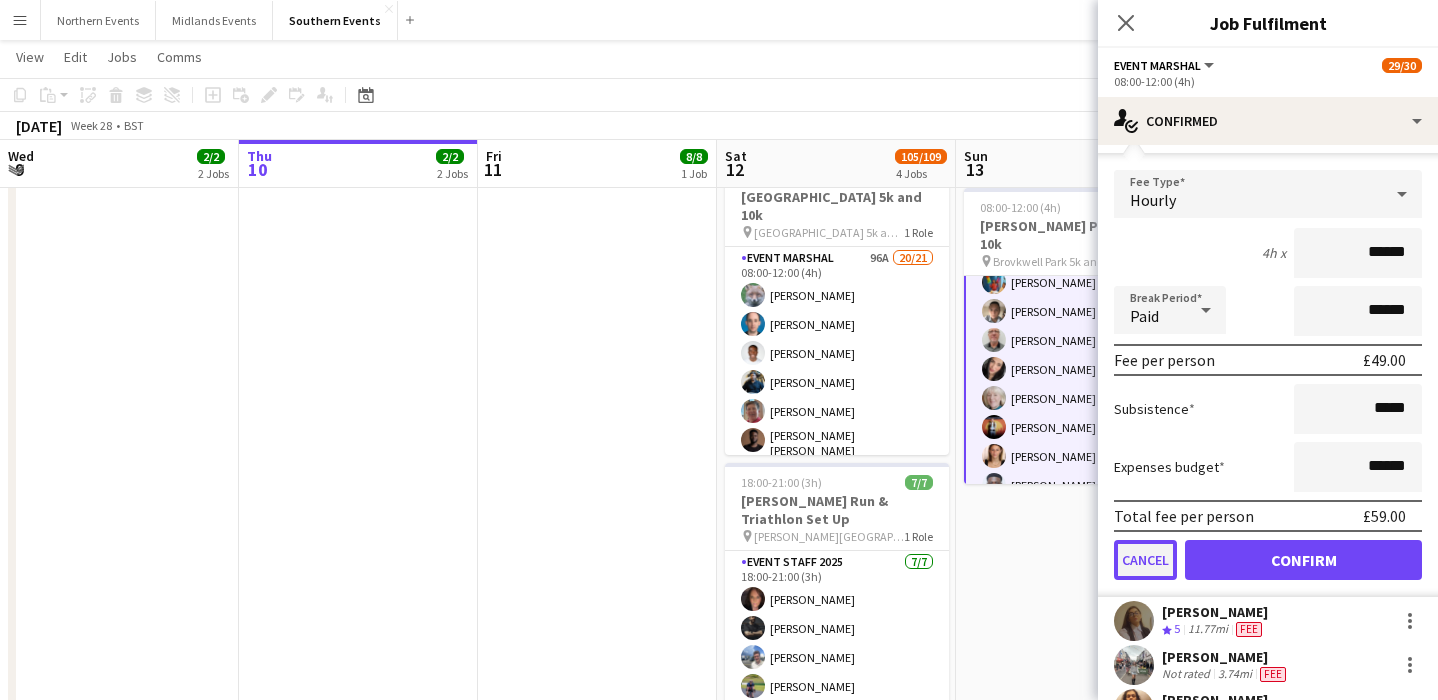 click on "Cancel" at bounding box center (1145, 560) 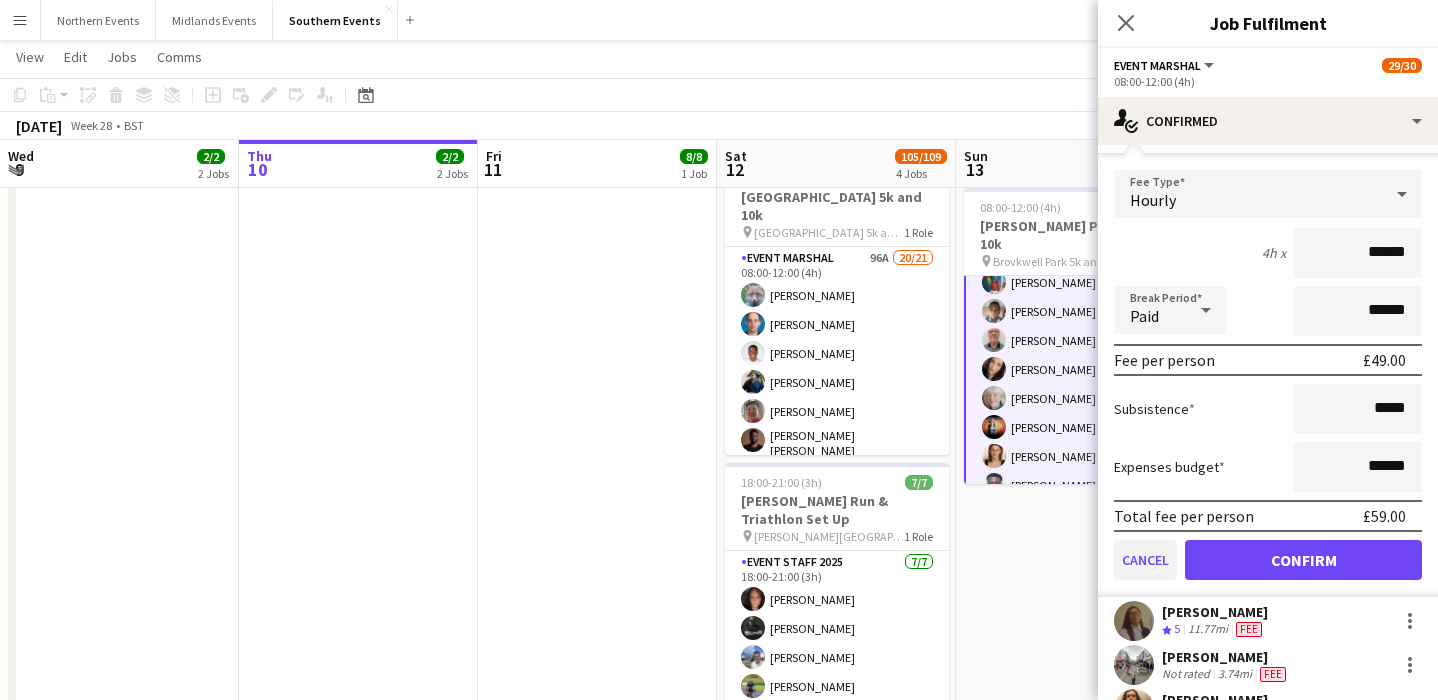 scroll, scrollTop: 888, scrollLeft: 0, axis: vertical 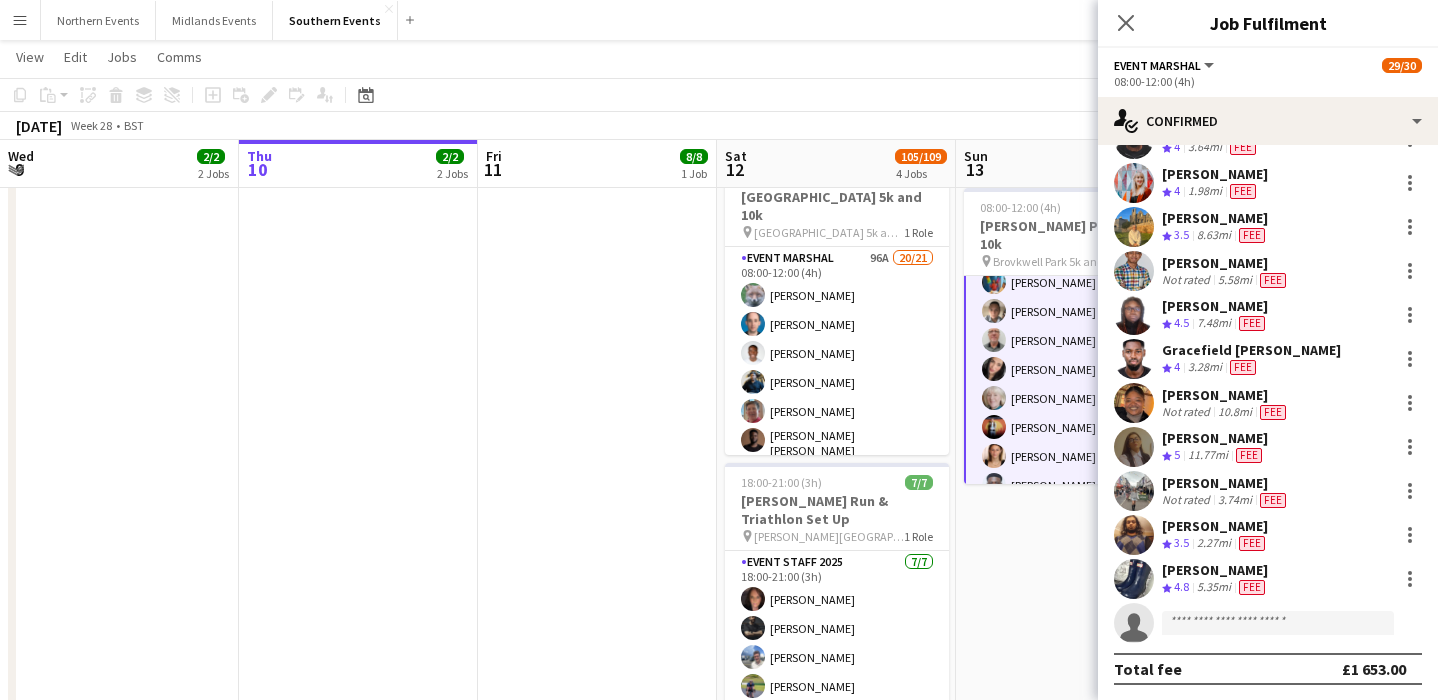click on "06:45-14:00 (7h15m)    25/25   [PERSON_NAME] Run & Triathlon
pin
[PERSON_NAME] Lake   1 Role   Event Staff 2025   25/25   06:45-14:00 (7h15m)
[PERSON_NAME] [PERSON_NAME] [PERSON_NAME] [PERSON_NAME] [PERSON_NAME] [PERSON_NAME] [PERSON_NAME] [PERSON_NAME] [PERSON_NAME] Ebony-[PERSON_NAME] [US_STATE][PERSON_NAME] [PERSON_NAME] [PERSON_NAME] [PERSON_NAME] [PERSON_NAME] [PERSON_NAME] [PERSON_NAME] [PERSON_NAME] [PERSON_NAME] [PERSON_NAME] [PERSON_NAME] [PERSON_NAME] [PERSON_NAME] [PERSON_NAME]     07:00-12:00 (5h)    2/2   RT Kit Assistant - [PERSON_NAME][GEOGRAPHIC_DATA] 5k and 10k
pin
Brovkwell Park 5k and 10k   1 Role   Kit Marshal   [DATE]   07:00-12:00 (5h)
[PERSON_NAME] Oumama Kramti     08:00-12:00 (4h)    29/30   [PERSON_NAME][GEOGRAPHIC_DATA] 5k and 10k
pin
Brovkwell Park 5k and 10k   1 Role   Event Marshal   78A   29/30   08:00-12:00 (4h)
MEGAT [PERSON_NAME] MEGAT RAHMAD [PERSON_NAME] [PERSON_NAME]" at bounding box center [1075, 242] 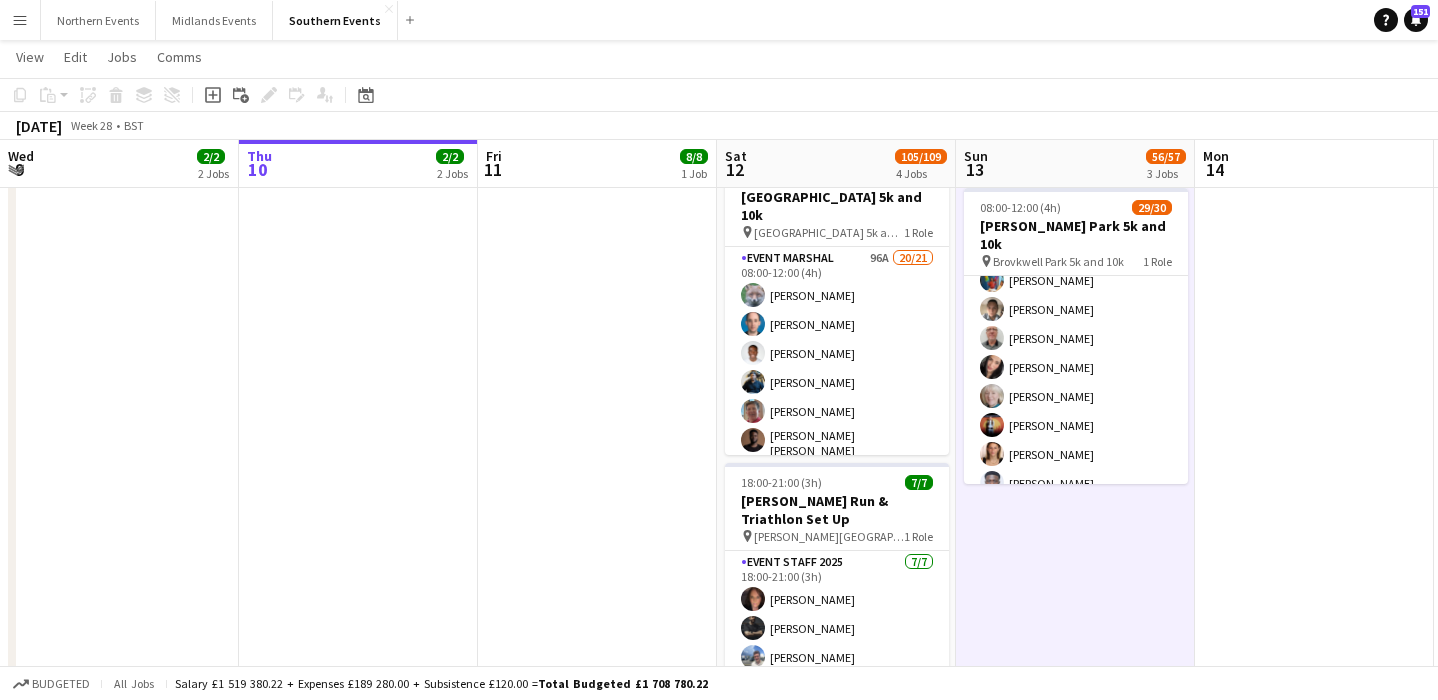 scroll, scrollTop: 199, scrollLeft: 0, axis: vertical 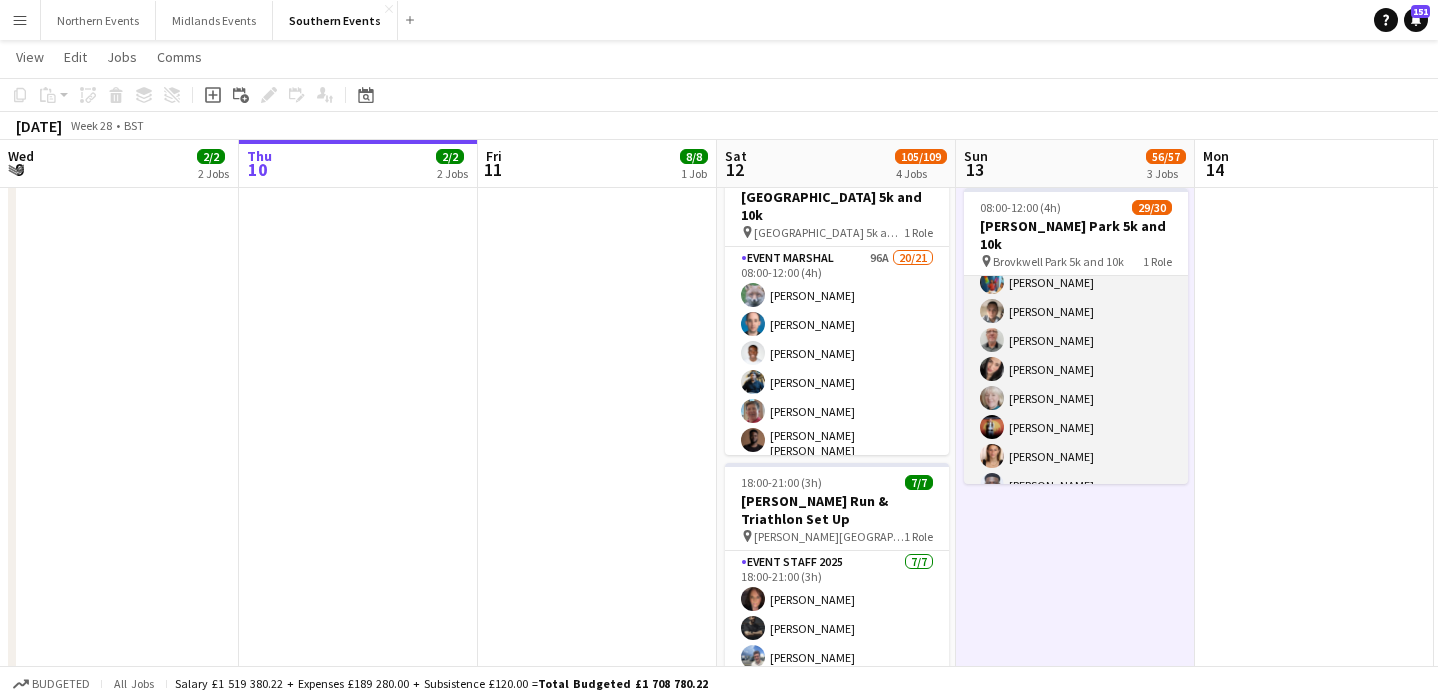 click on "Event Marshal   78A   29/30   08:00-12:00 (4h)
MEGAT [PERSON_NAME] [PERSON_NAME] [PERSON_NAME] [PERSON_NAME] [PERSON_NAME] [PERSON_NAME] [PERSON_NAME] [PERSON_NAME] [PERSON_NAME] [PERSON_NAME] [PERSON_NAME] [PERSON_NAME] [PERSON_NAME] [PERSON_NAME] [PERSON_NAME] [PERSON_NAME] Commodore [PERSON_NAME] [PERSON_NAME] [PERSON_NAME] [PERSON_NAME] [PERSON_NAME] Aminuddin Wafee Hafidz Bin [PERSON_NAME] [PERSON_NAME] [PERSON_NAME] [PERSON_NAME] [PERSON_NAME] [PERSON_NAME] [PERSON_NAME]
single-neutral-actions" at bounding box center [1076, 537] 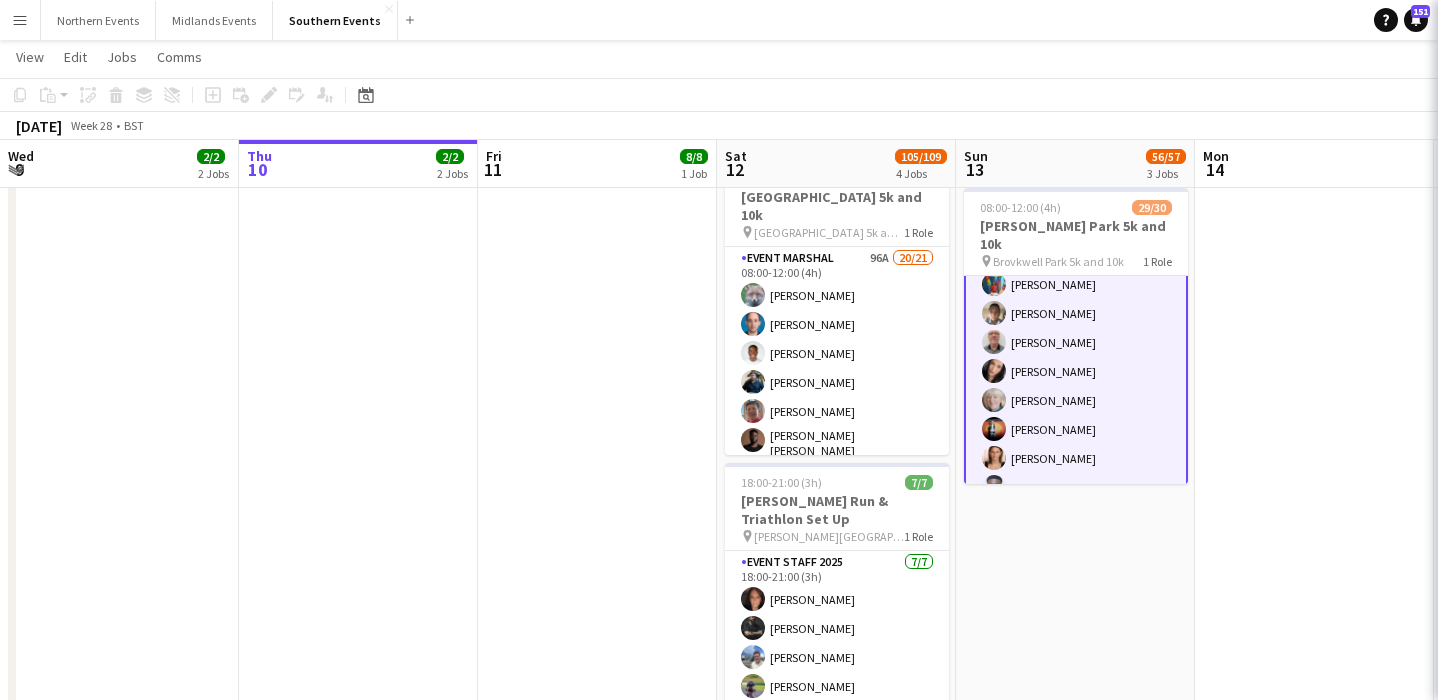 scroll, scrollTop: 201, scrollLeft: 0, axis: vertical 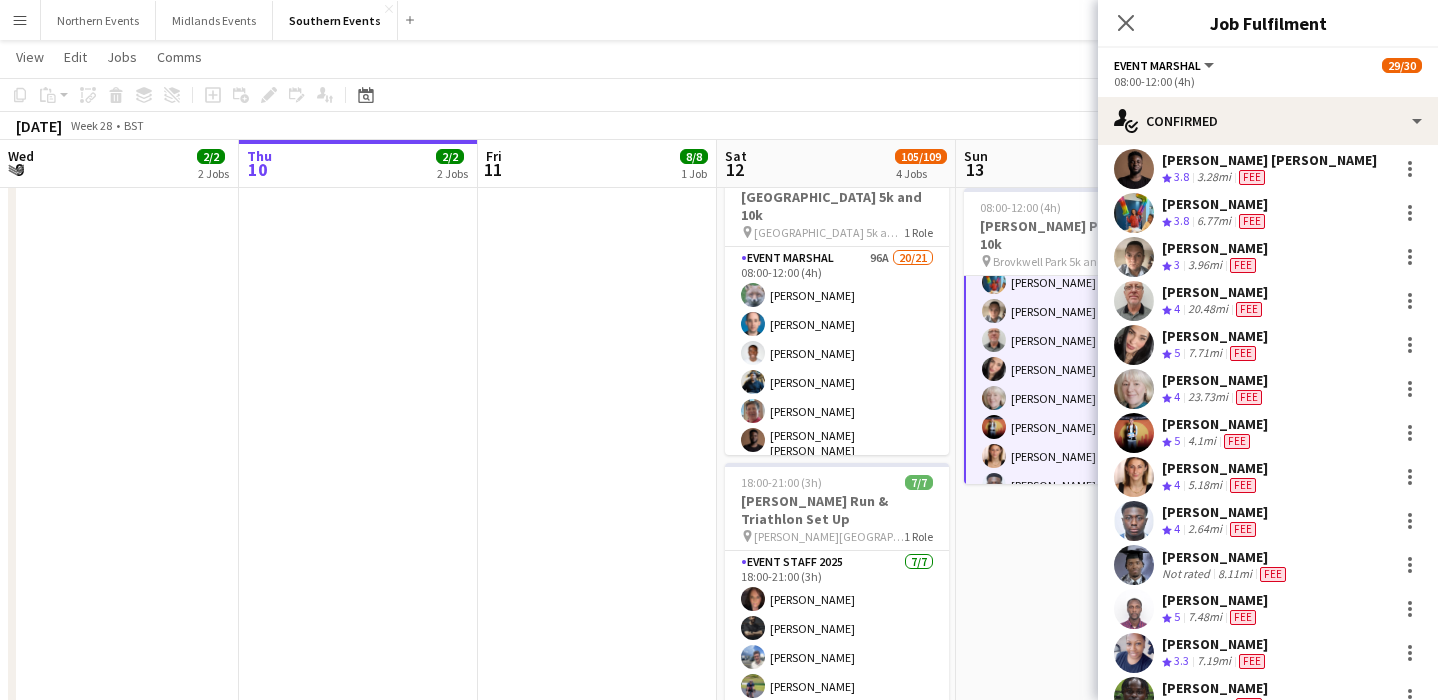 click on "[PERSON_NAME]
Crew rating
5   4.1mi   Fee" at bounding box center (1268, 433) 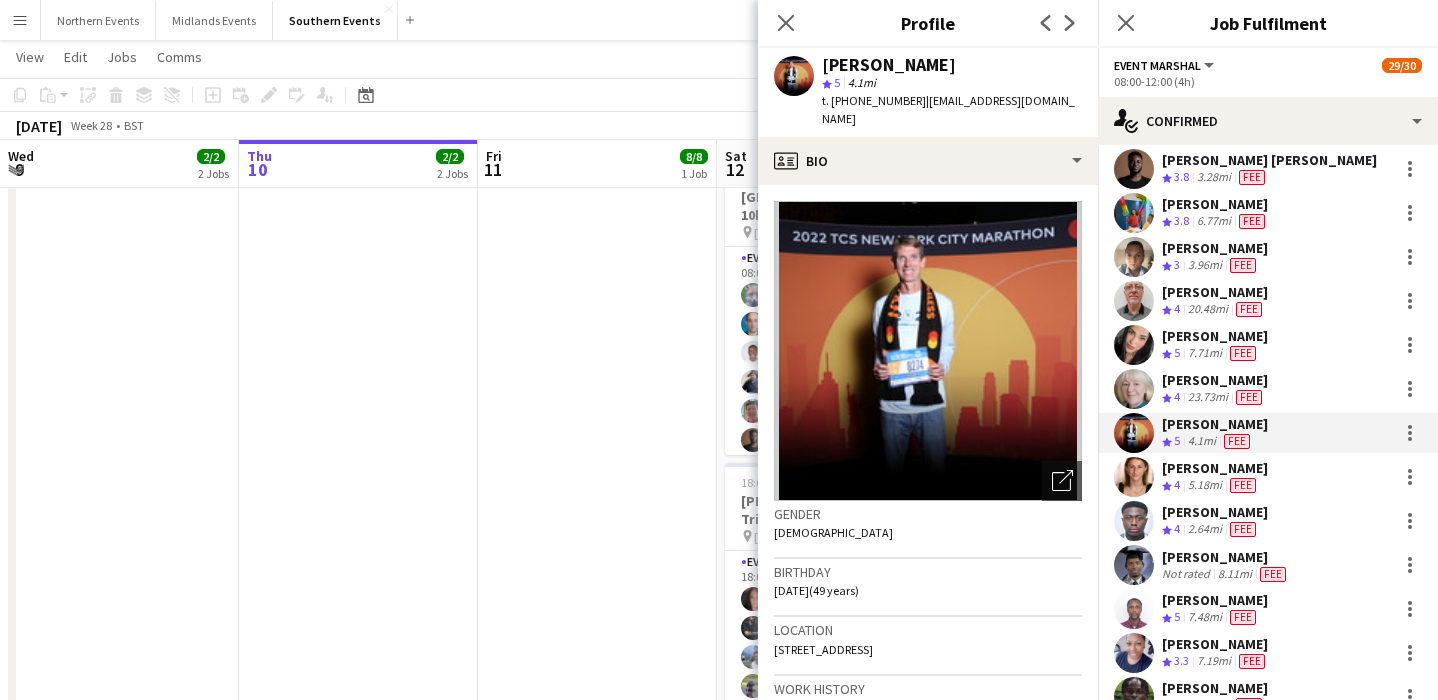 click on "11:00-16:00 (5h)    8/8   Chiltern's Triathlon Set Up
pin
[PERSON_NAME]   1 Role   Event Staff 2025   [DATE]   11:00-16:00 (5h)
[PERSON_NAME] [PERSON_NAME] [PERSON_NAME] [PERSON_NAME] [PERSON_NAME] [PERSON_NAME] [PERSON_NAME] [PERSON_NAME]" at bounding box center (597, 242) 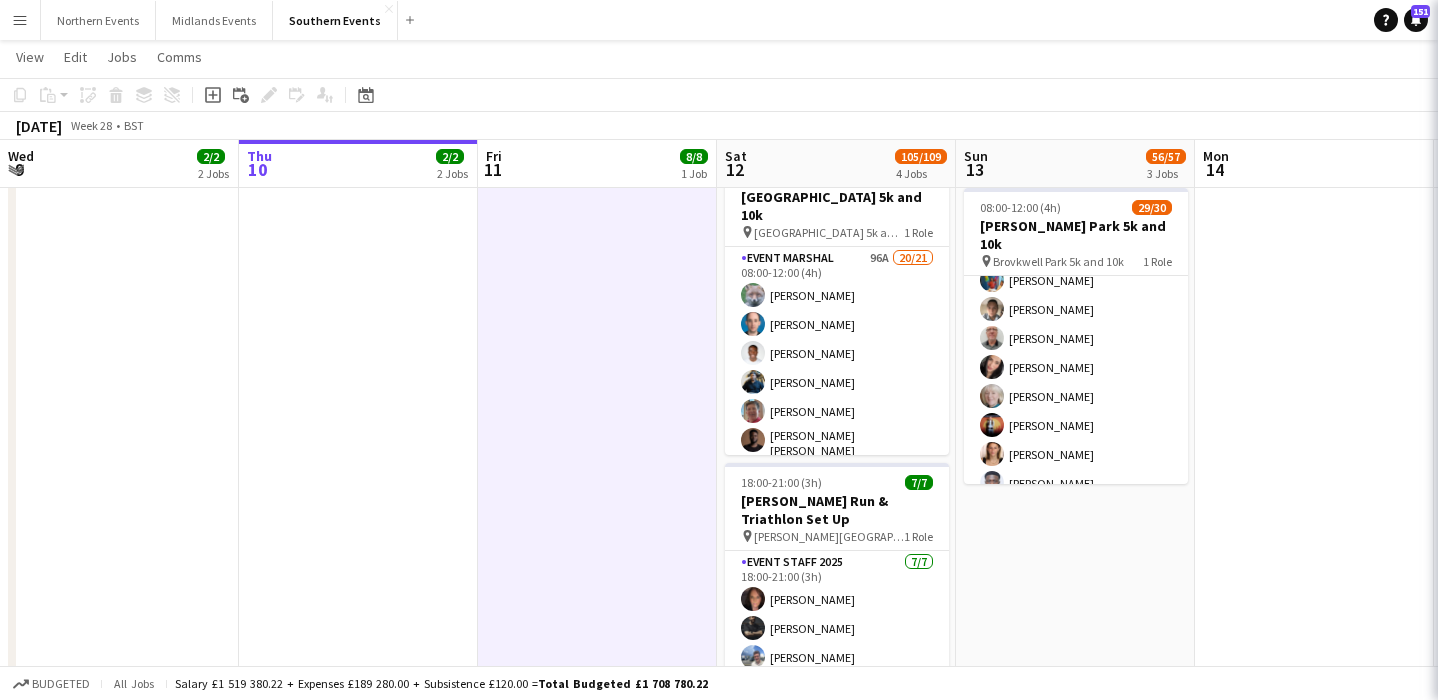 scroll, scrollTop: 199, scrollLeft: 0, axis: vertical 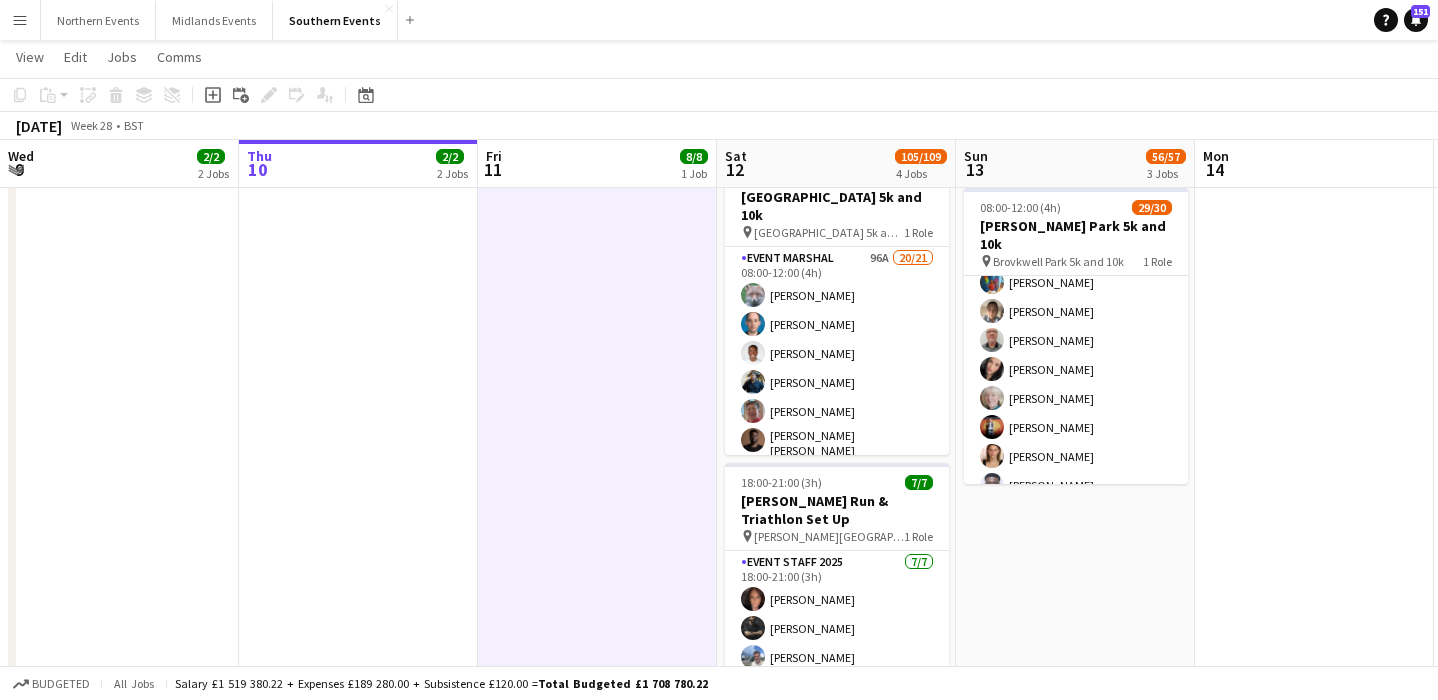 click on "Menu" at bounding box center [20, 20] 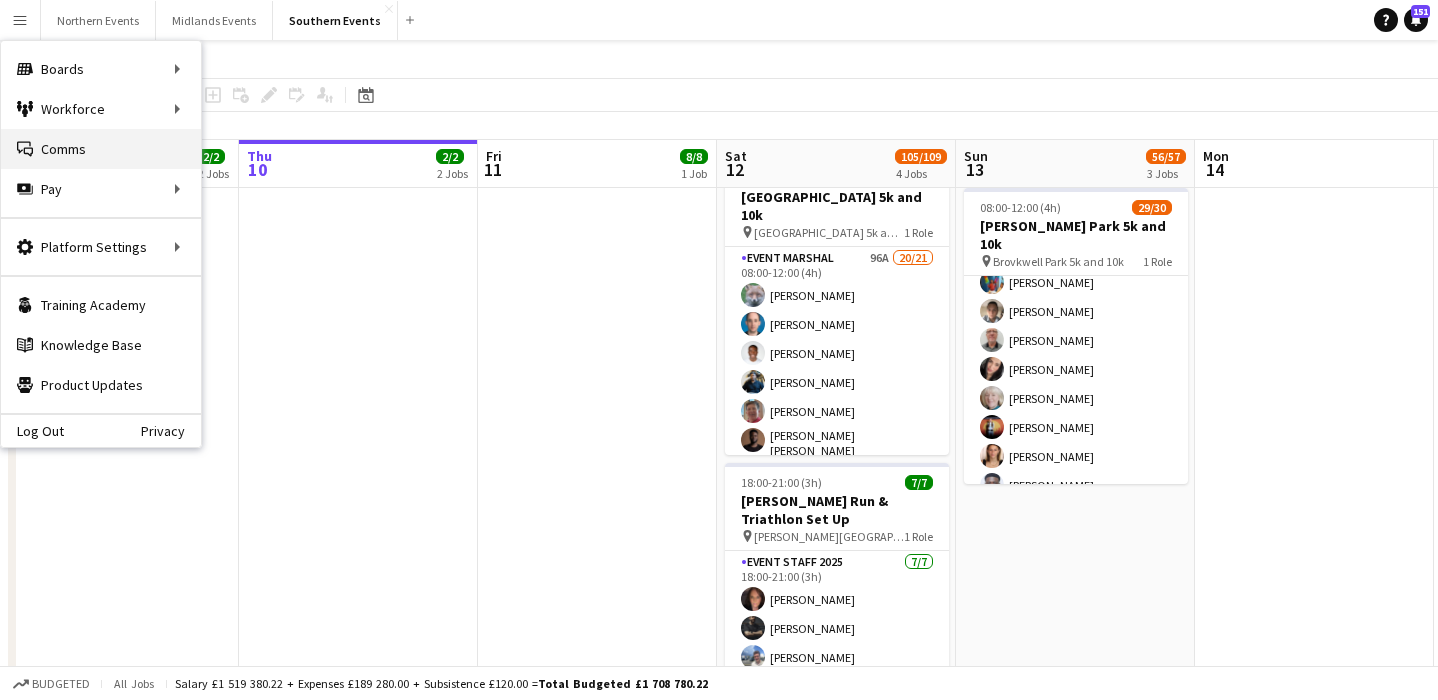 click on "Comms
Comms" at bounding box center [101, 149] 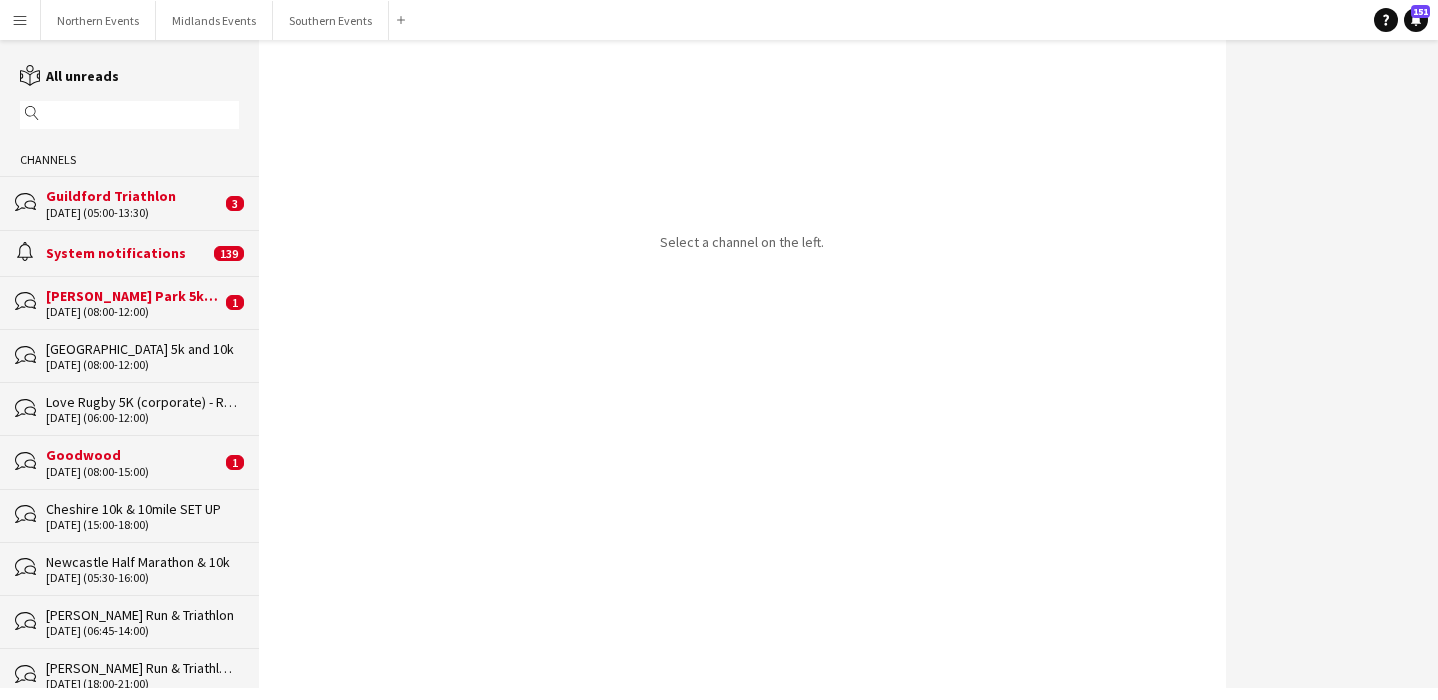 scroll, scrollTop: 0, scrollLeft: 0, axis: both 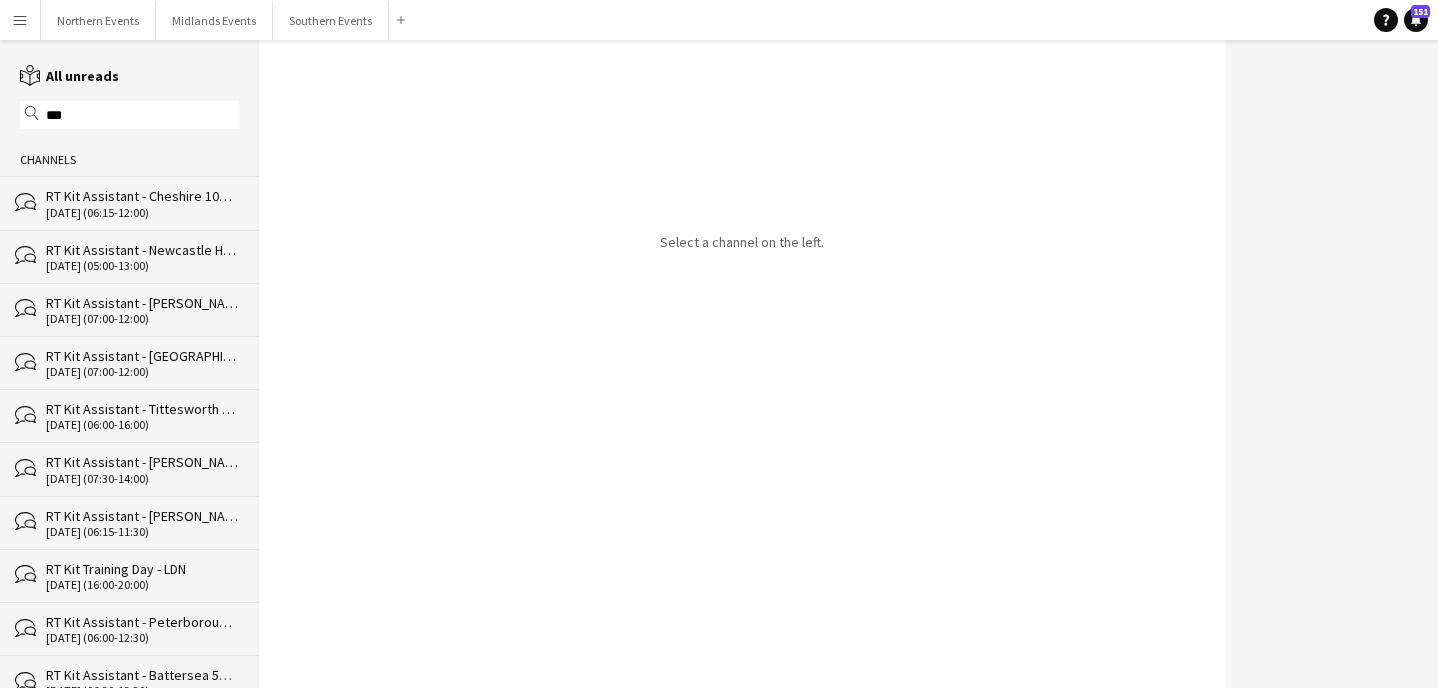 type on "***" 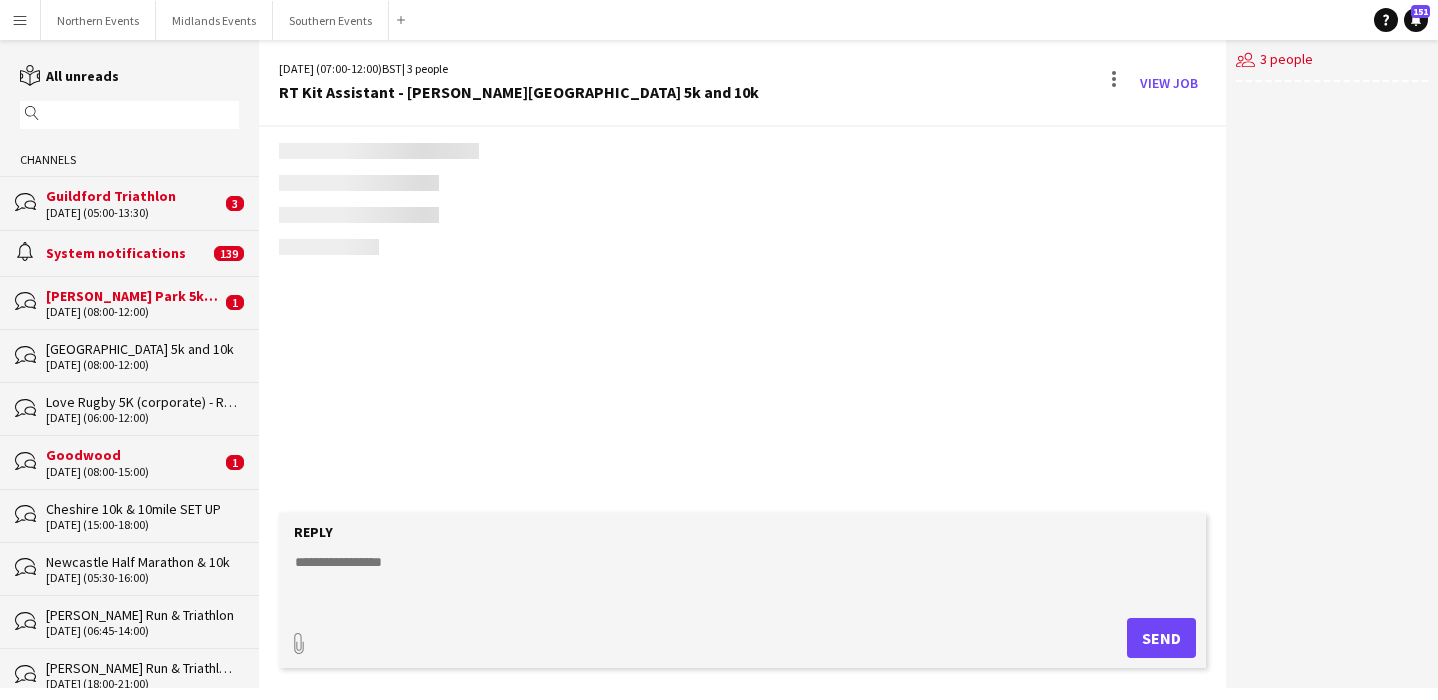 scroll, scrollTop: 808, scrollLeft: 0, axis: vertical 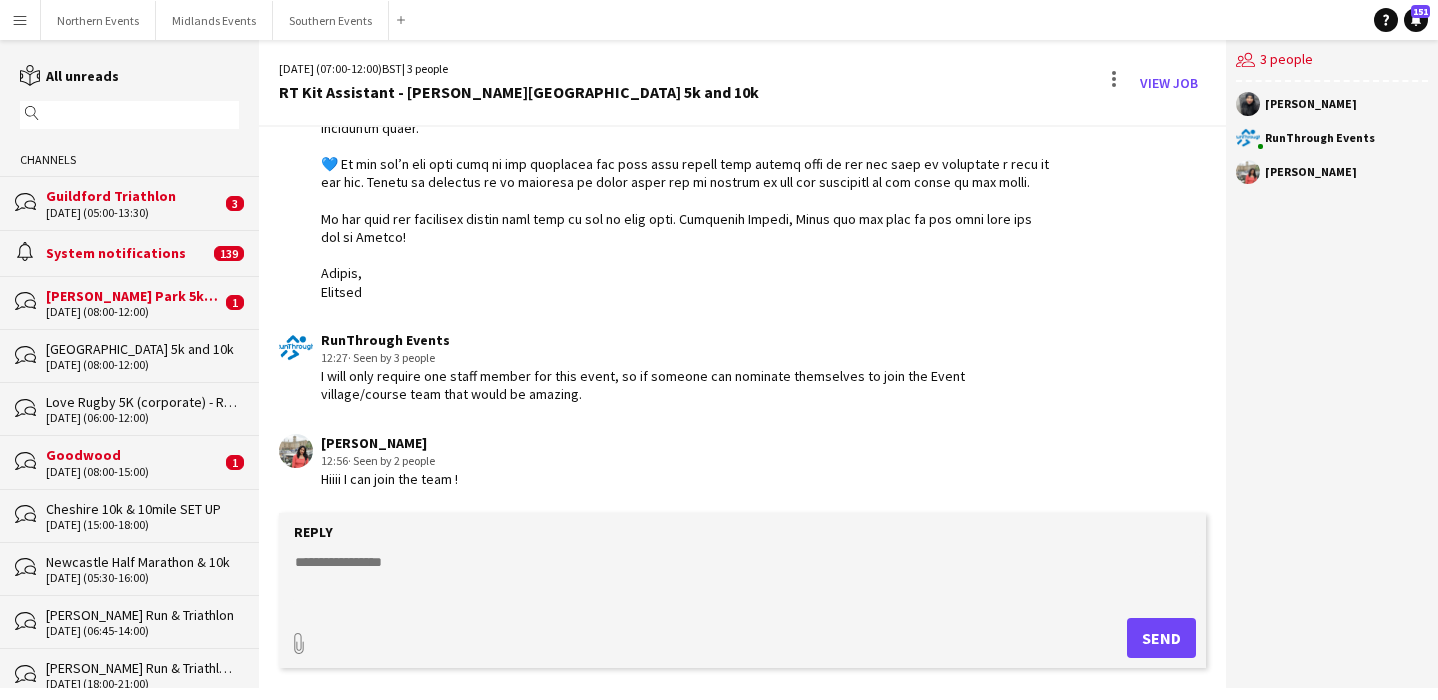 click 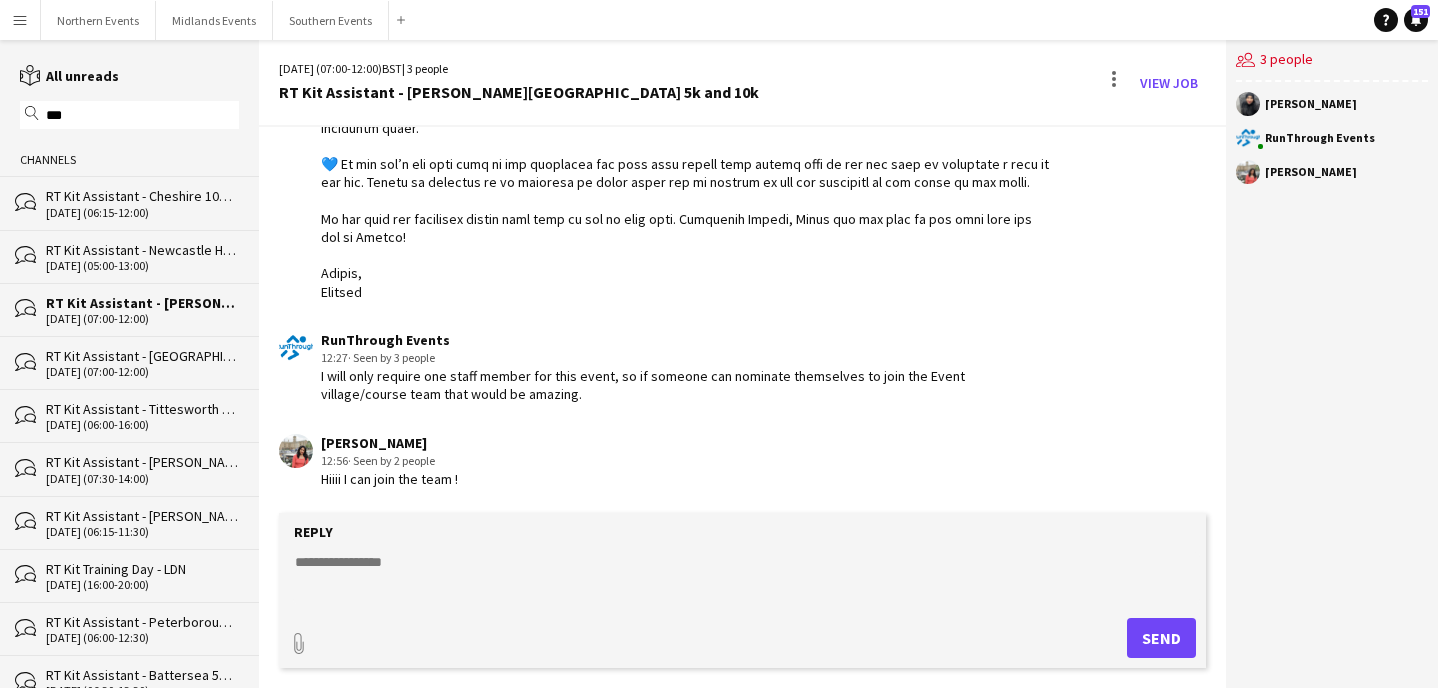 type on "***" 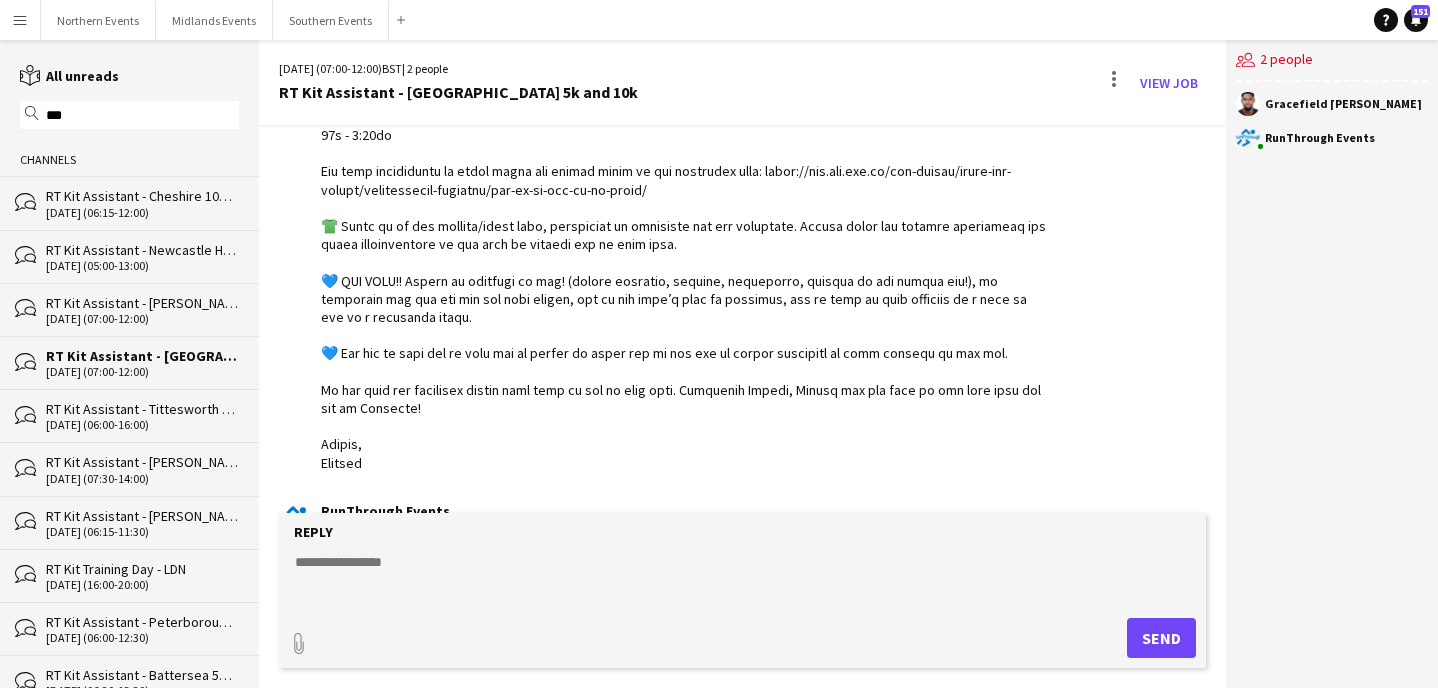 scroll, scrollTop: 896, scrollLeft: 0, axis: vertical 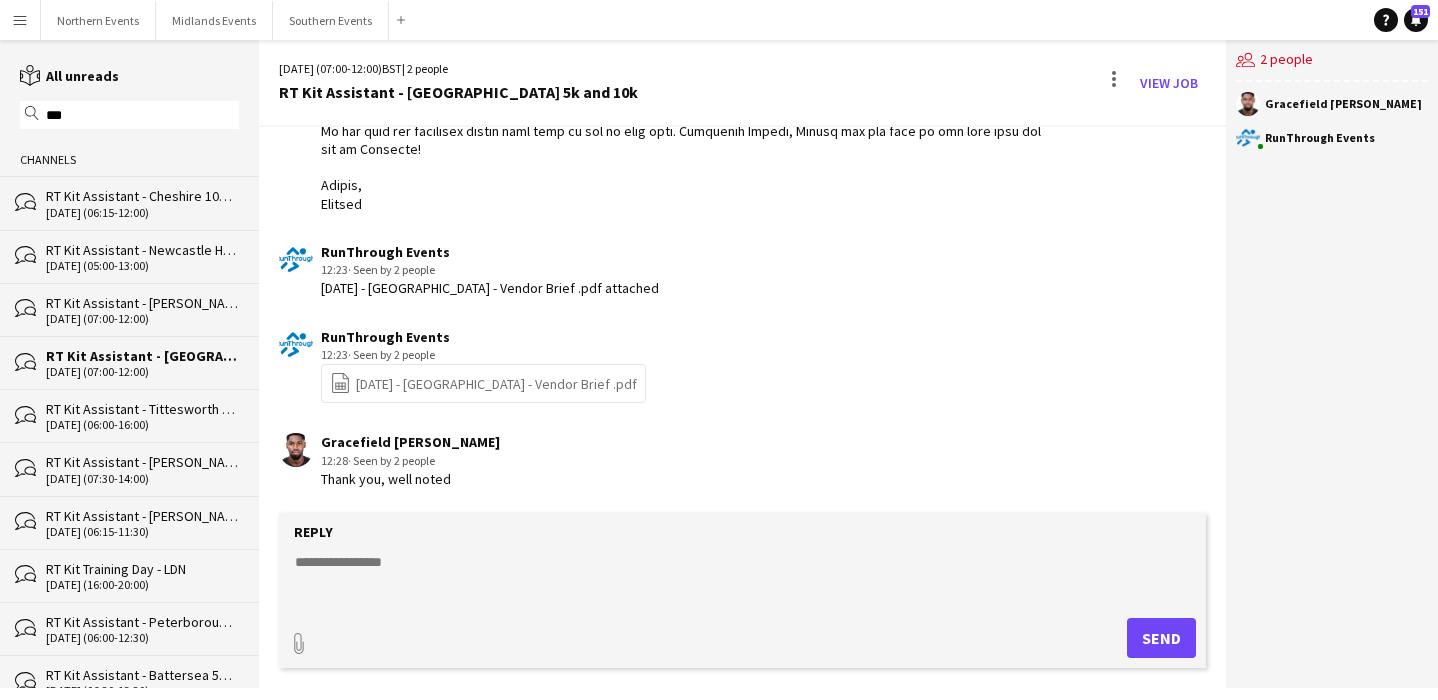 click on "RT Kit Assistant - [PERSON_NAME][GEOGRAPHIC_DATA] 5k and 10k" 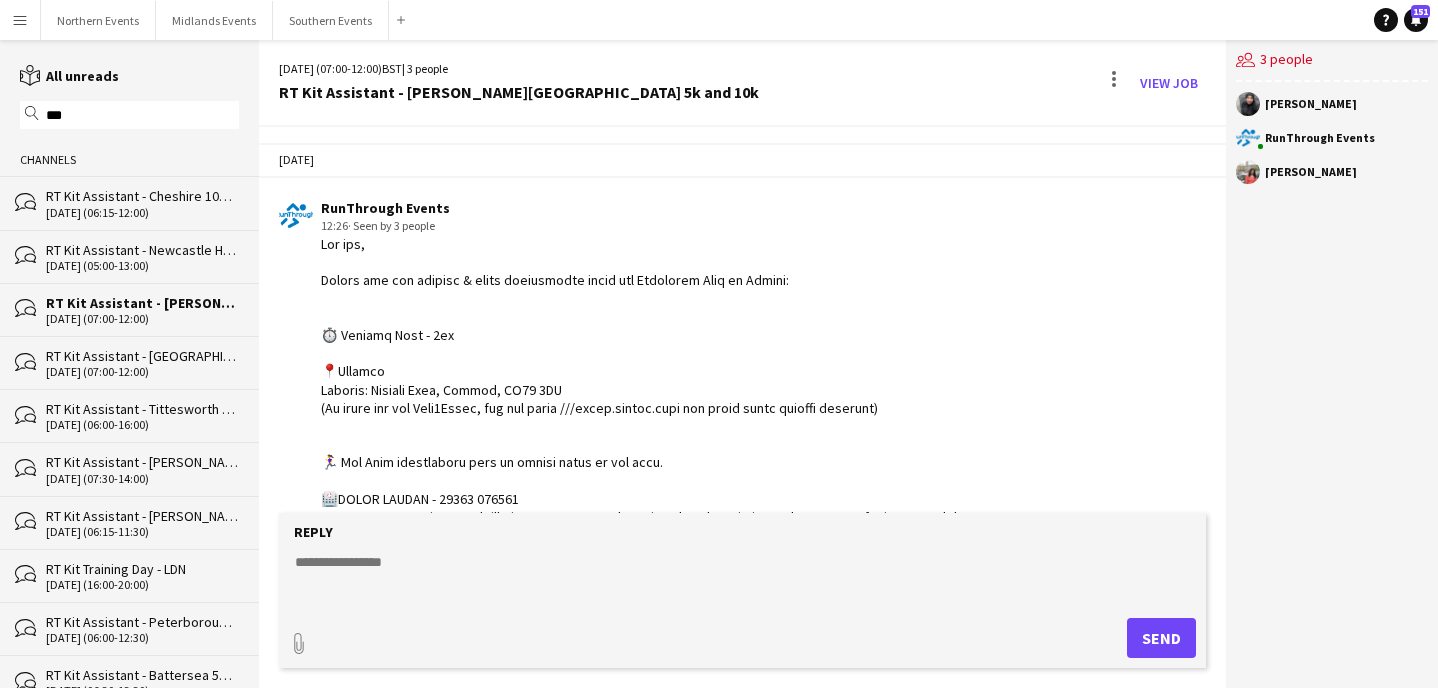 scroll, scrollTop: 808, scrollLeft: 0, axis: vertical 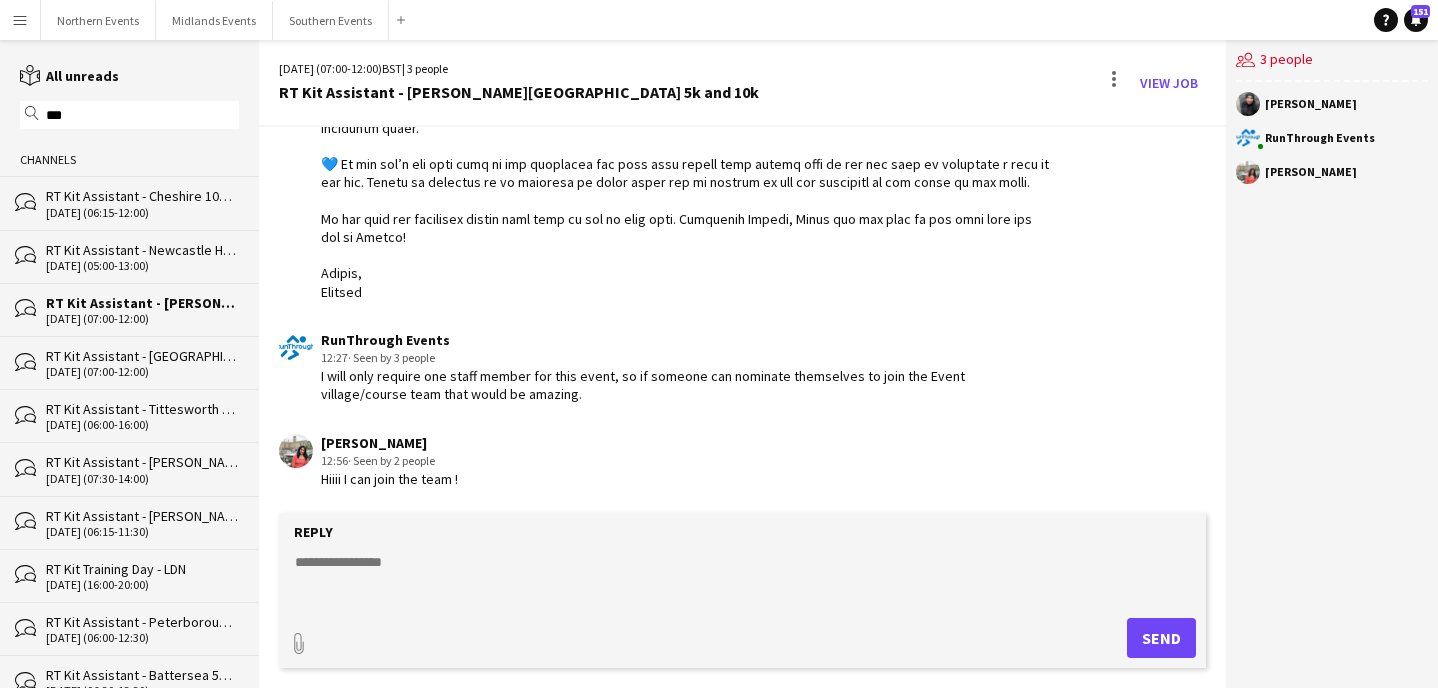 click on "[DATE] (05:00-13:00)" 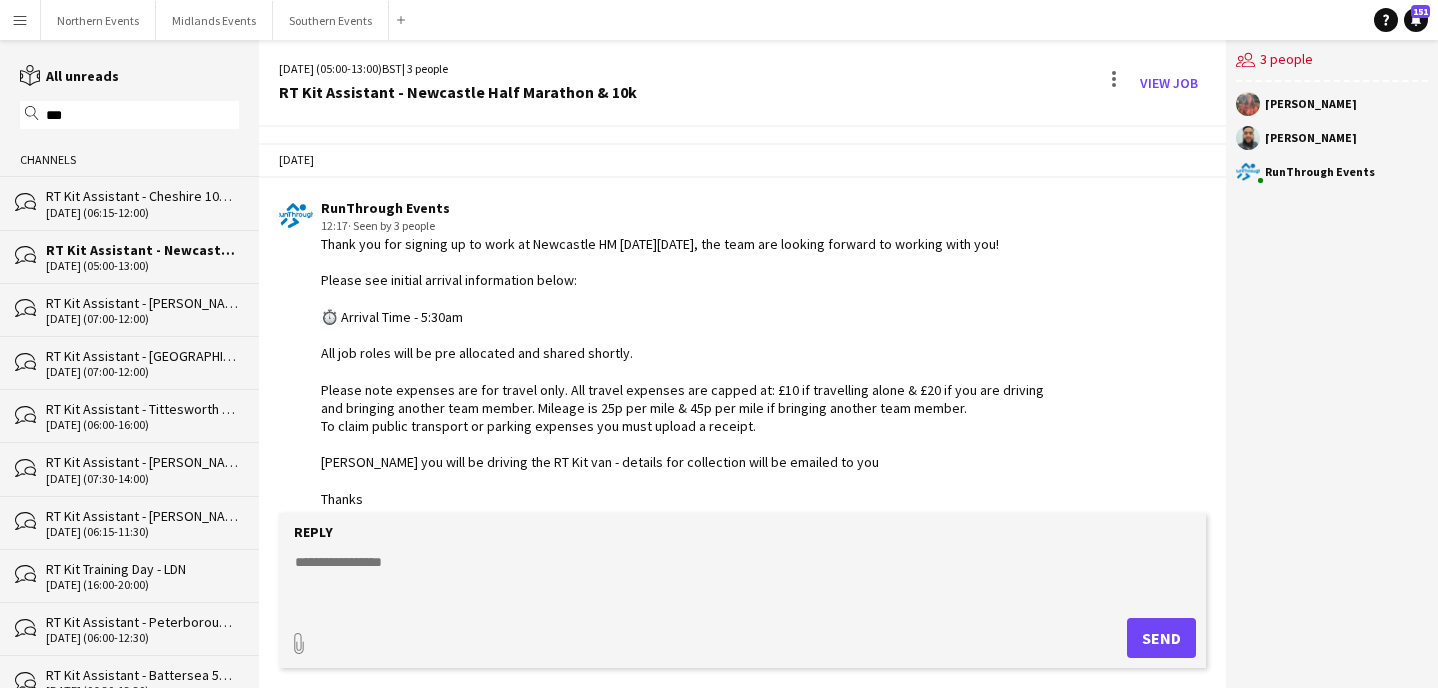 scroll, scrollTop: 141, scrollLeft: 0, axis: vertical 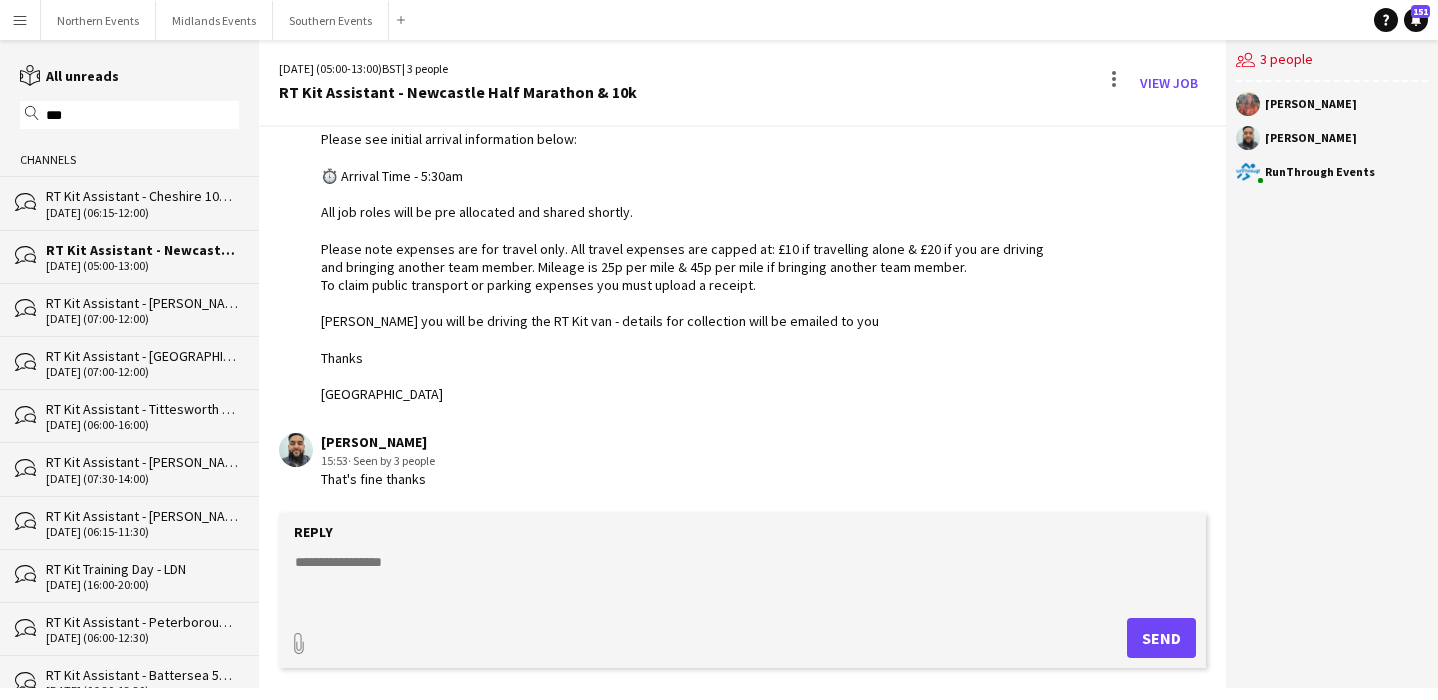 click on "RT Kit Assistant - Cheshire 10k & 10mile" 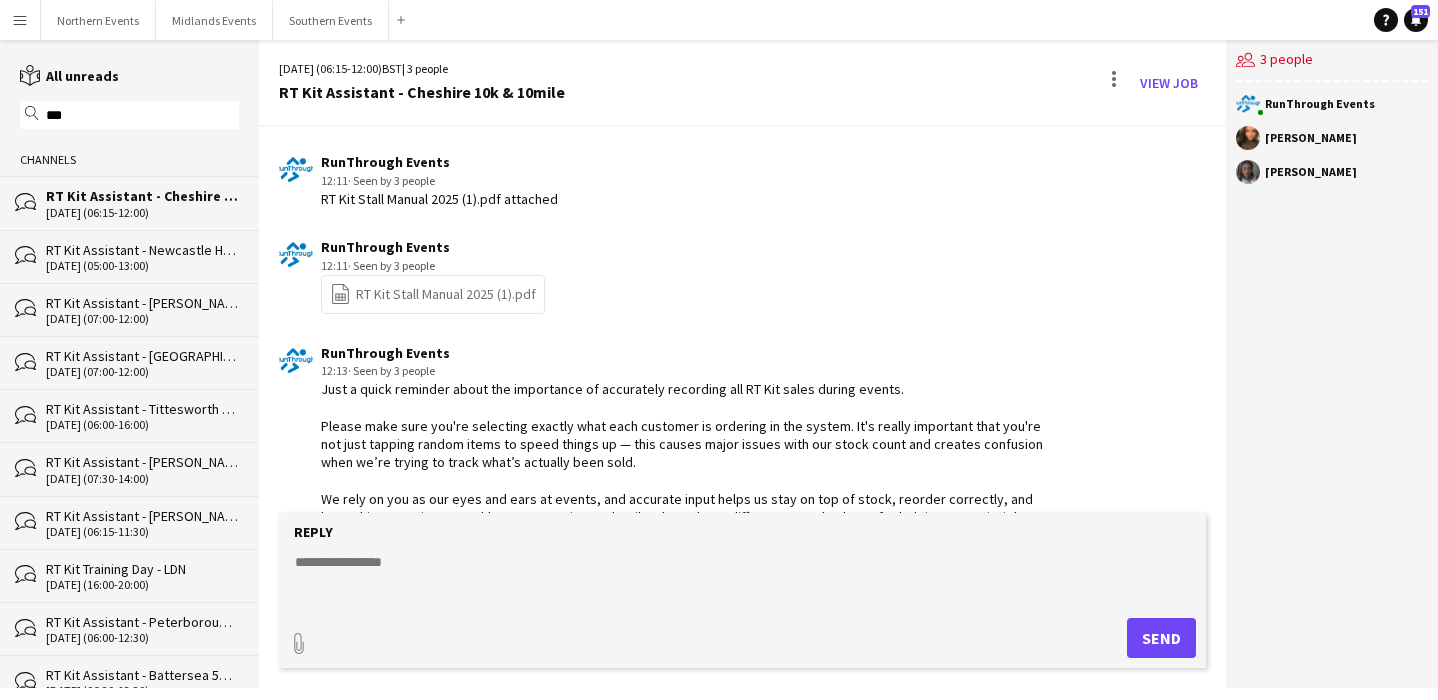 scroll, scrollTop: 1492, scrollLeft: 0, axis: vertical 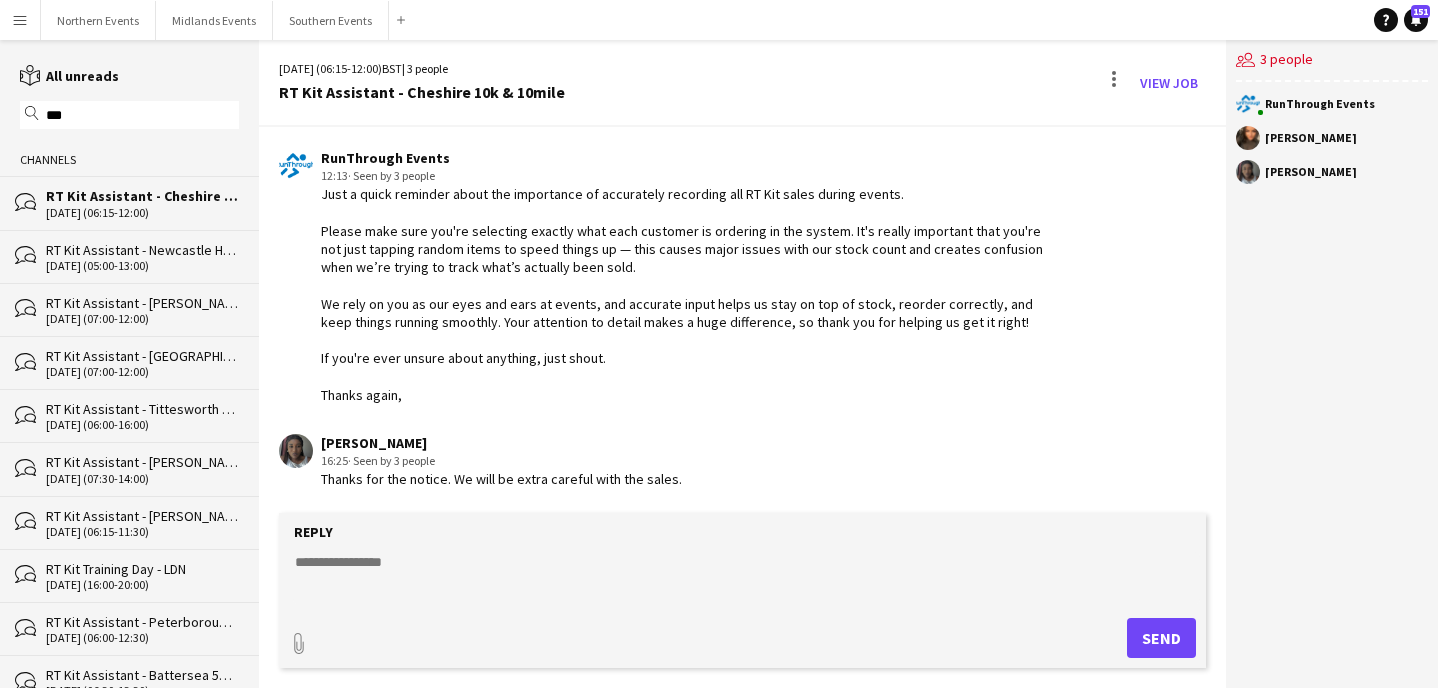 drag, startPoint x: 415, startPoint y: 394, endPoint x: 313, endPoint y: 196, distance: 222.72853 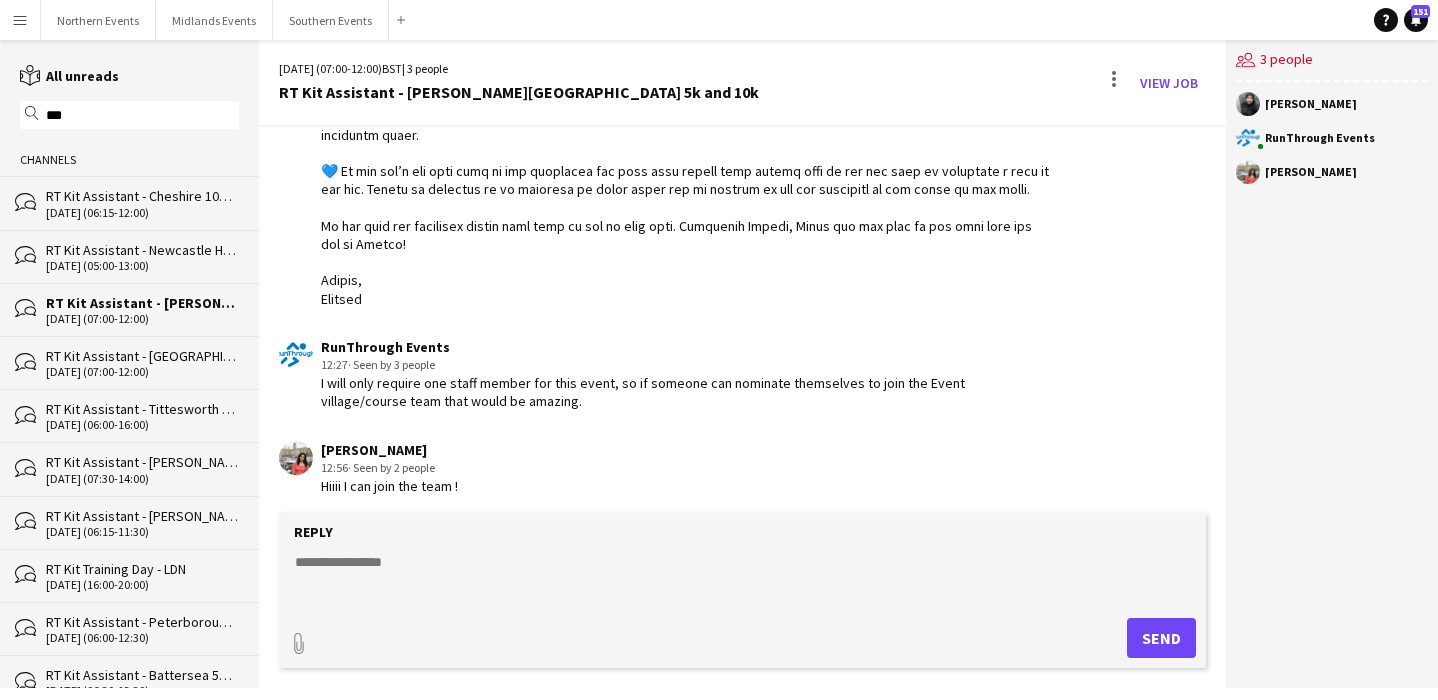 scroll, scrollTop: 808, scrollLeft: 0, axis: vertical 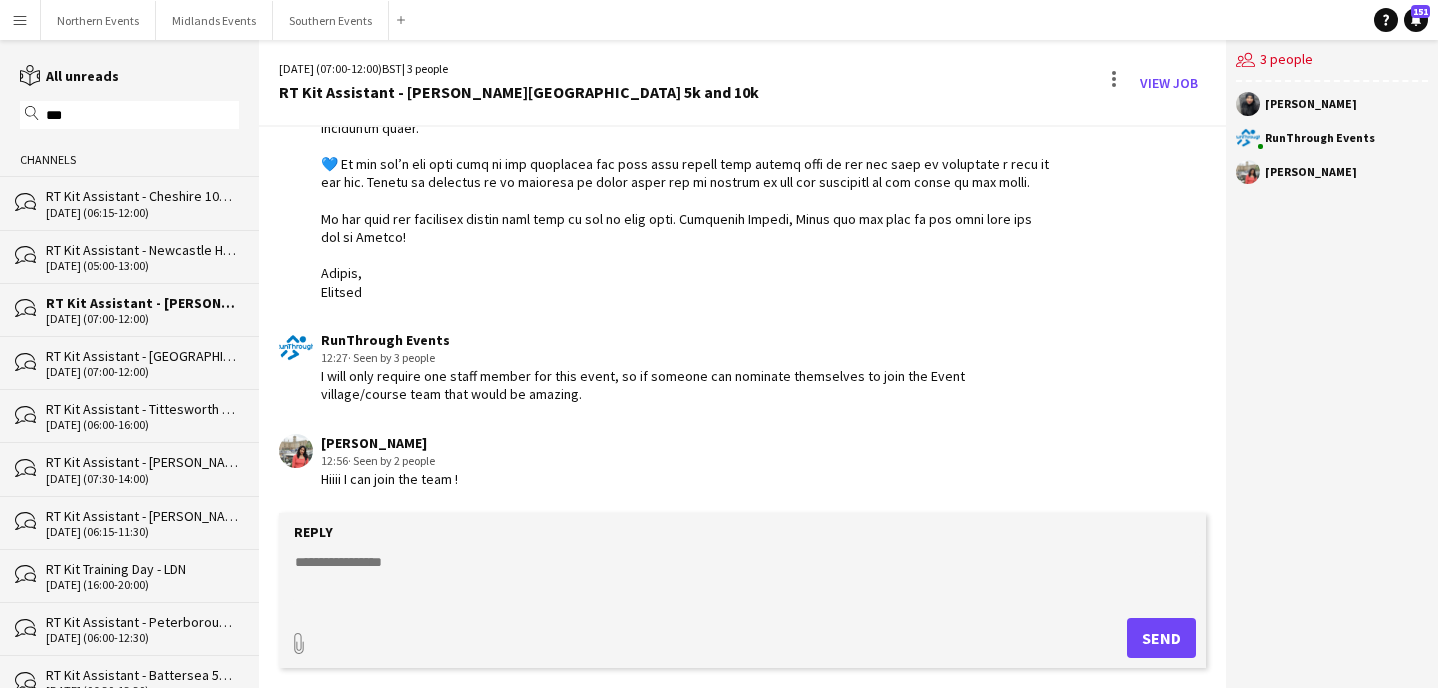 click 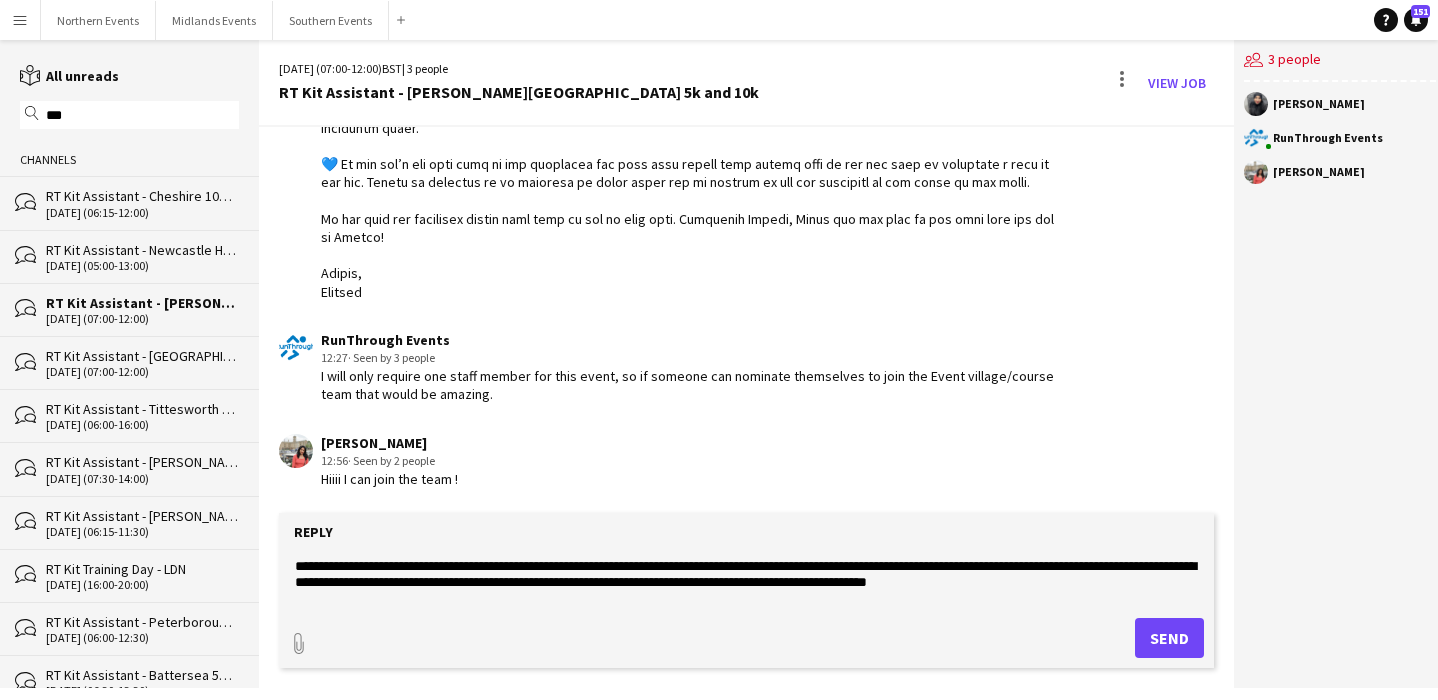 scroll, scrollTop: 0, scrollLeft: 0, axis: both 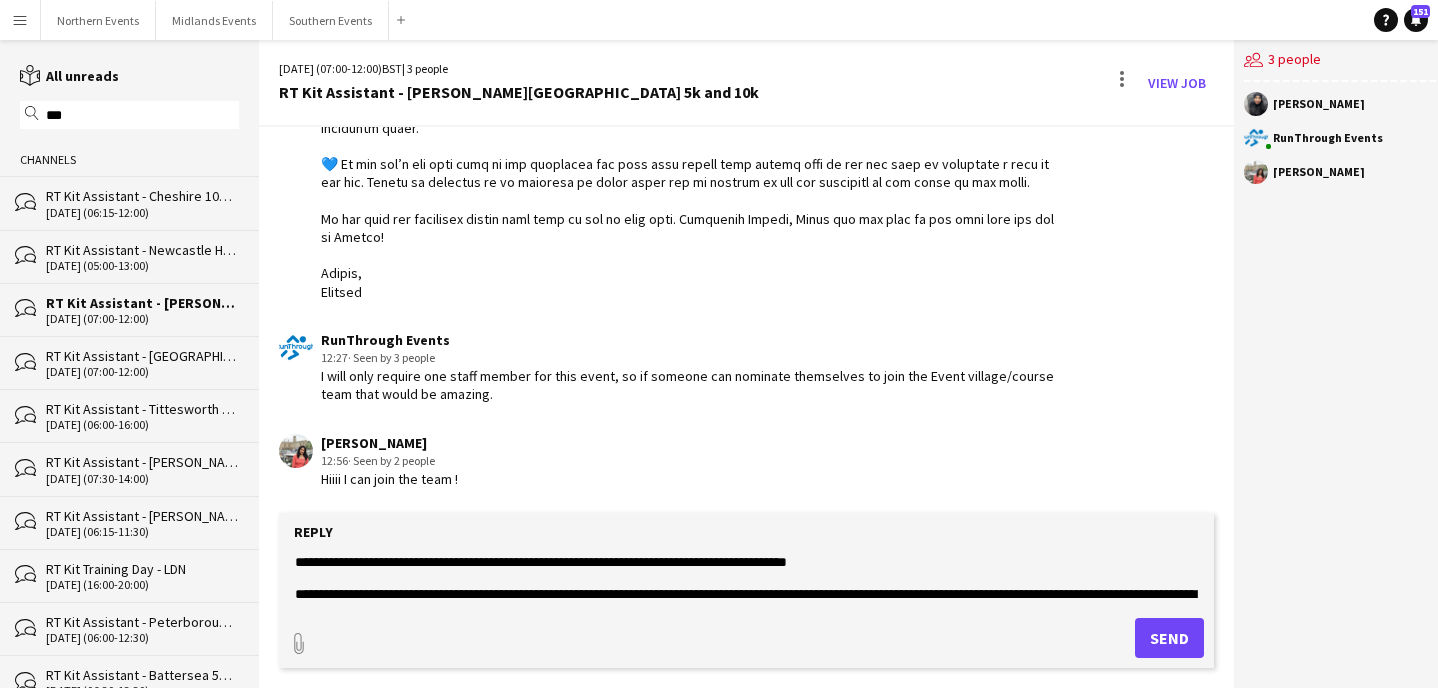 type on "**********" 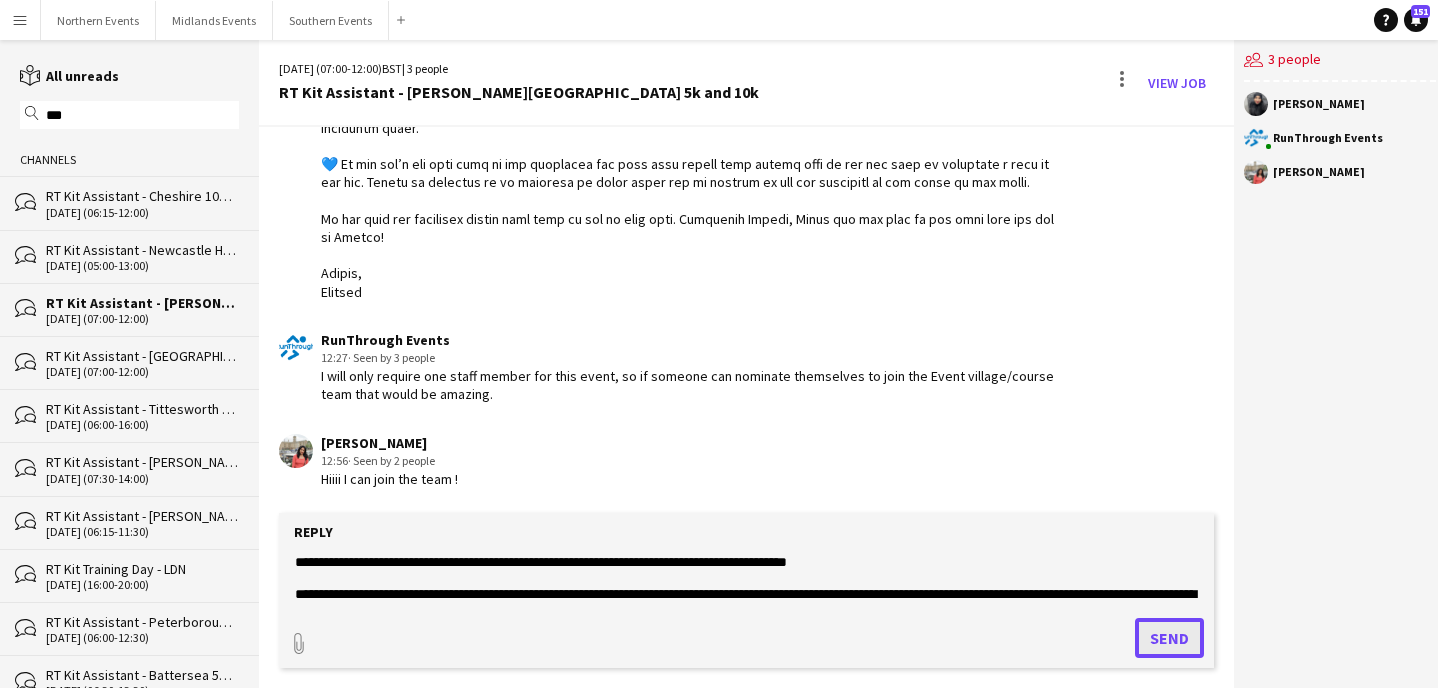 click on "Send" 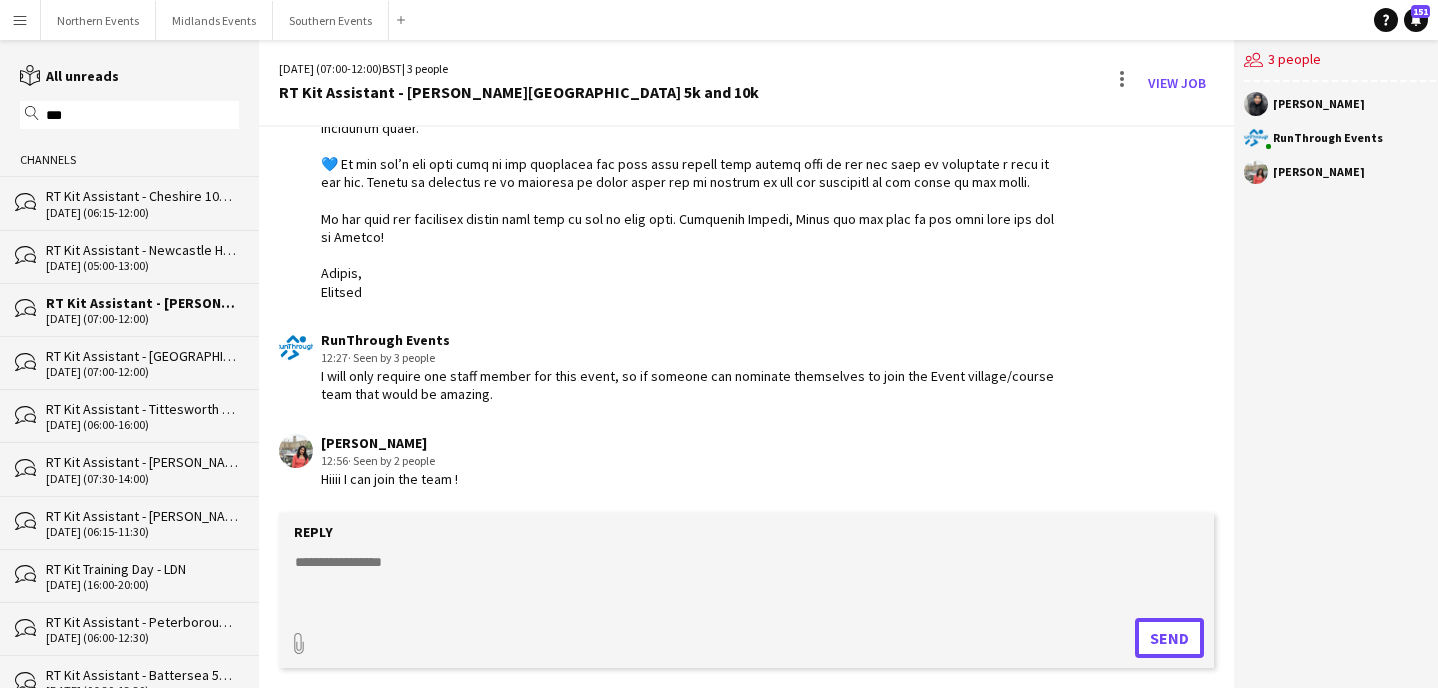 scroll, scrollTop: 1131, scrollLeft: 0, axis: vertical 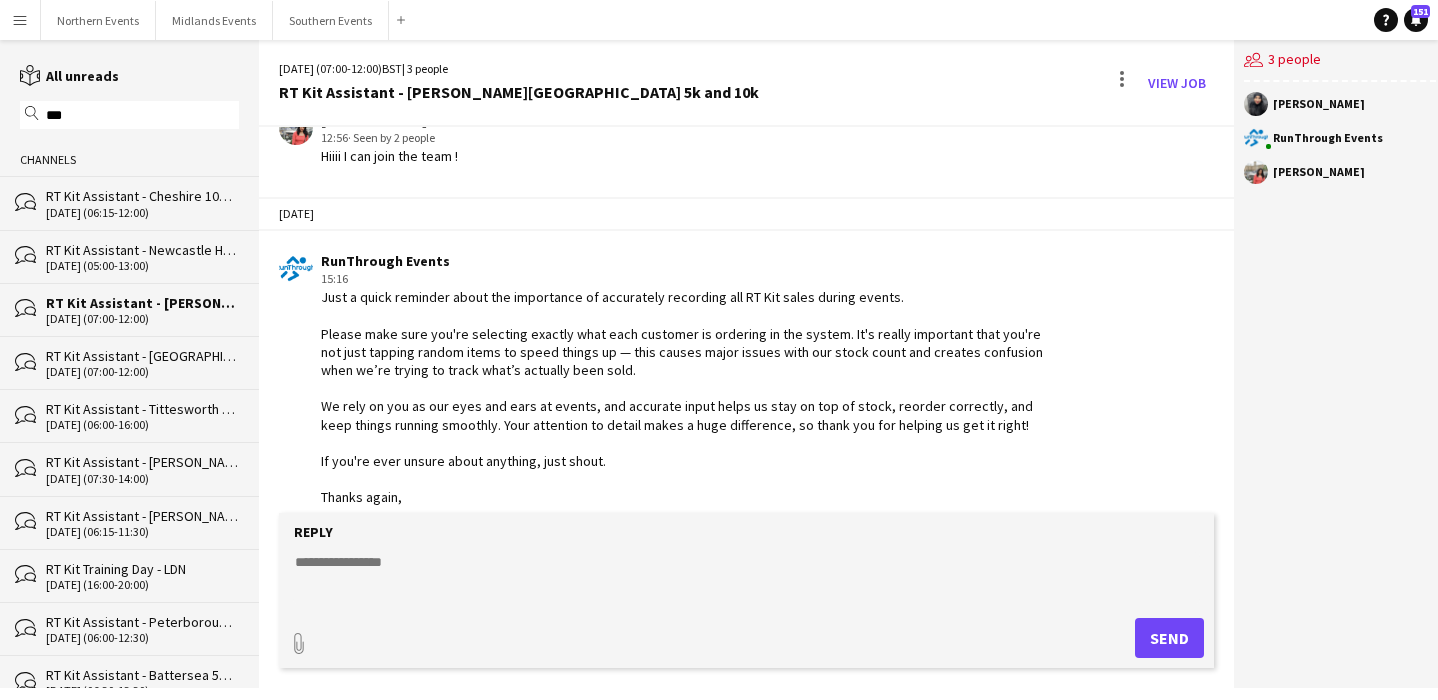click 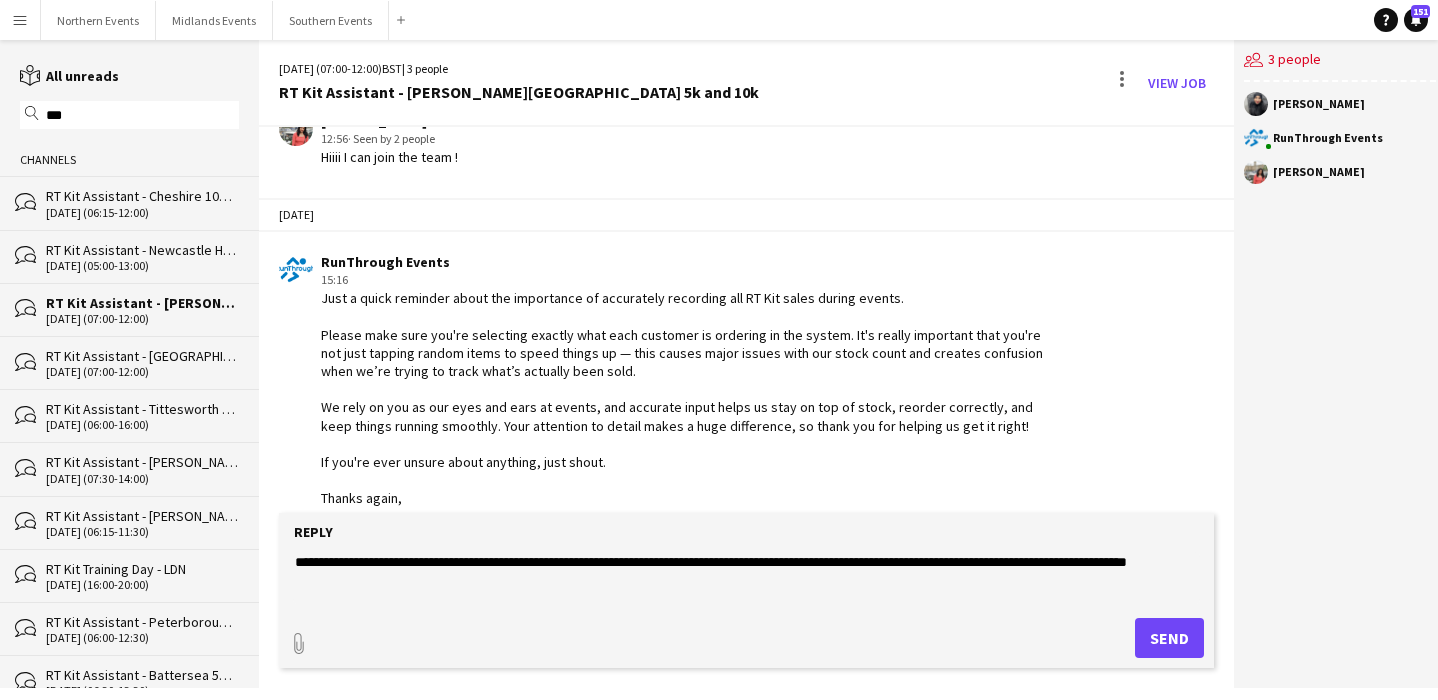 scroll, scrollTop: 1149, scrollLeft: 0, axis: vertical 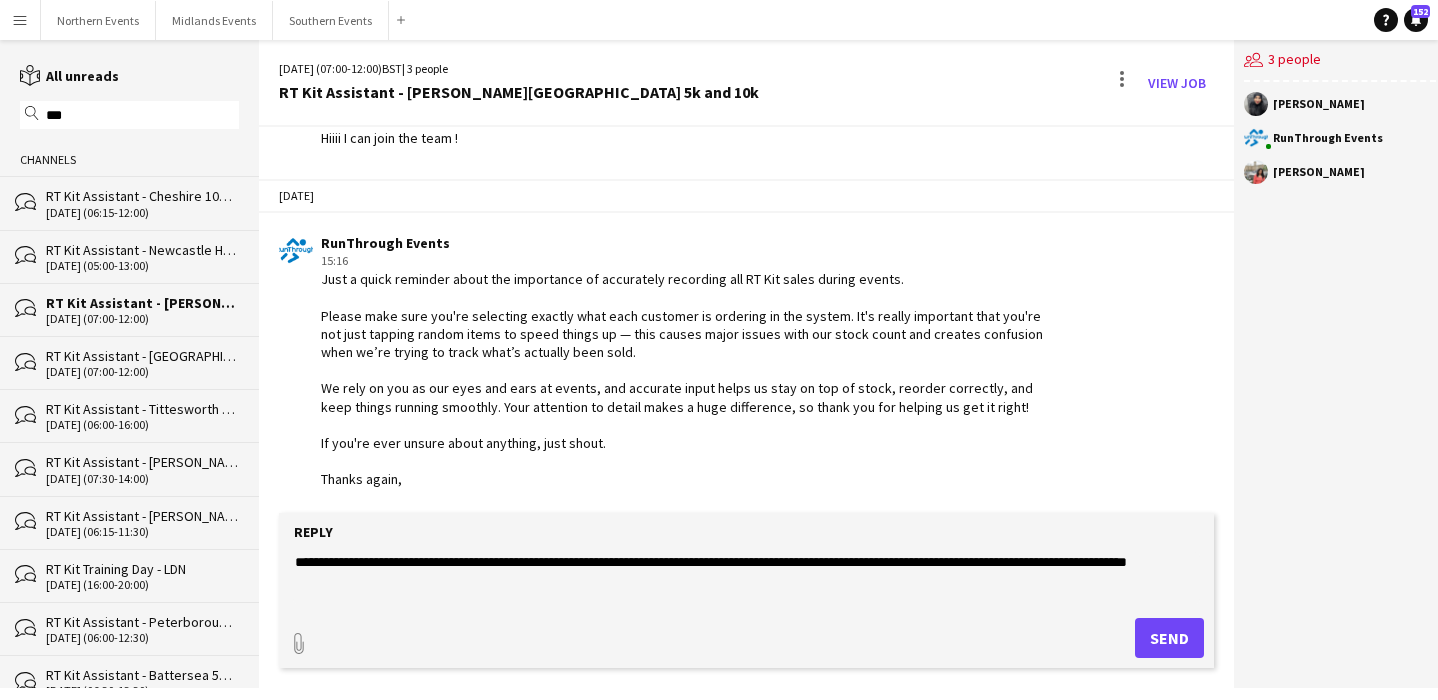 click on "**********" 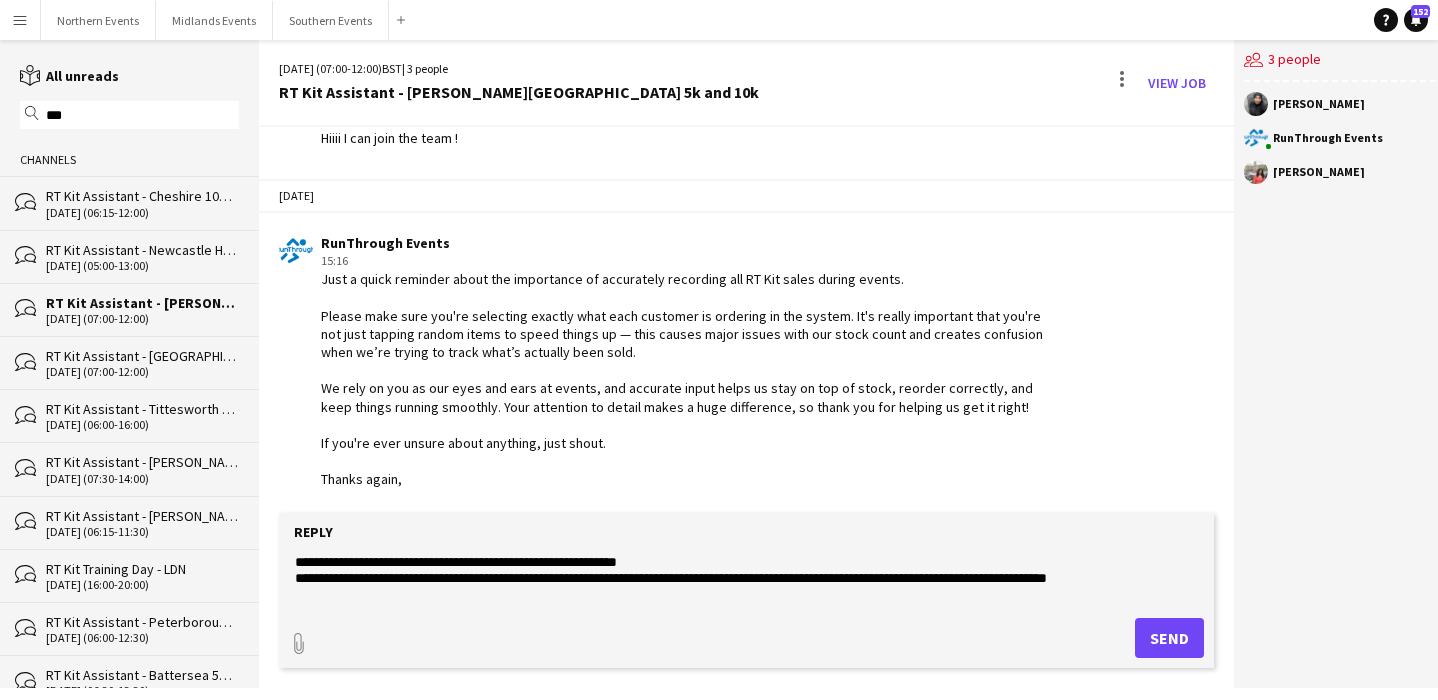 type on "**********" 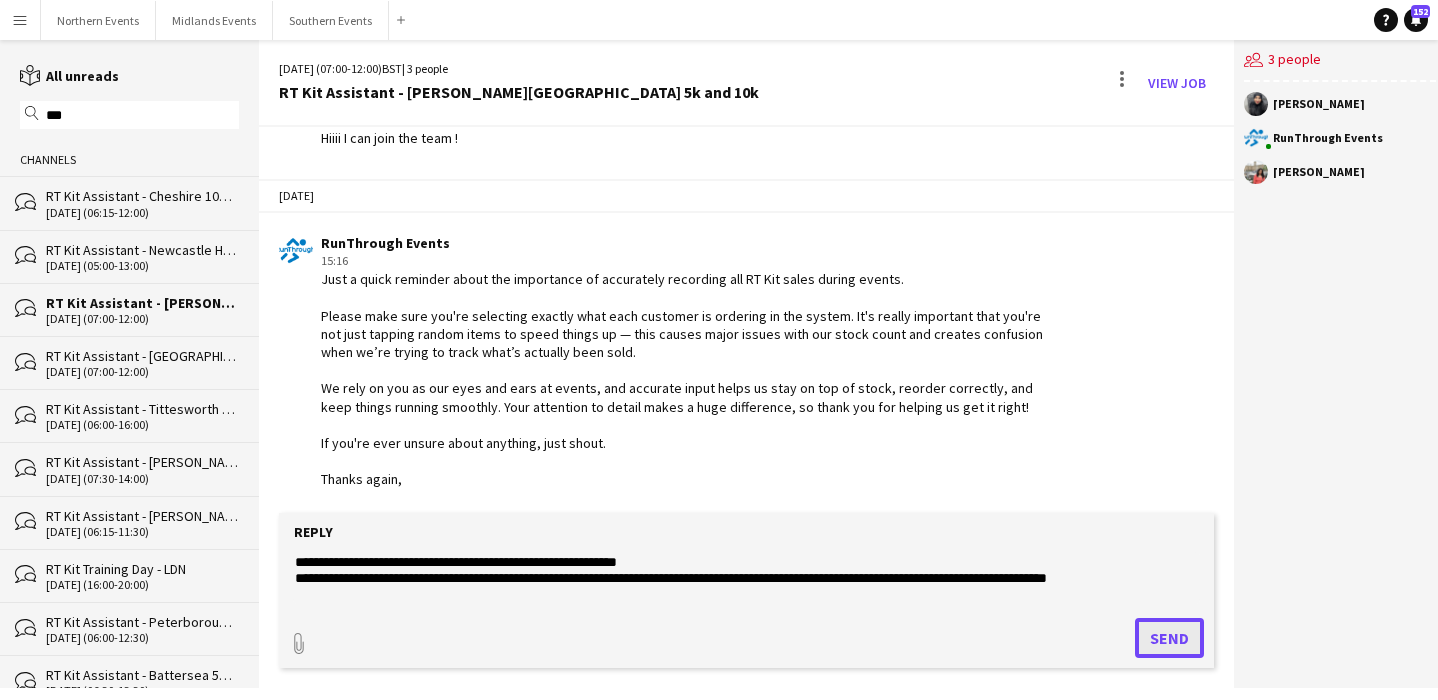 click on "Send" 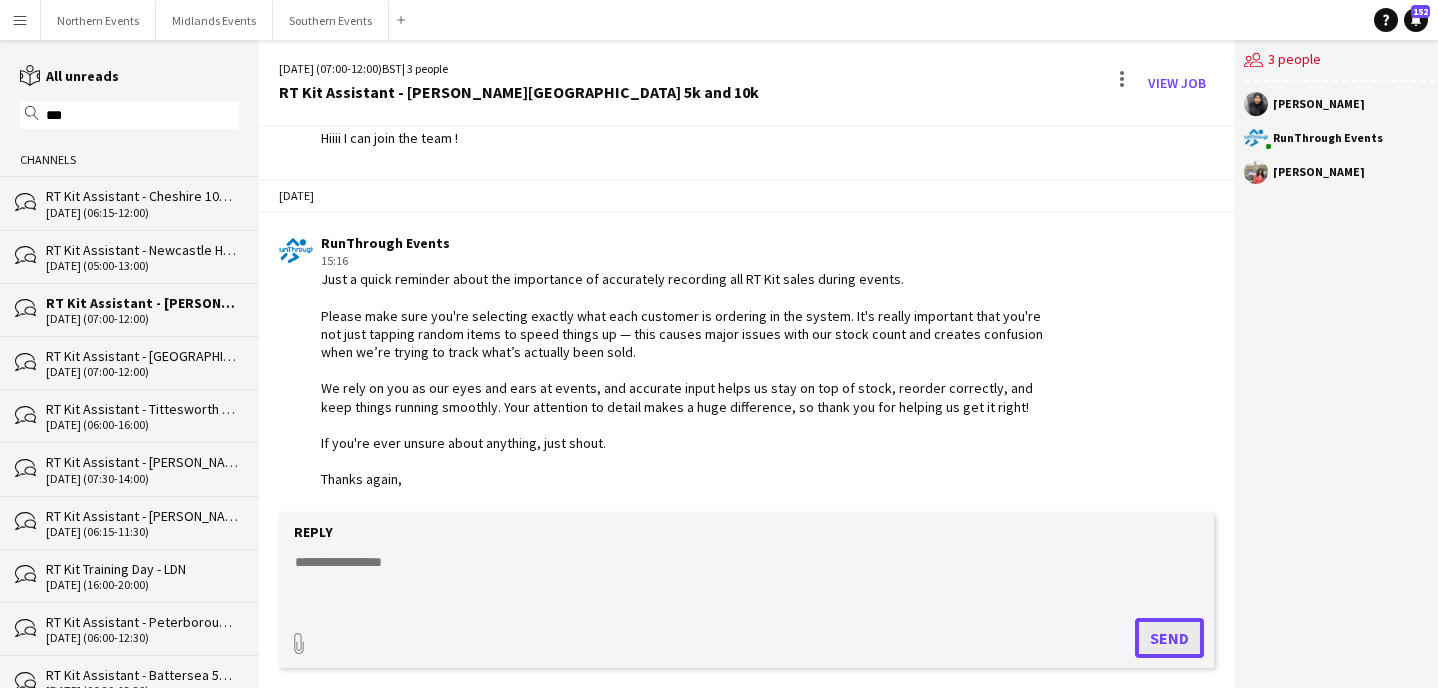 scroll, scrollTop: 1252, scrollLeft: 0, axis: vertical 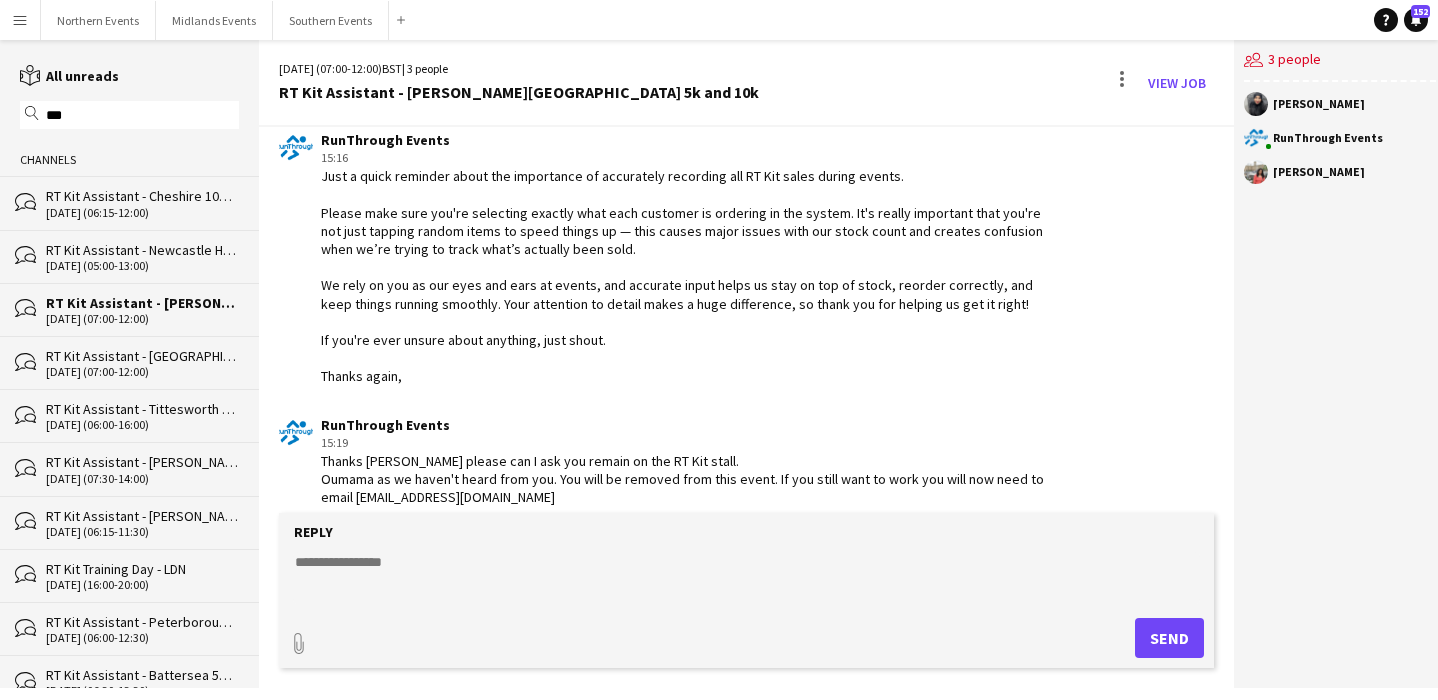 click on "[DATE] (07:00-12:00)" 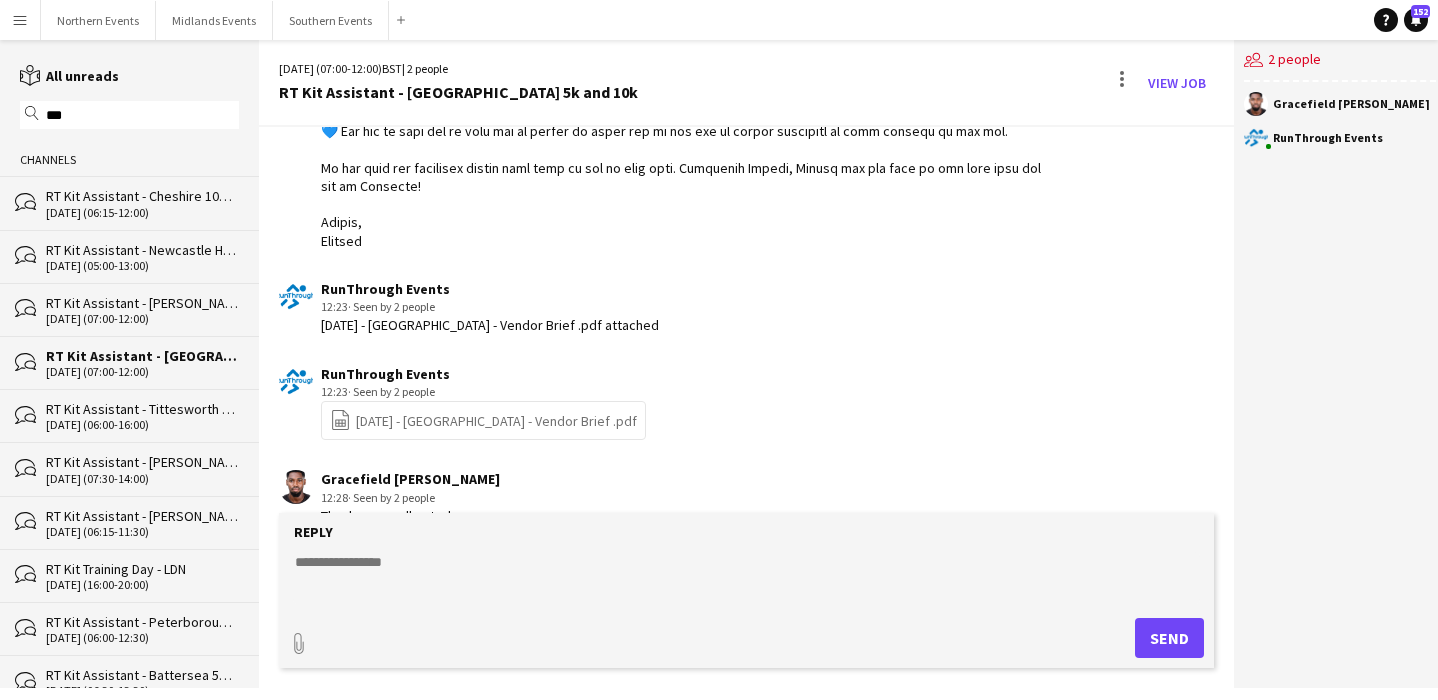 scroll, scrollTop: 877, scrollLeft: 0, axis: vertical 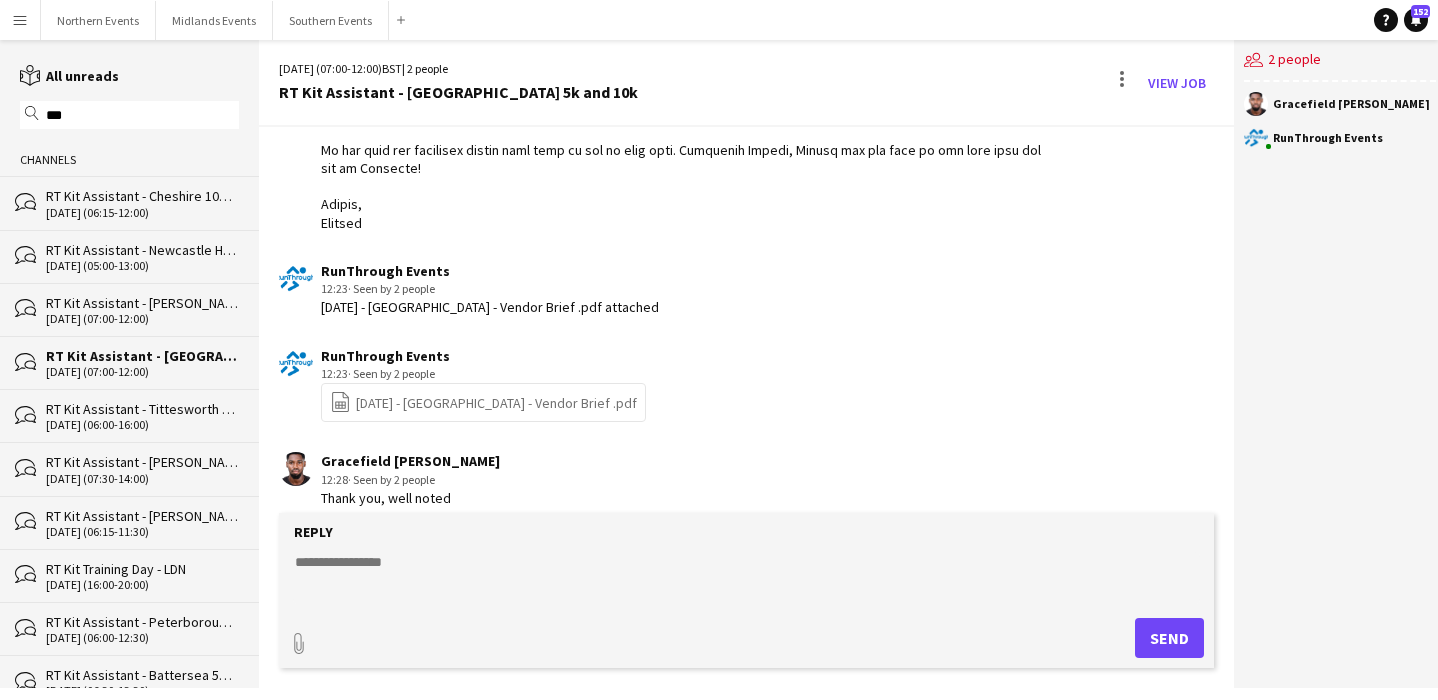 click 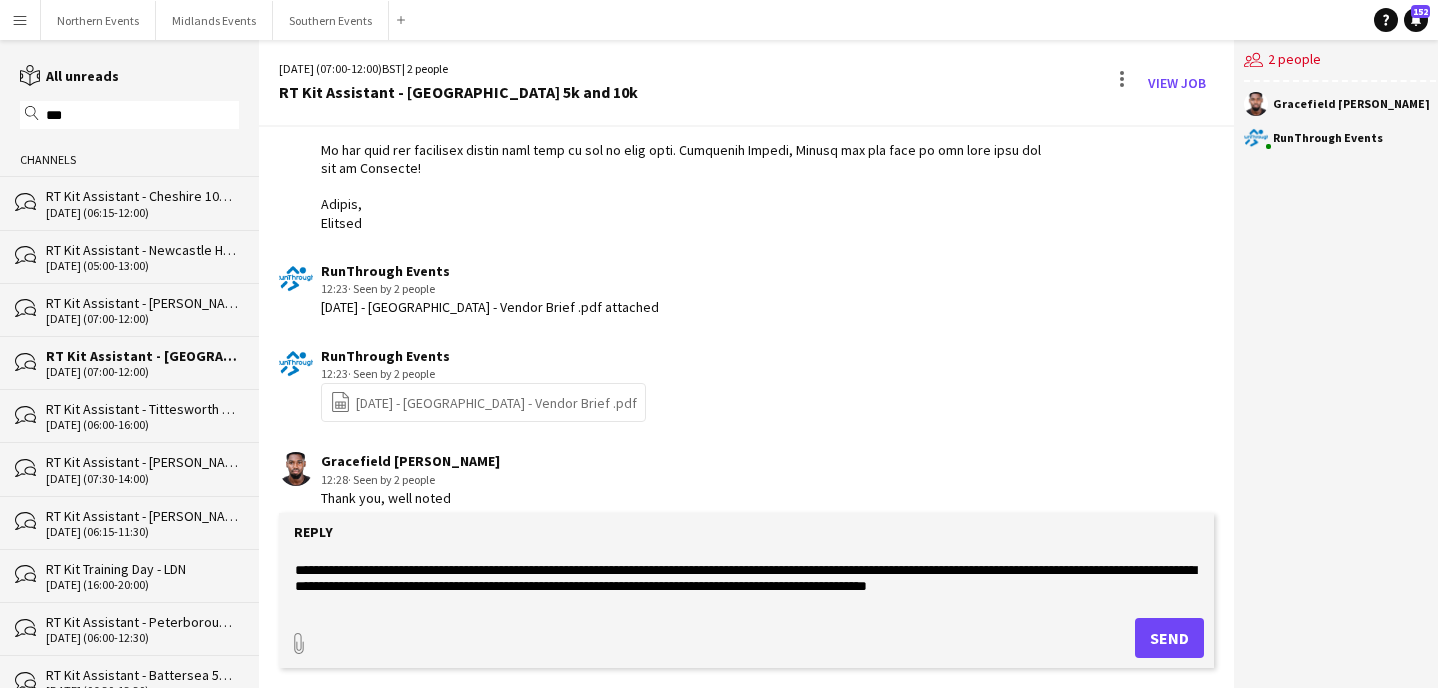 scroll, scrollTop: 0, scrollLeft: 0, axis: both 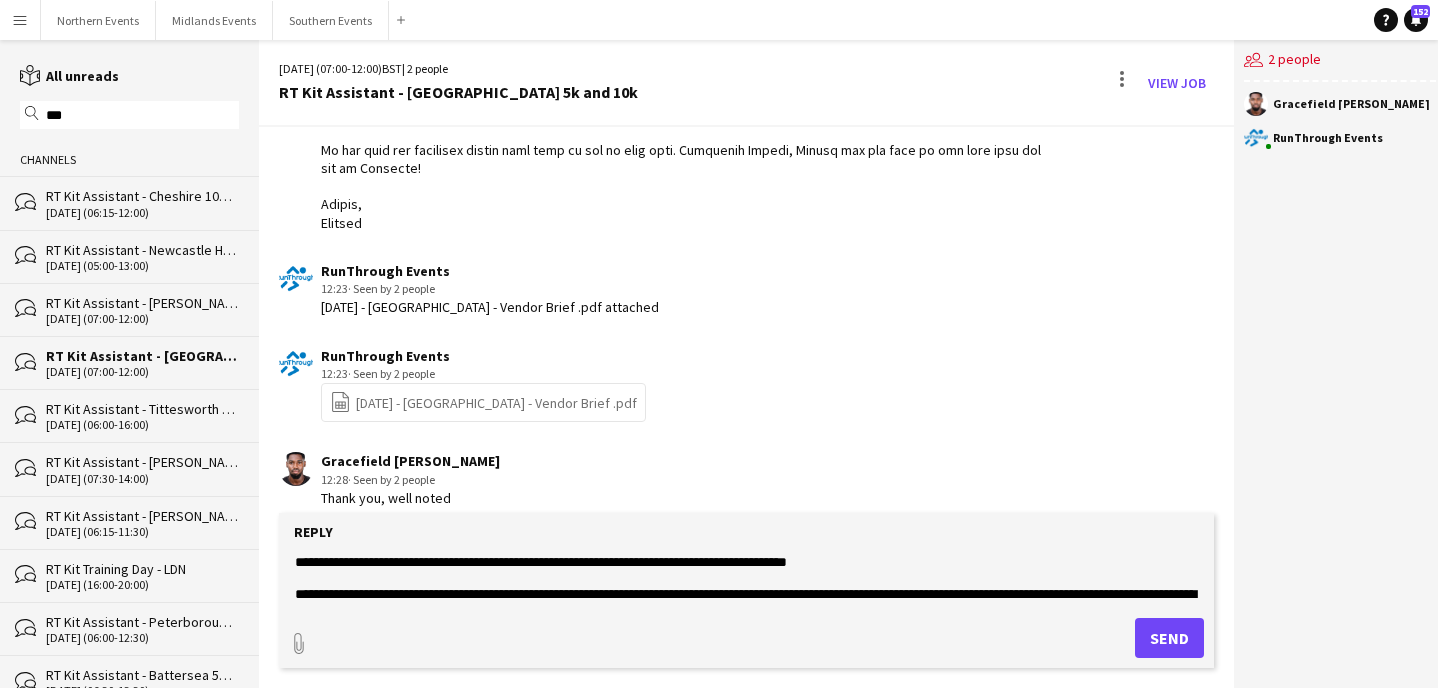 type on "**********" 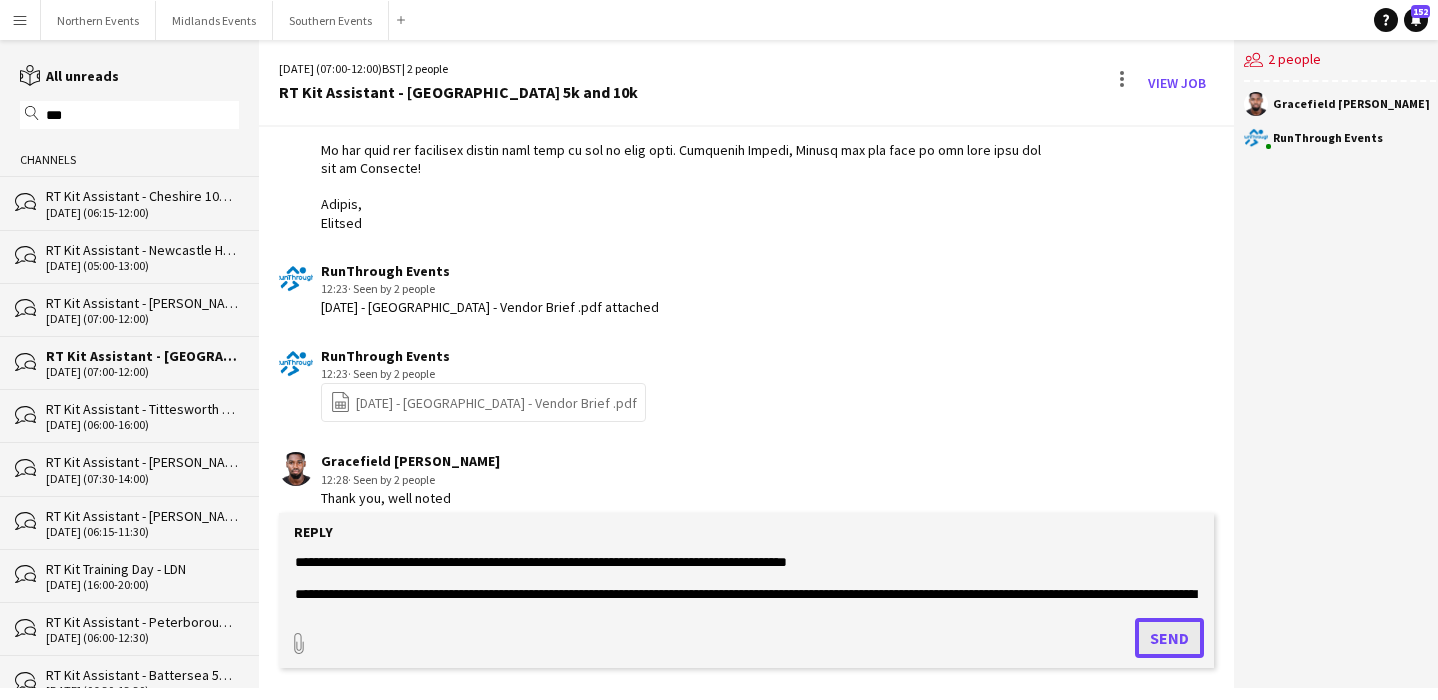 click on "Send" 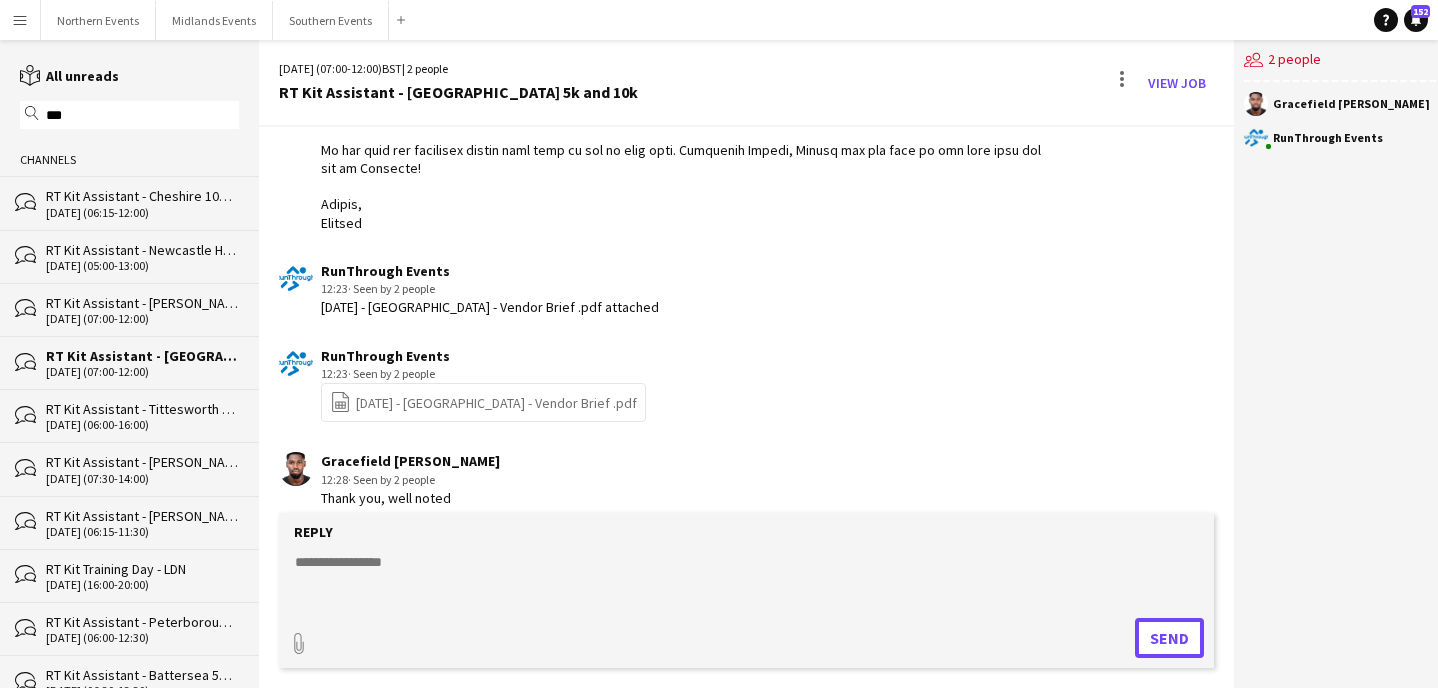 scroll, scrollTop: 1219, scrollLeft: 0, axis: vertical 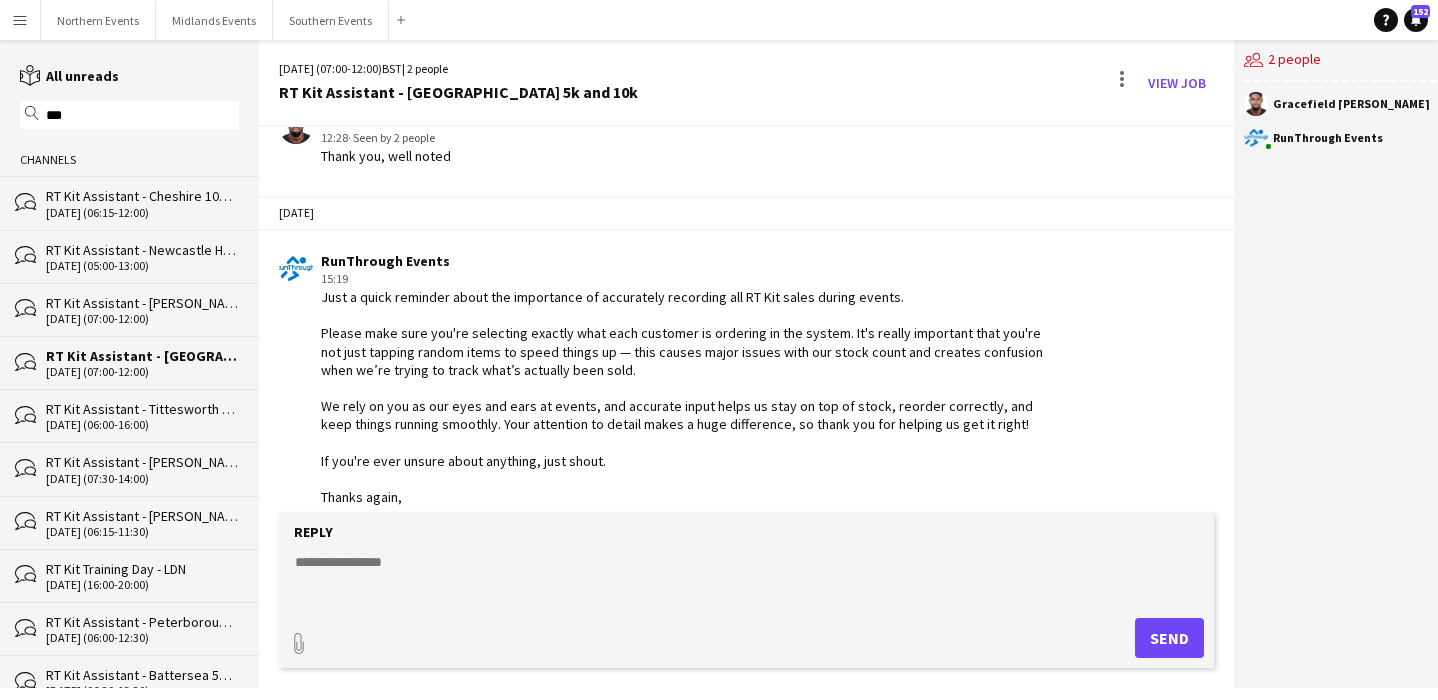 click on "[DATE] (06:15-12:00)" 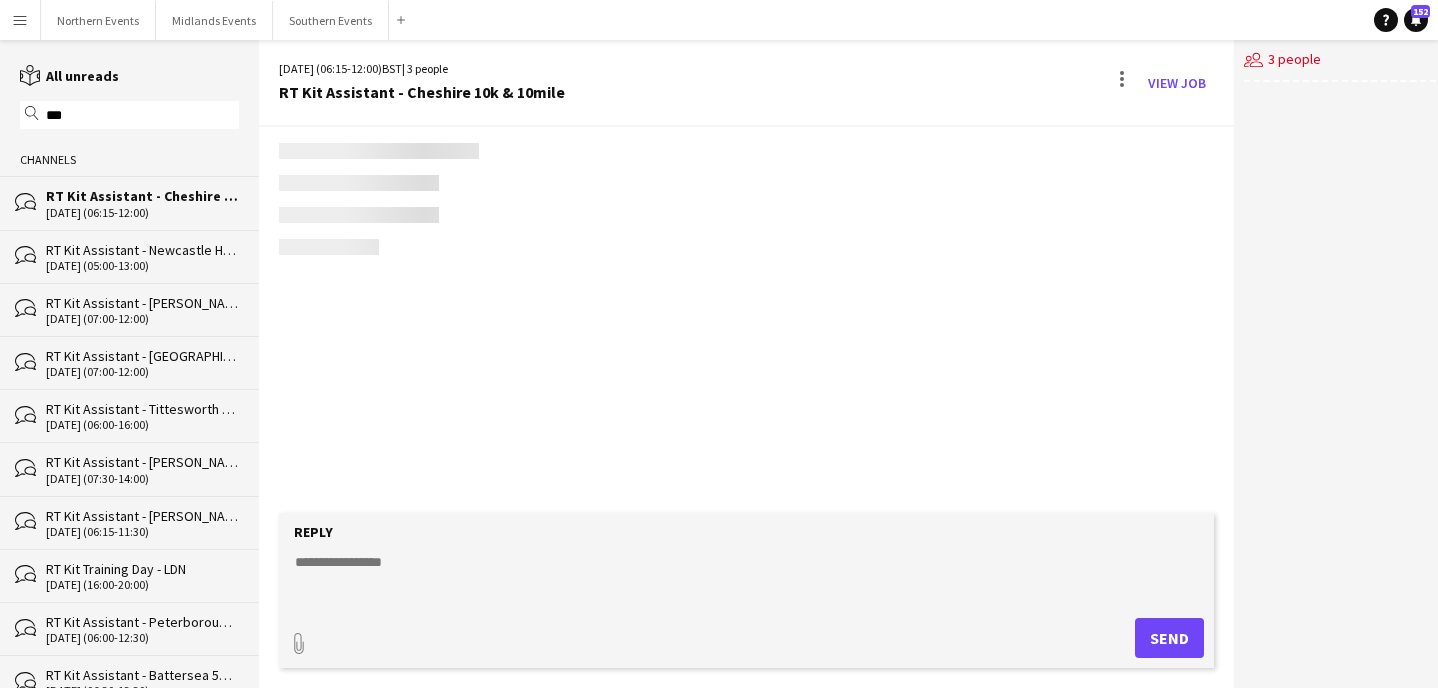scroll, scrollTop: 1492, scrollLeft: 0, axis: vertical 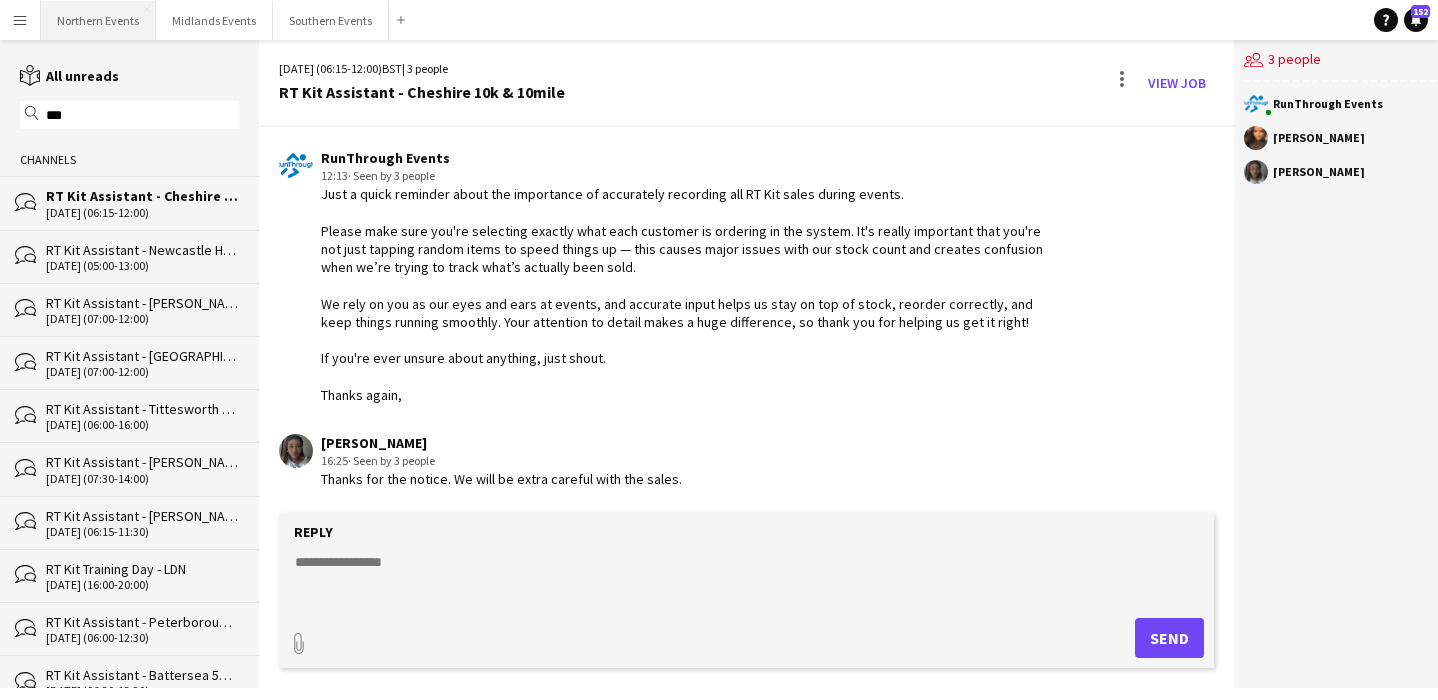 click on "Northern Events
Close" at bounding box center (98, 20) 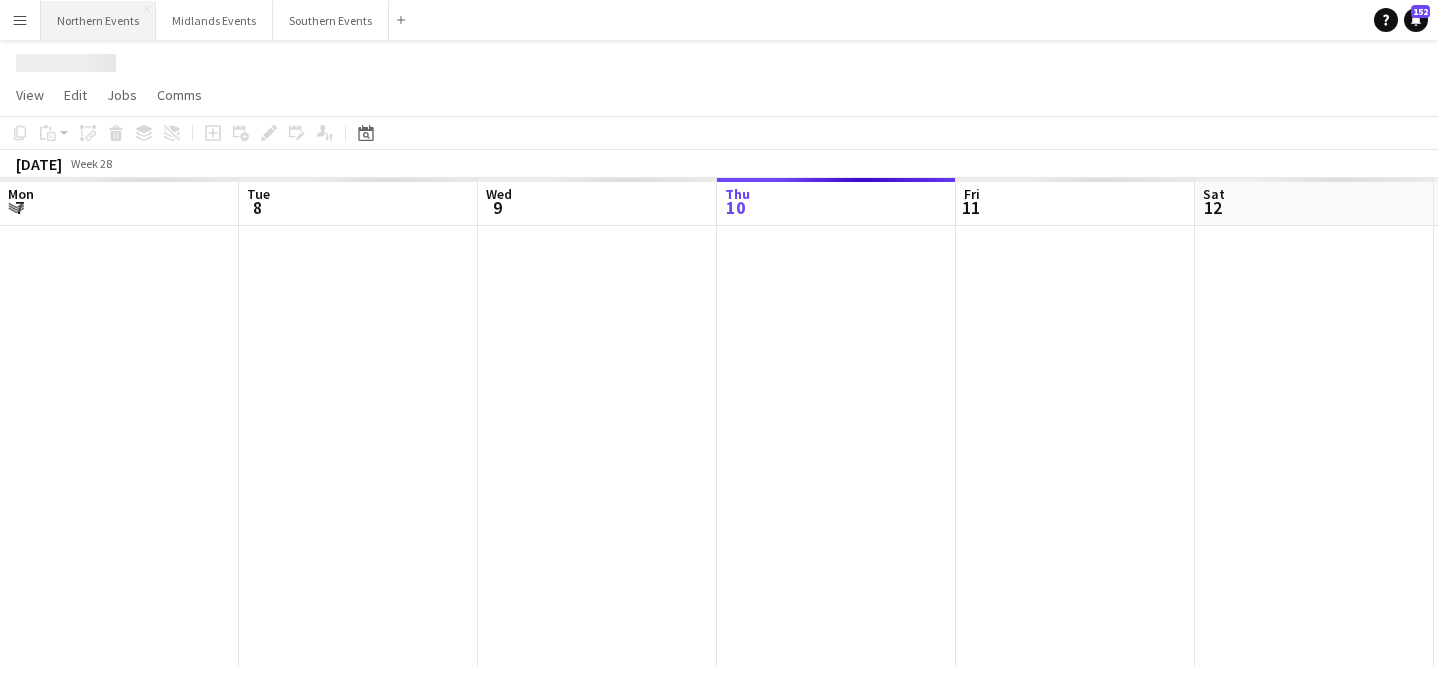 scroll, scrollTop: 0, scrollLeft: 478, axis: horizontal 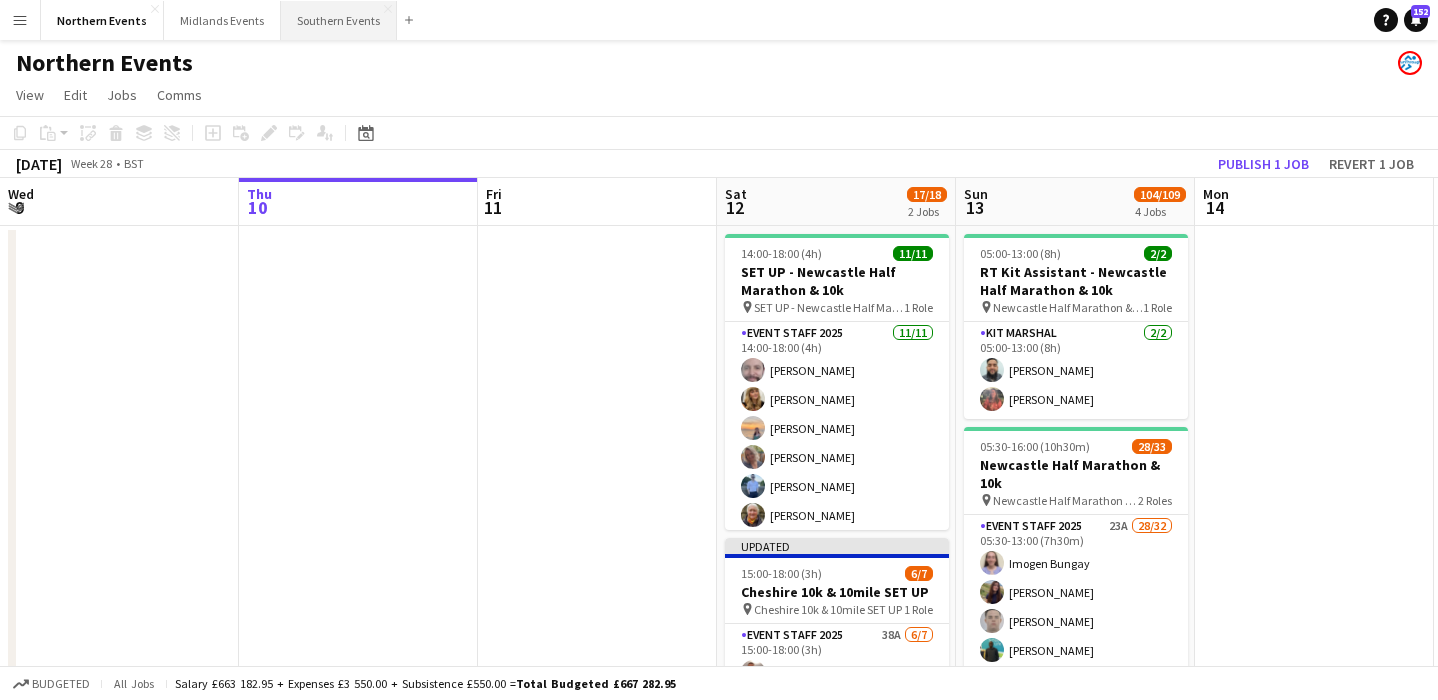 click on "Southern Events
Close" at bounding box center (339, 20) 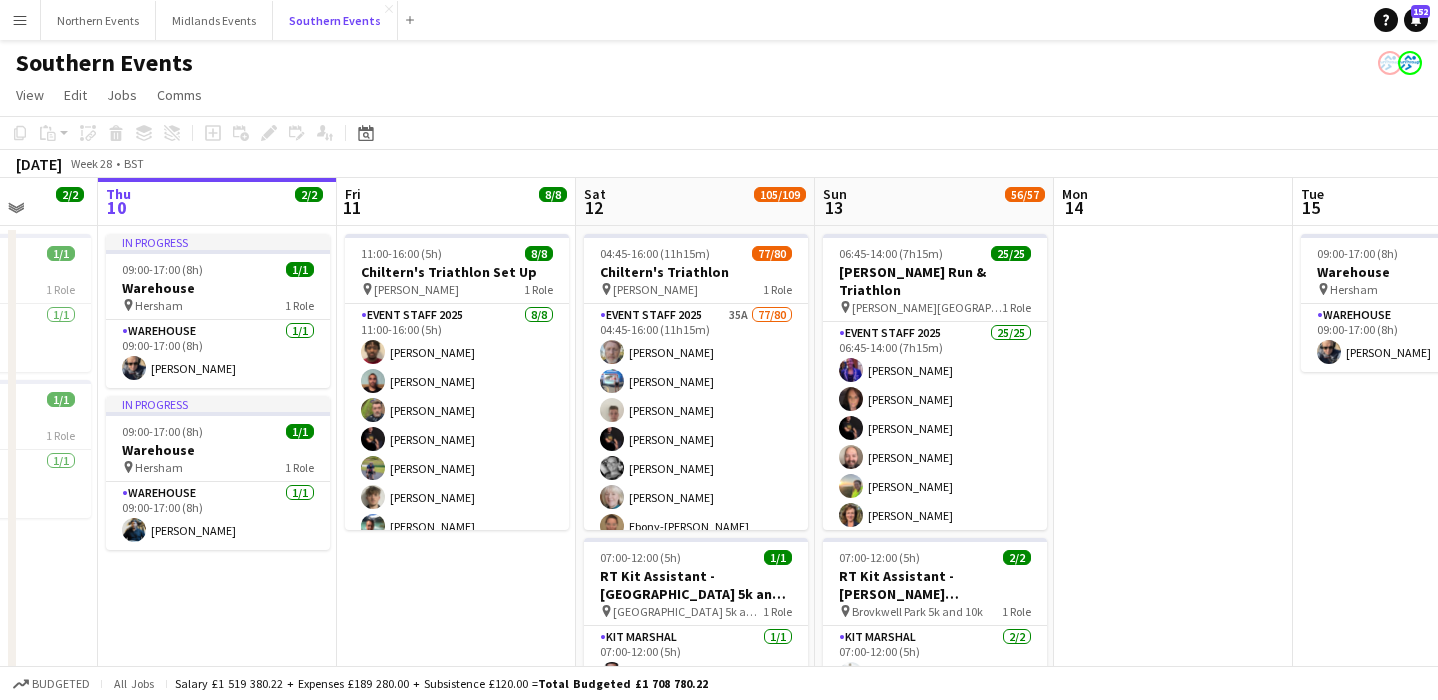 scroll, scrollTop: 0, scrollLeft: 648, axis: horizontal 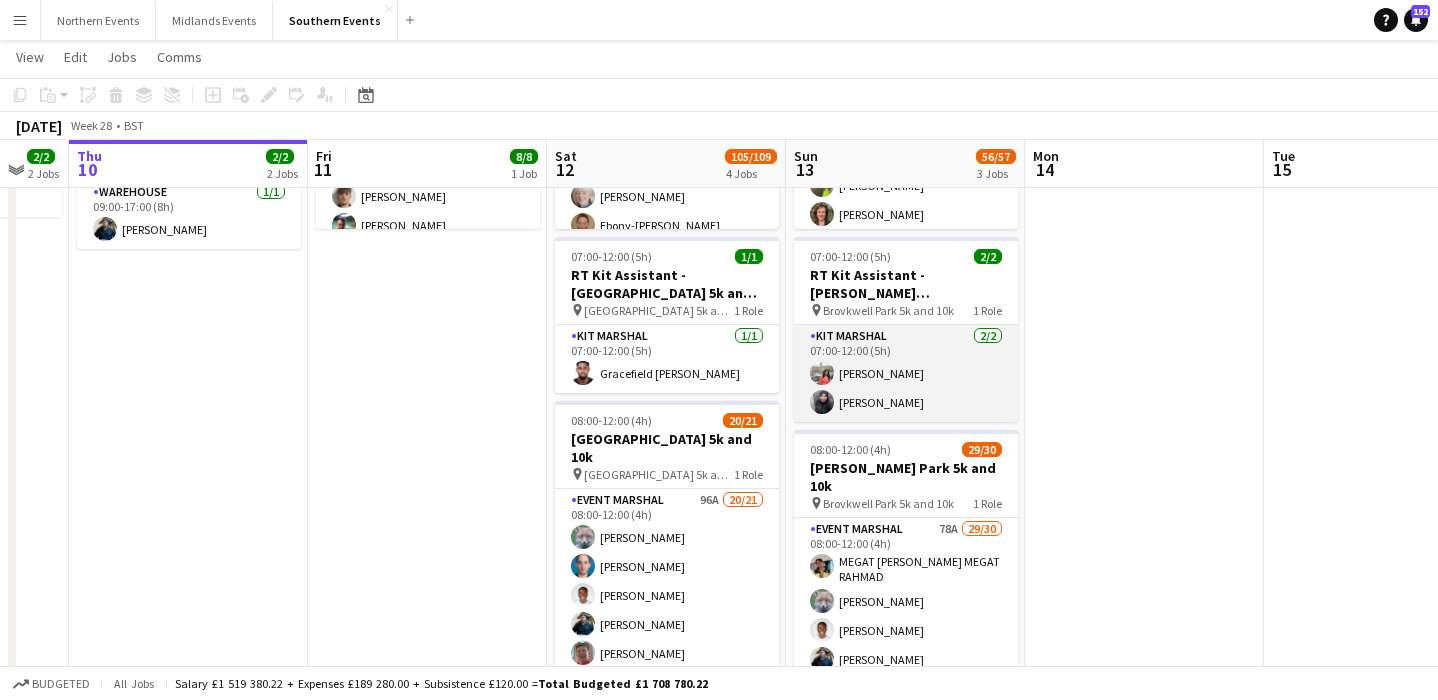 click on "Kit Marshal   [DATE]   07:00-12:00 (5h)
[PERSON_NAME]" at bounding box center [906, 373] 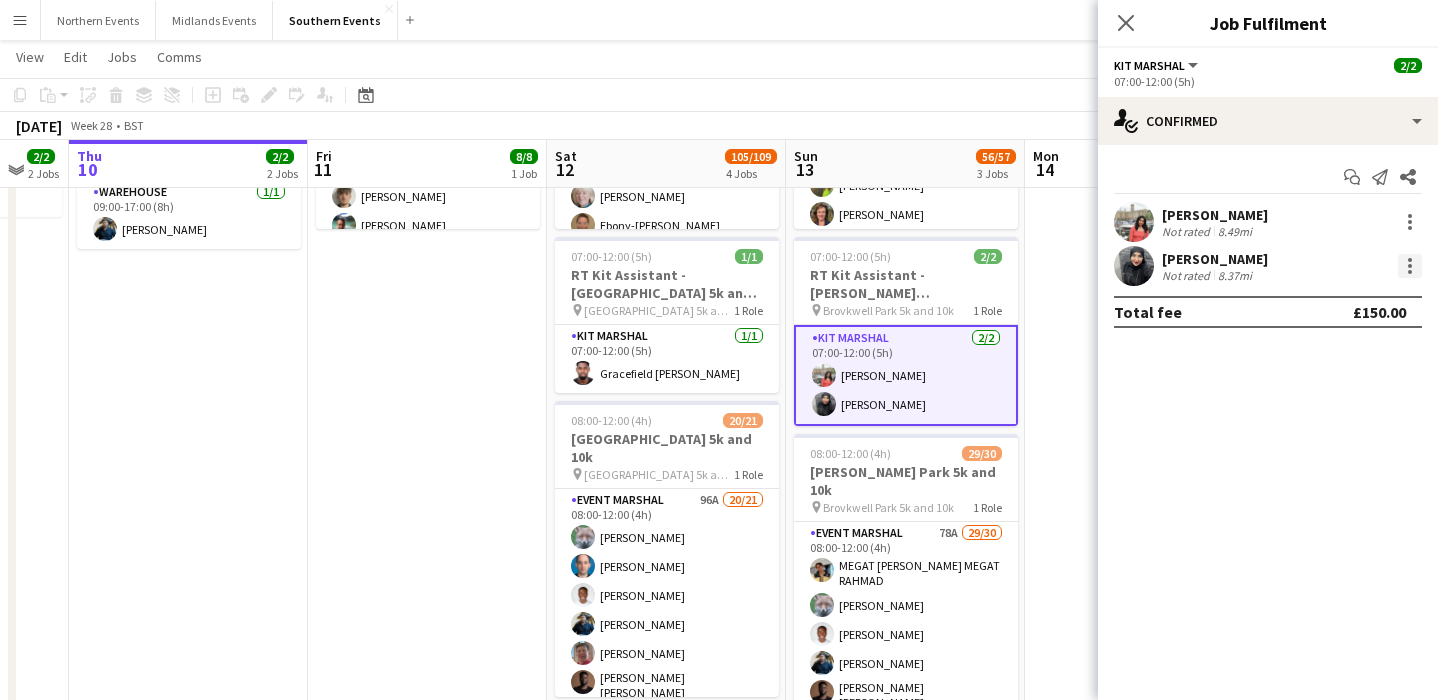 click at bounding box center (1410, 266) 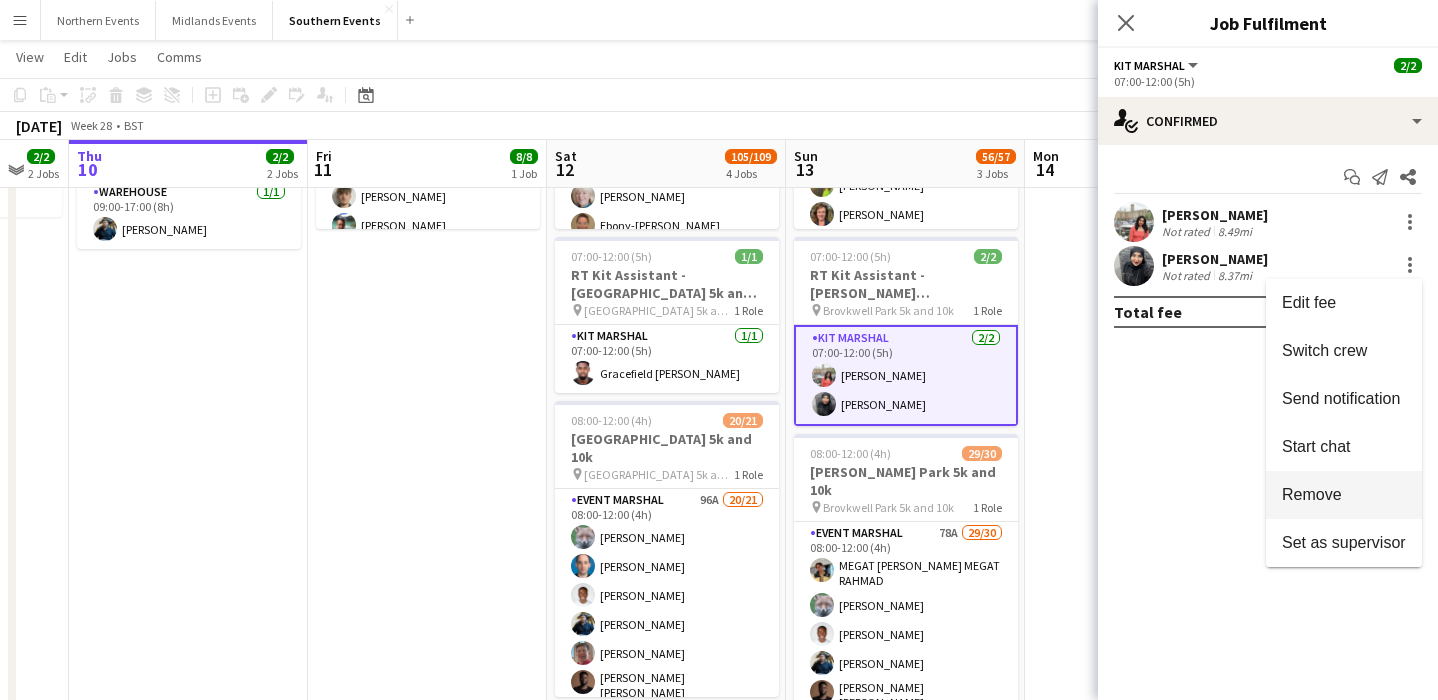 click on "Remove" at bounding box center [1344, 495] 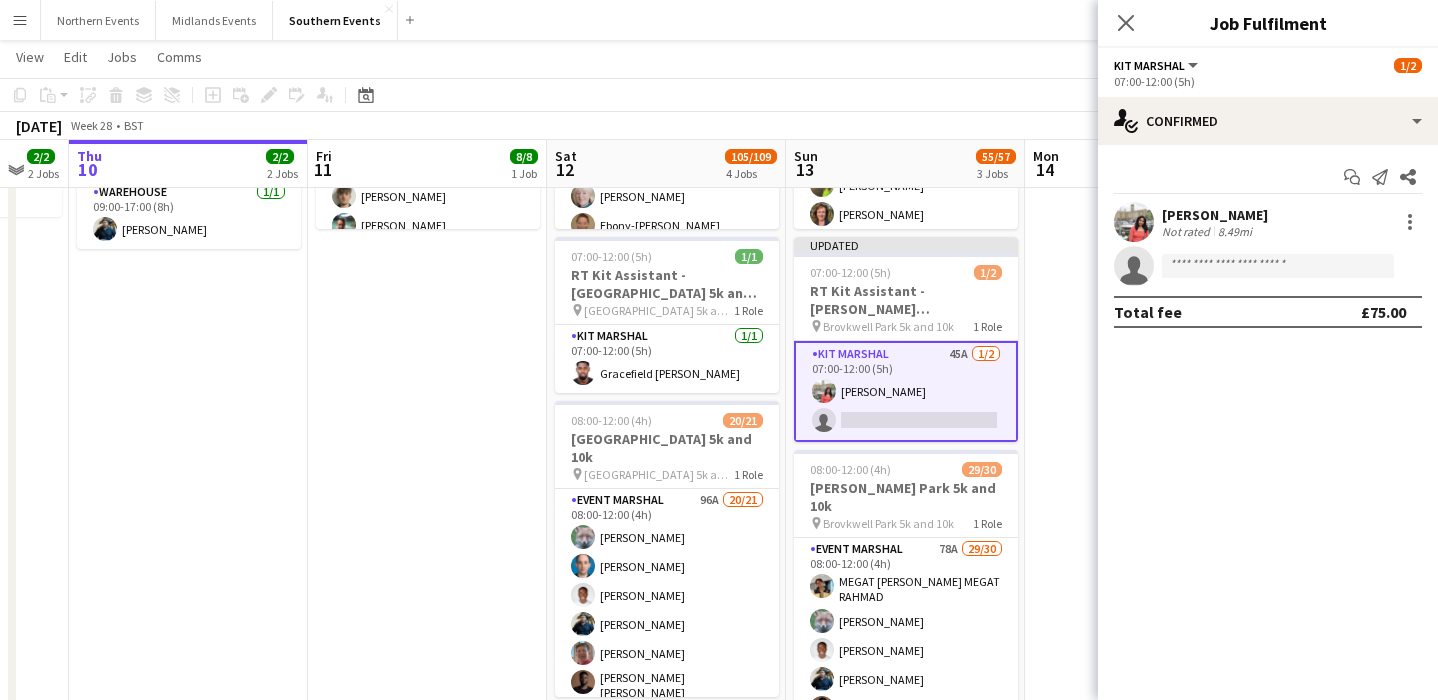 click at bounding box center (1144, 484) 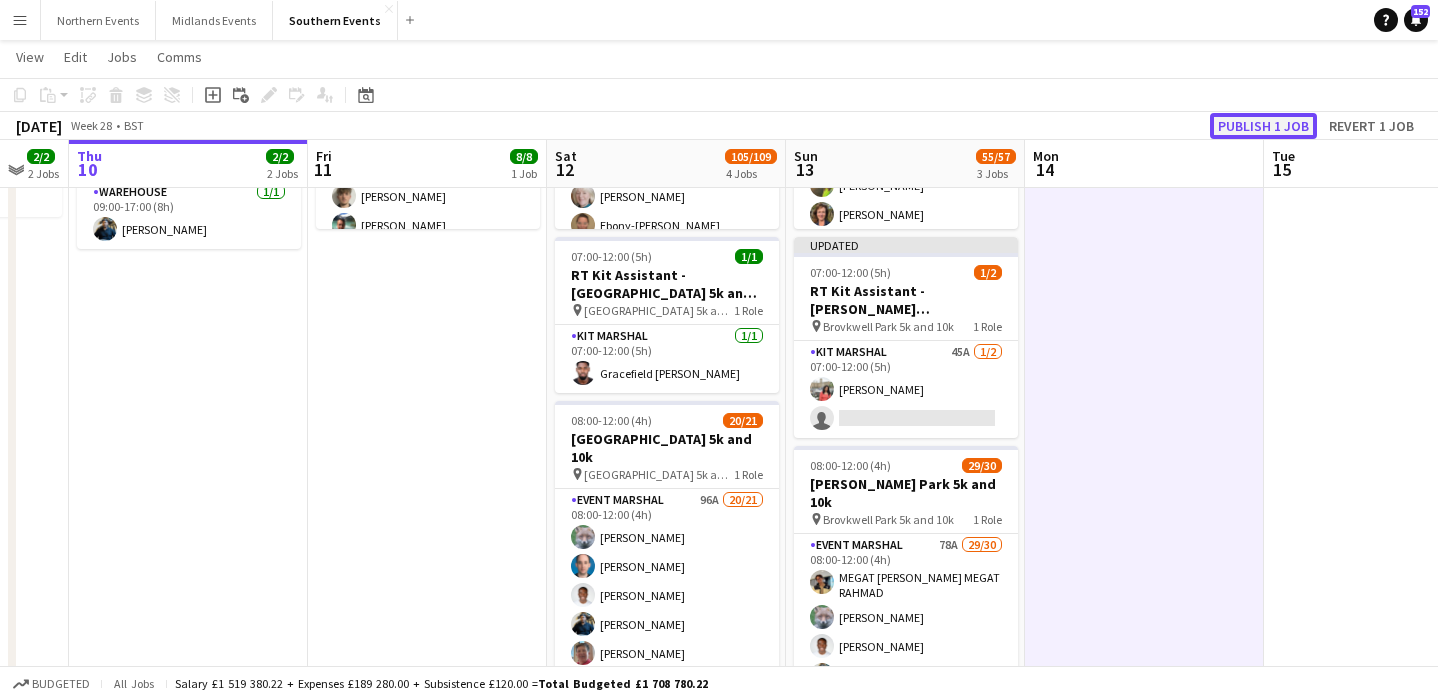 click on "Publish 1 job" 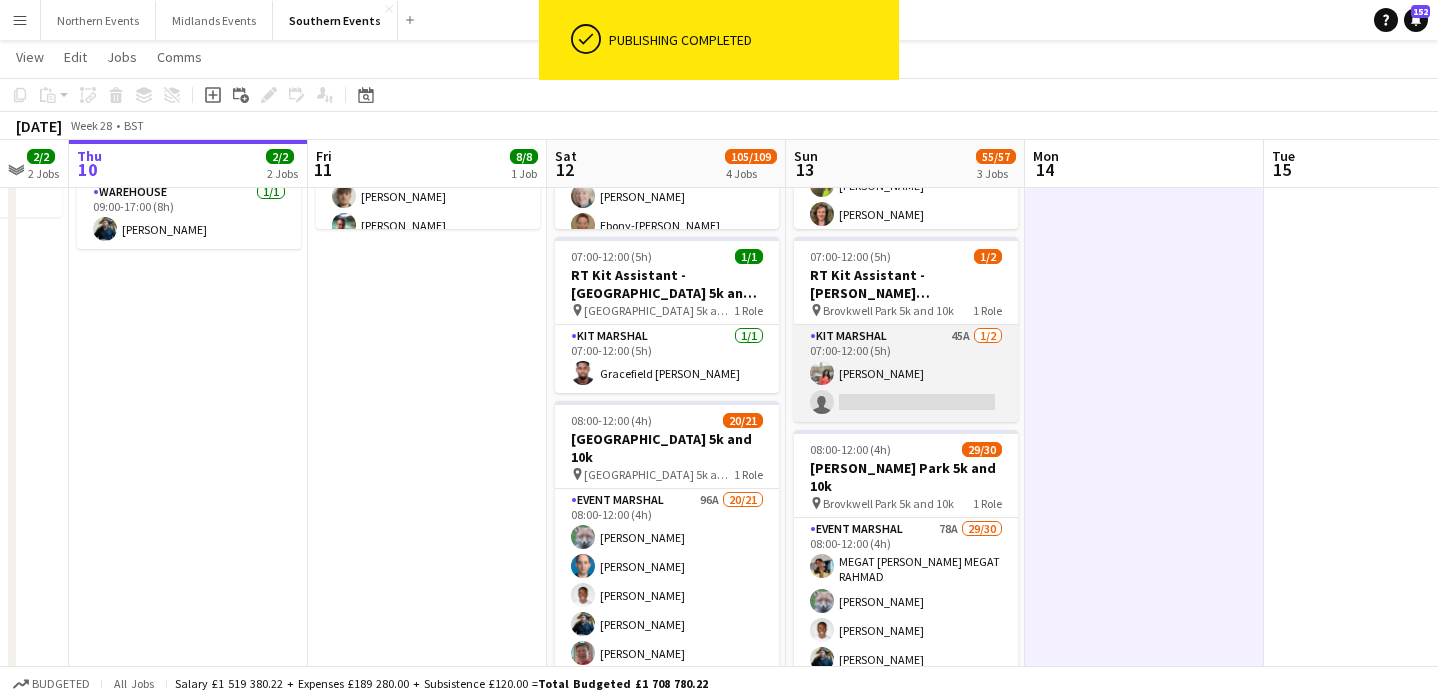 click on "Kit Marshal   45A   [DATE]   07:00-12:00 (5h)
[PERSON_NAME]
single-neutral-actions" at bounding box center (906, 373) 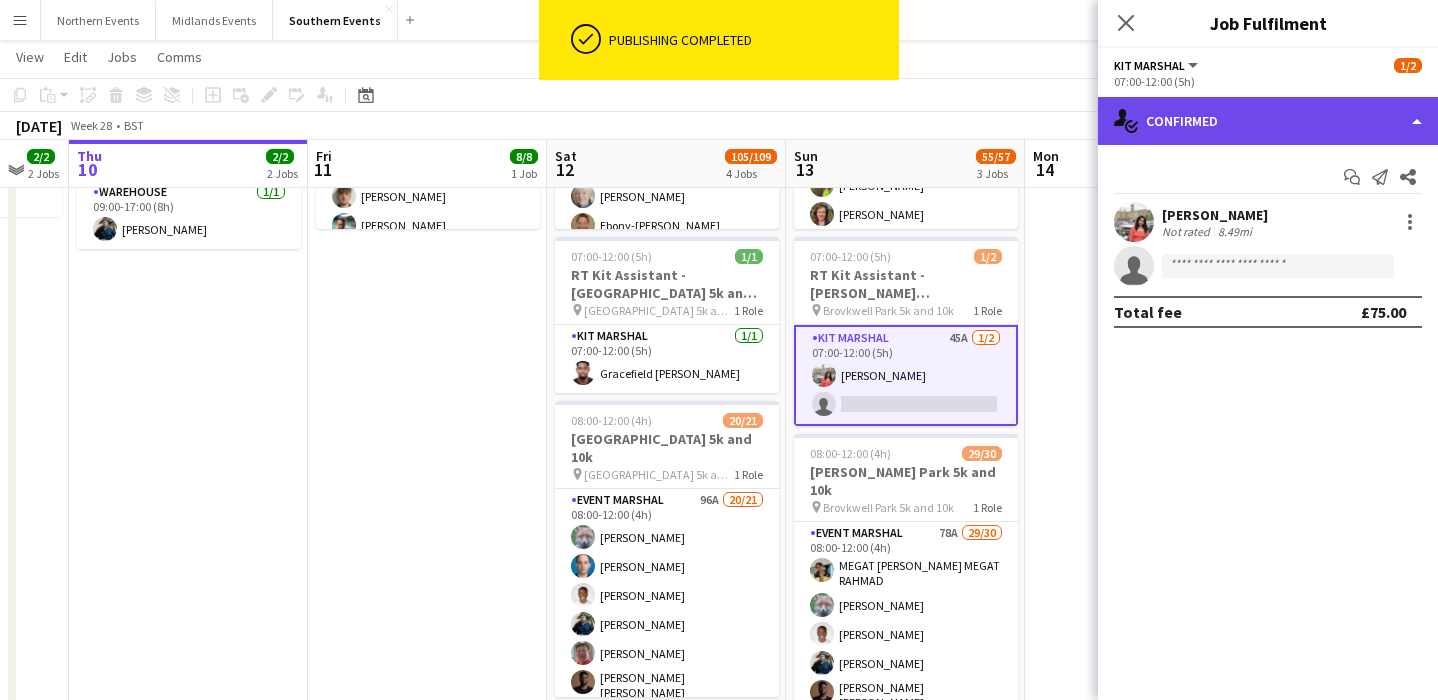 click on "single-neutral-actions-check-2
Confirmed" 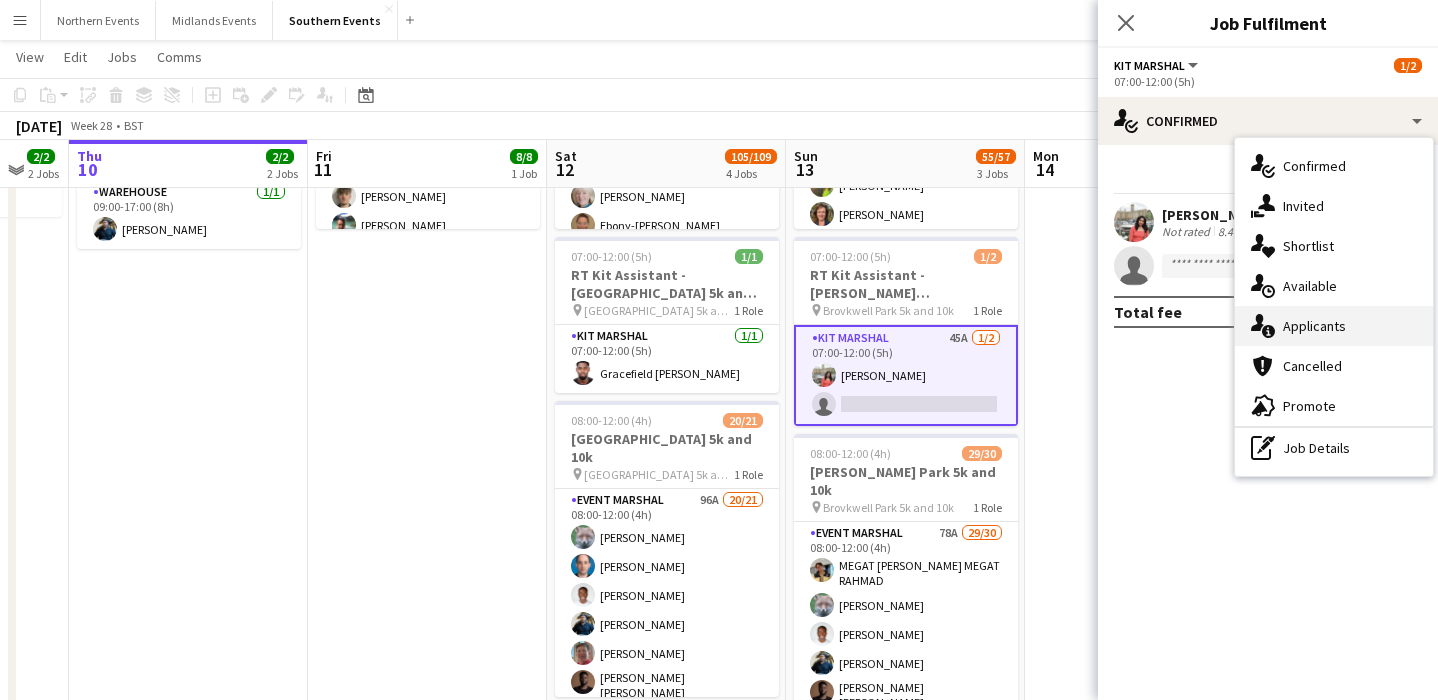 click on "single-neutral-actions-information
Applicants" at bounding box center [1334, 326] 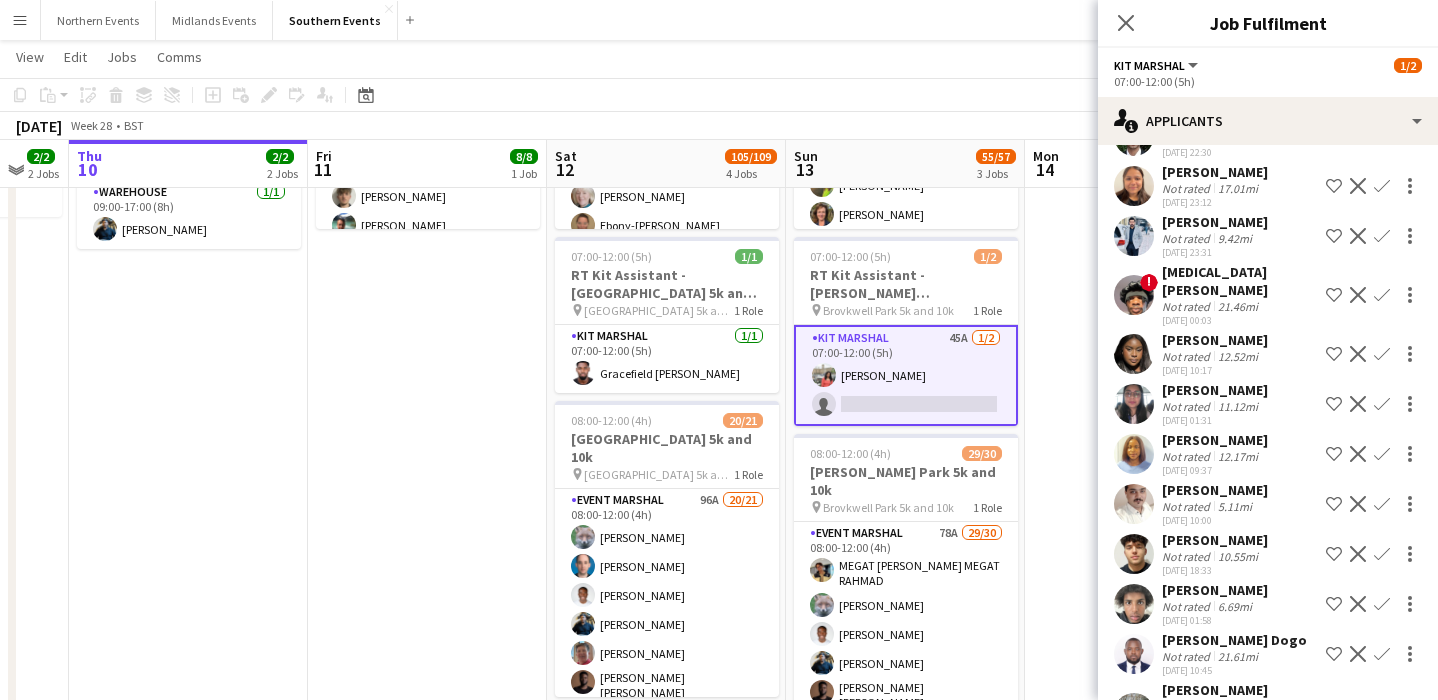 scroll, scrollTop: 1527, scrollLeft: 0, axis: vertical 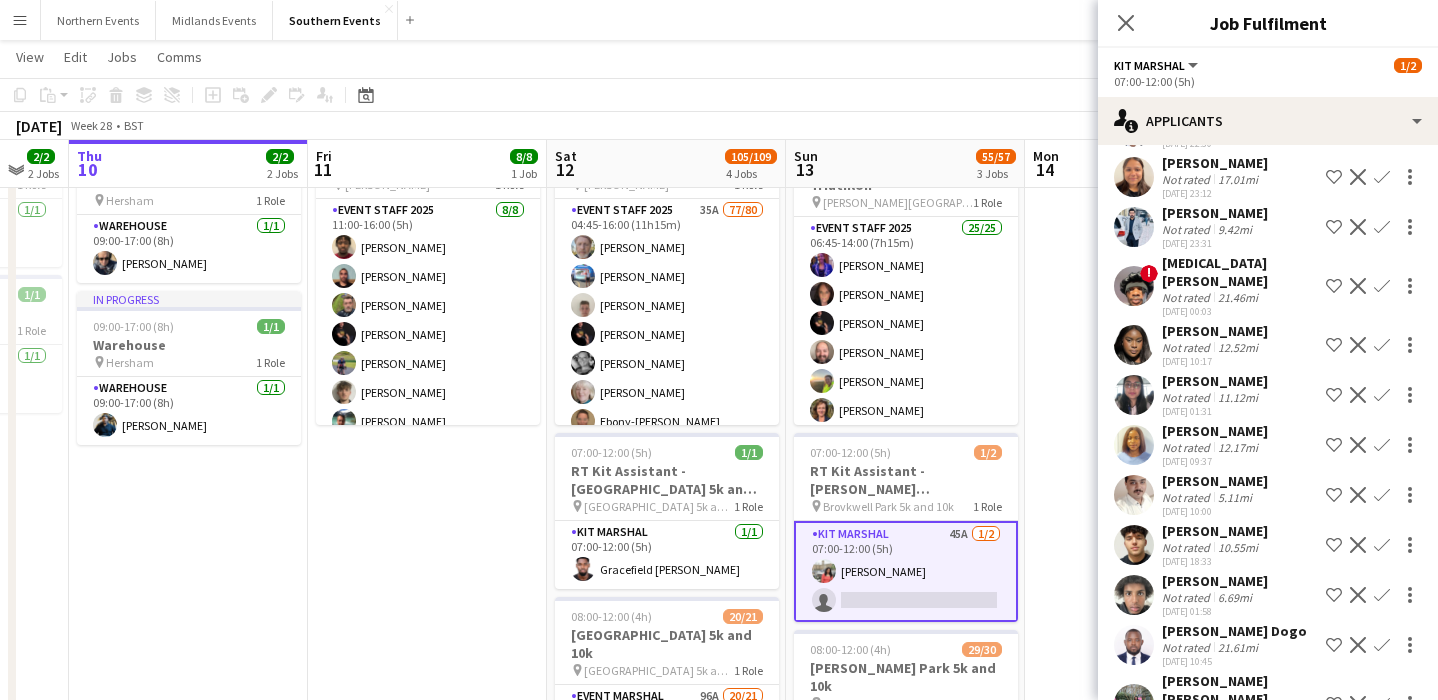 click on "Kit Marshal   45A   [DATE]   07:00-12:00 (5h)
[PERSON_NAME]
single-neutral-actions" at bounding box center [906, 571] 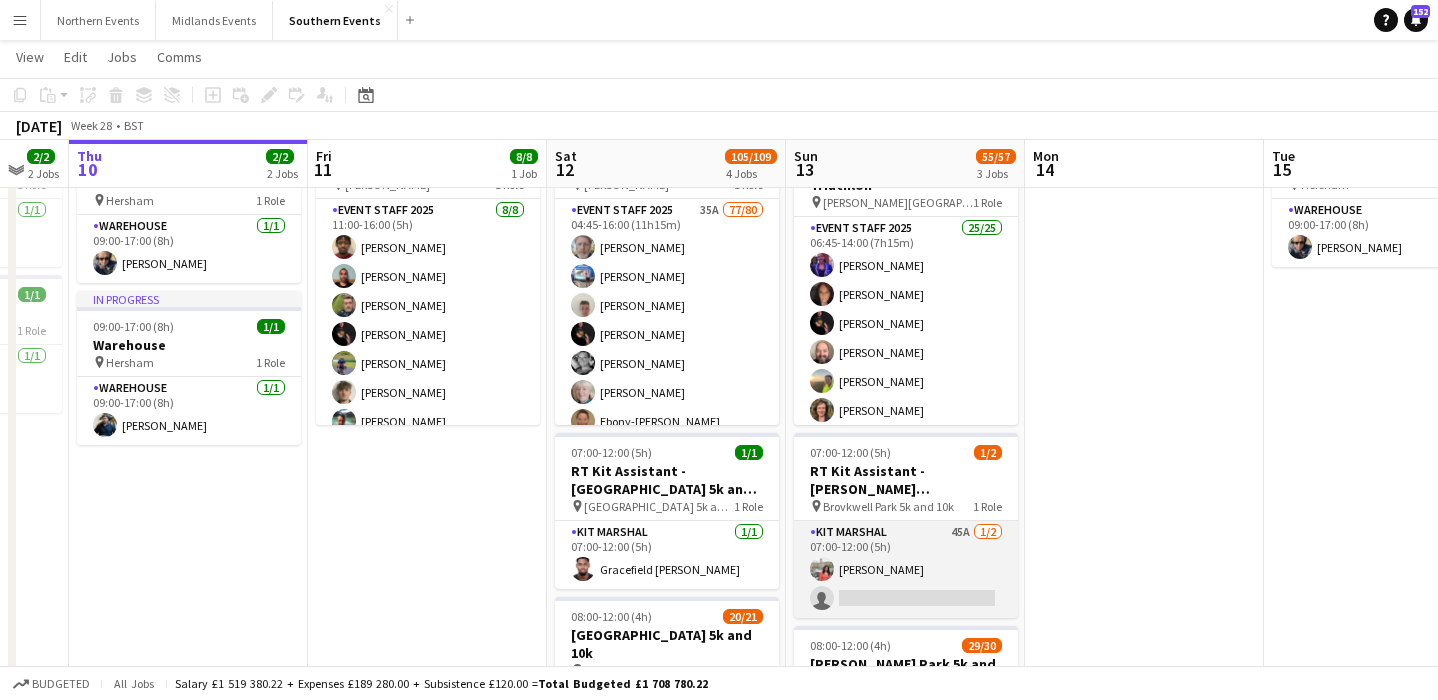 click on "Kit Marshal   45A   [DATE]   07:00-12:00 (5h)
[PERSON_NAME]
single-neutral-actions" at bounding box center [906, 569] 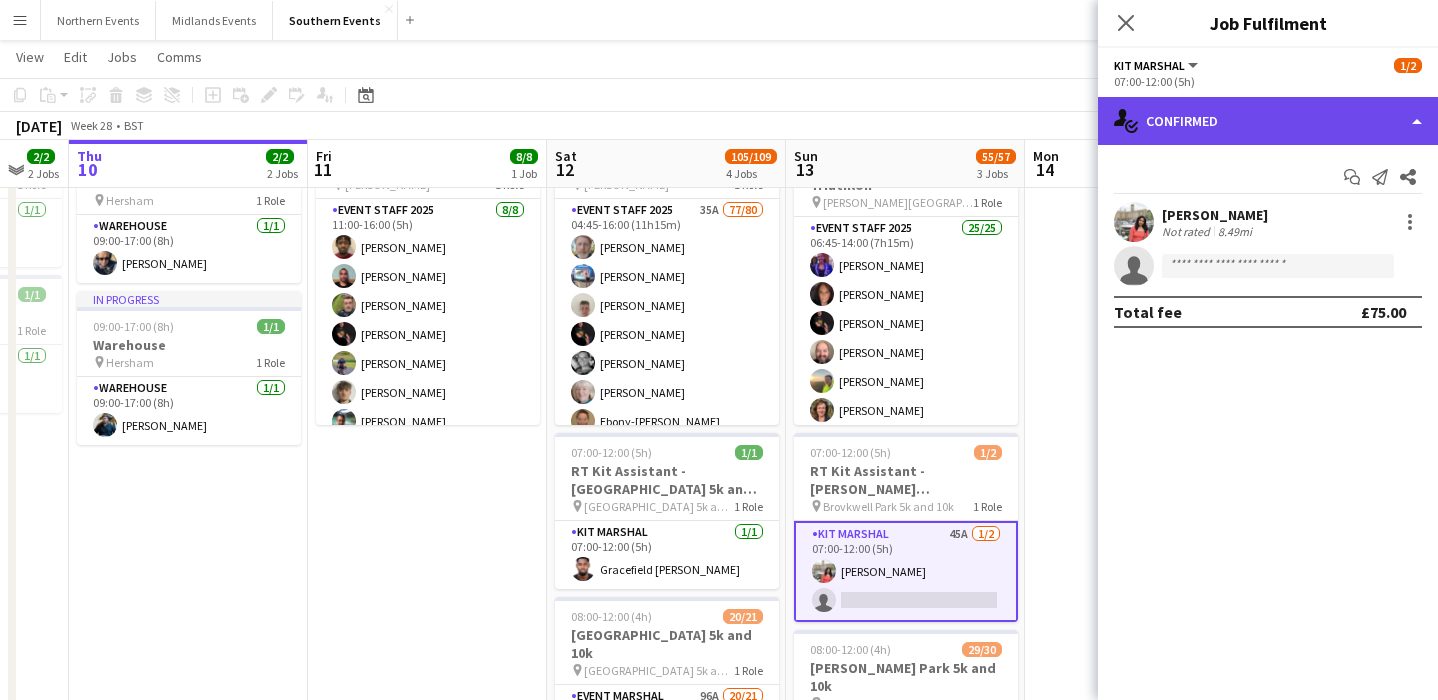 click on "single-neutral-actions-check-2
Confirmed" 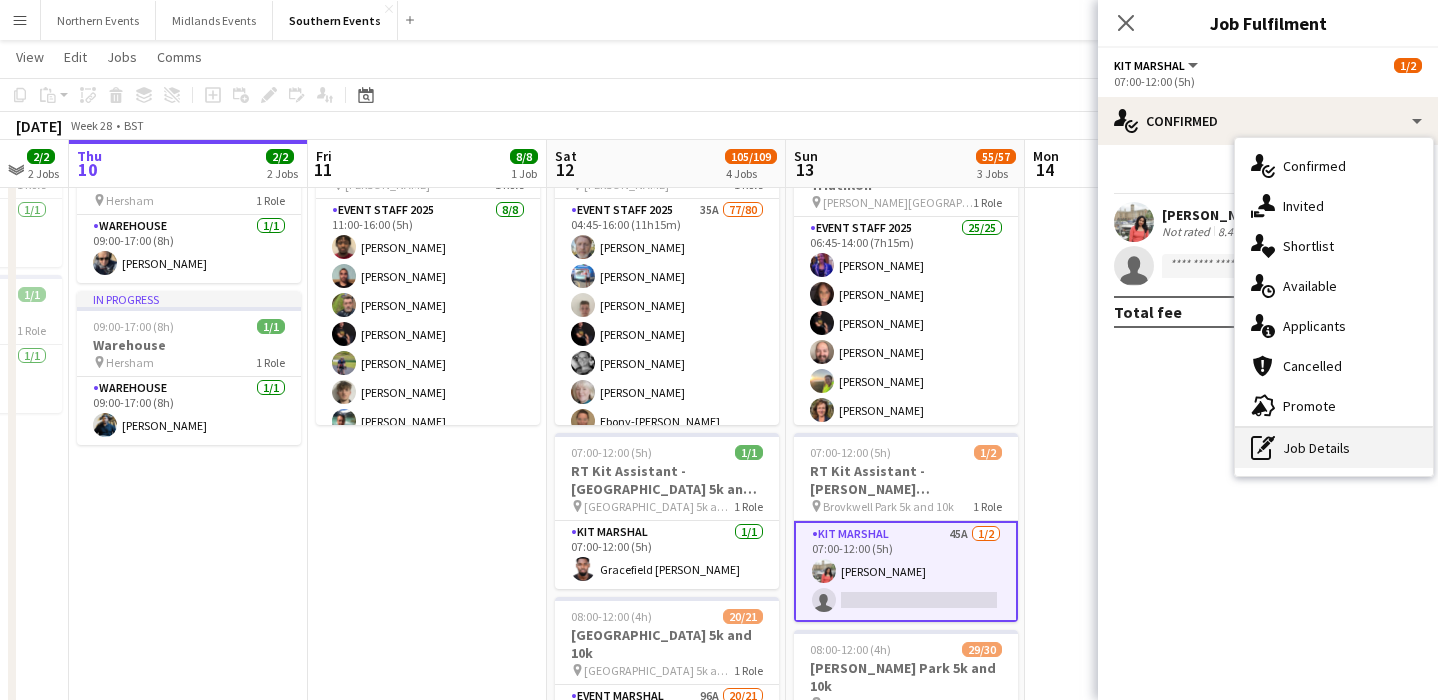 click on "pen-write
Job Details" at bounding box center [1334, 448] 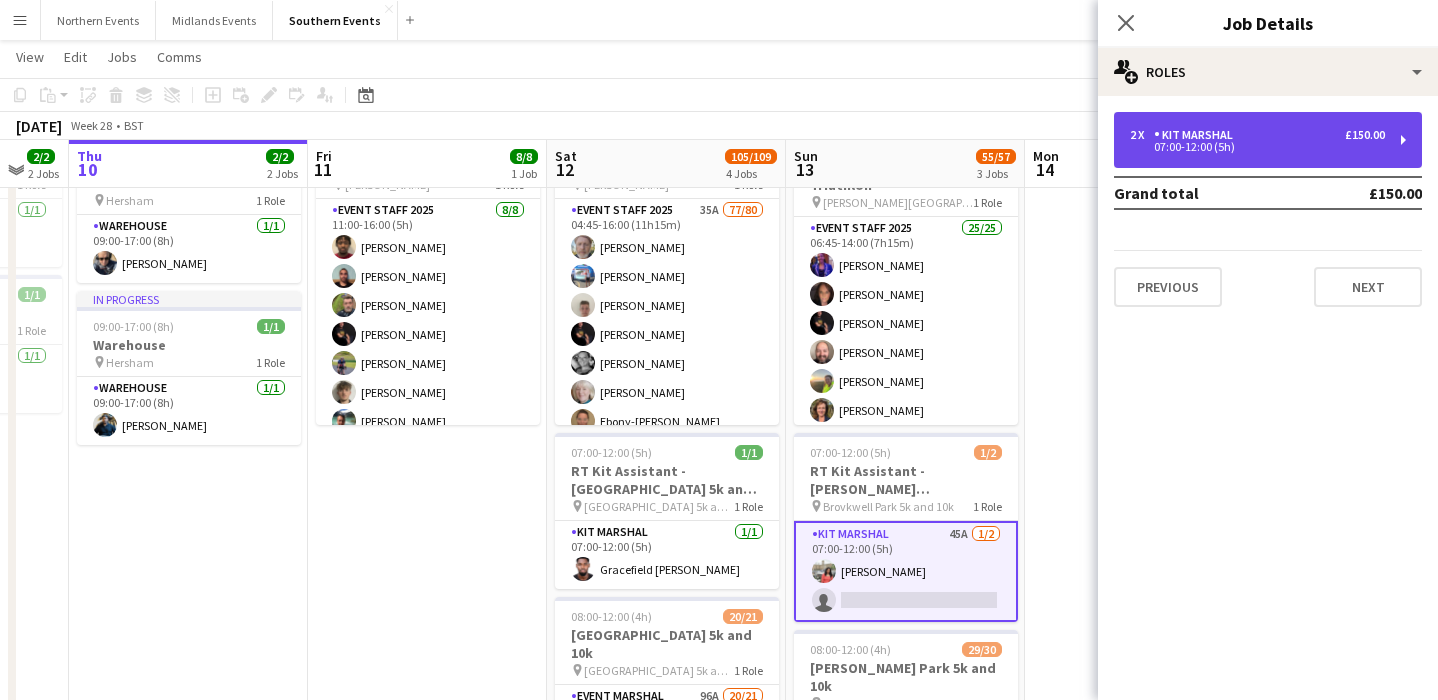 click on "07:00-12:00 (5h)" at bounding box center [1257, 147] 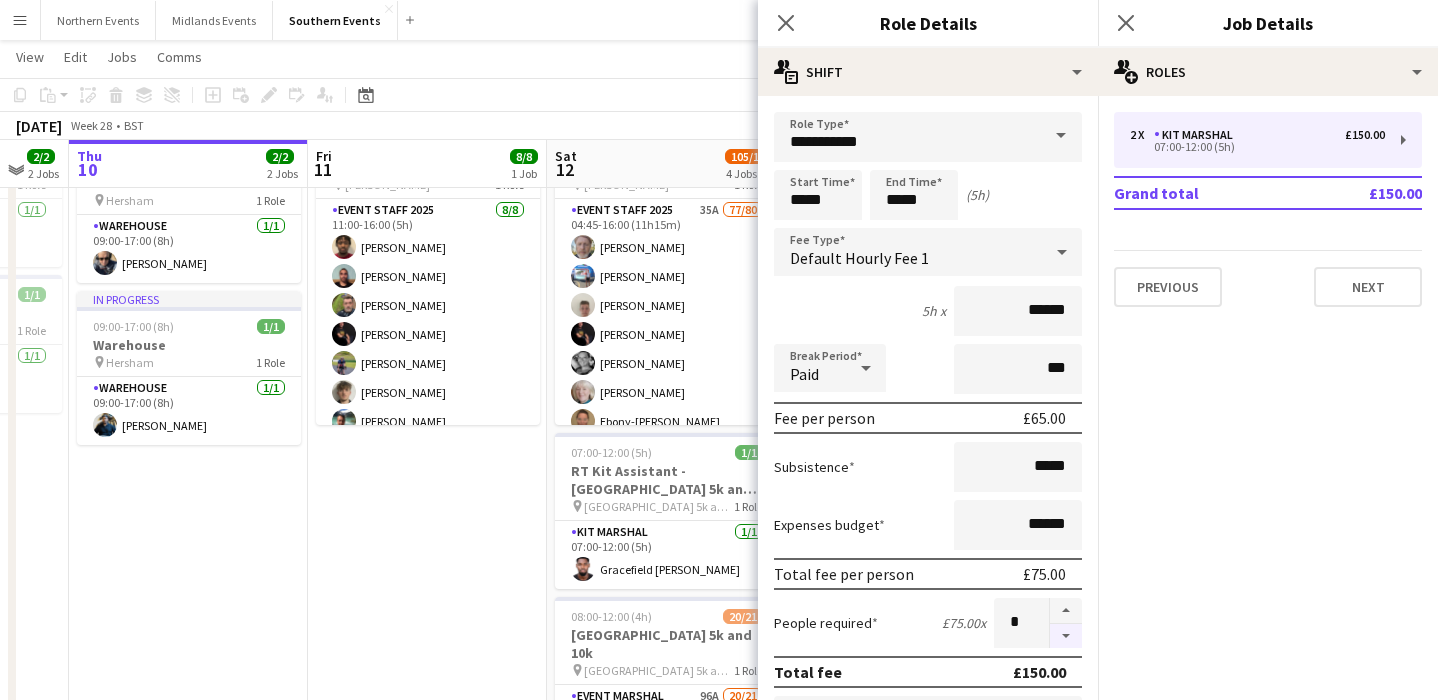 click at bounding box center (1066, 636) 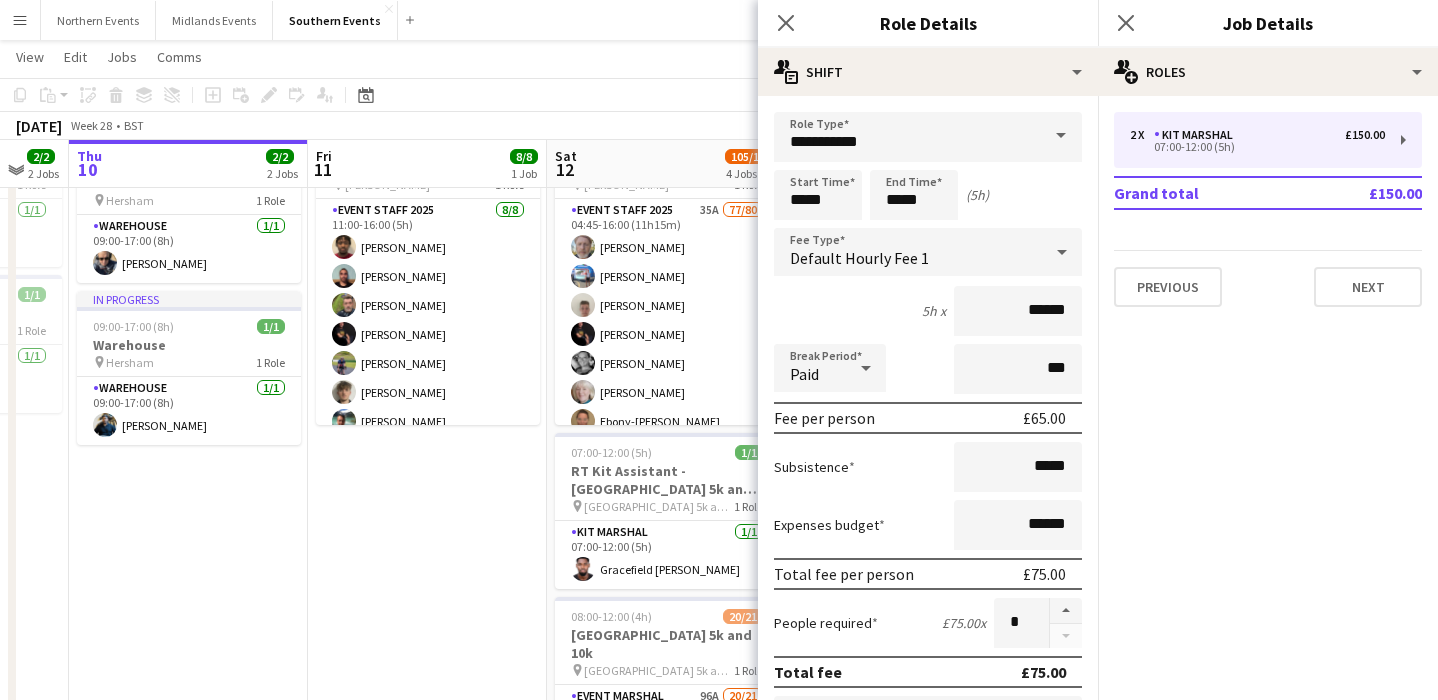 click on "Expenses budget  ******" at bounding box center (928, 525) 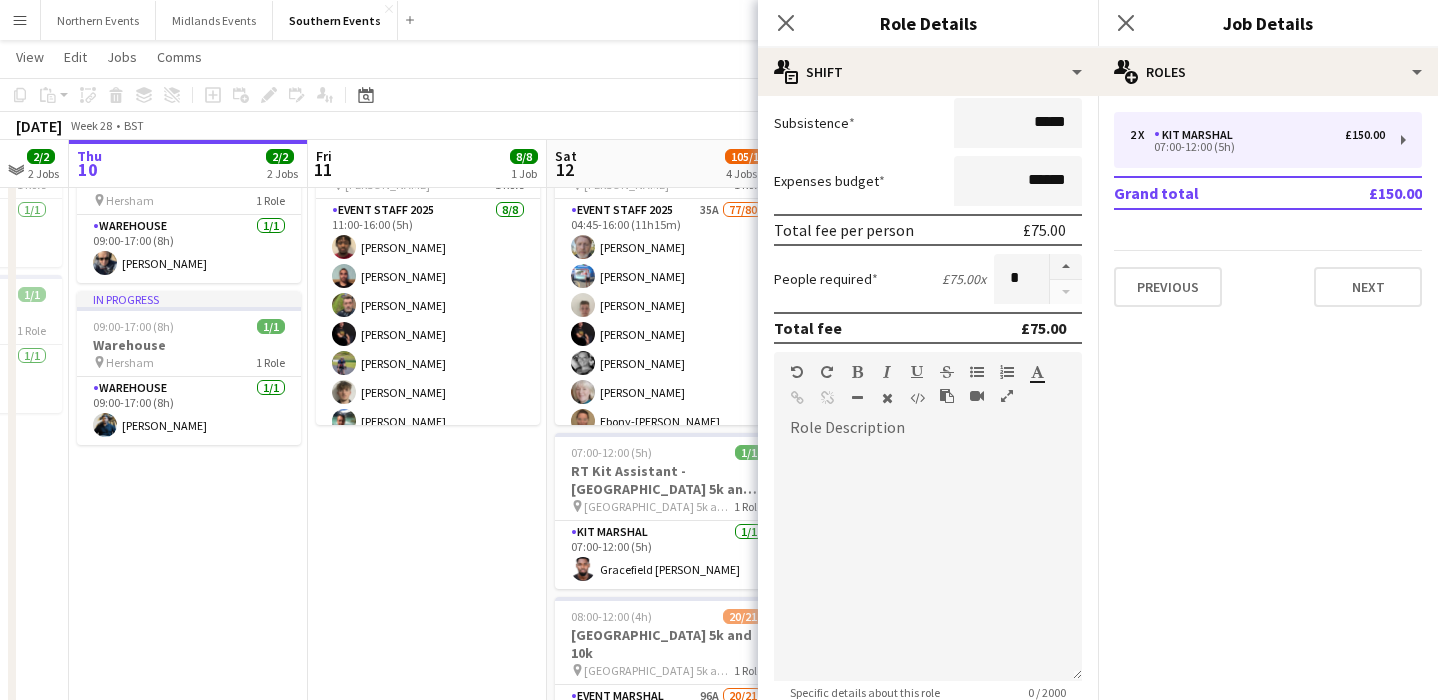 scroll, scrollTop: 654, scrollLeft: 0, axis: vertical 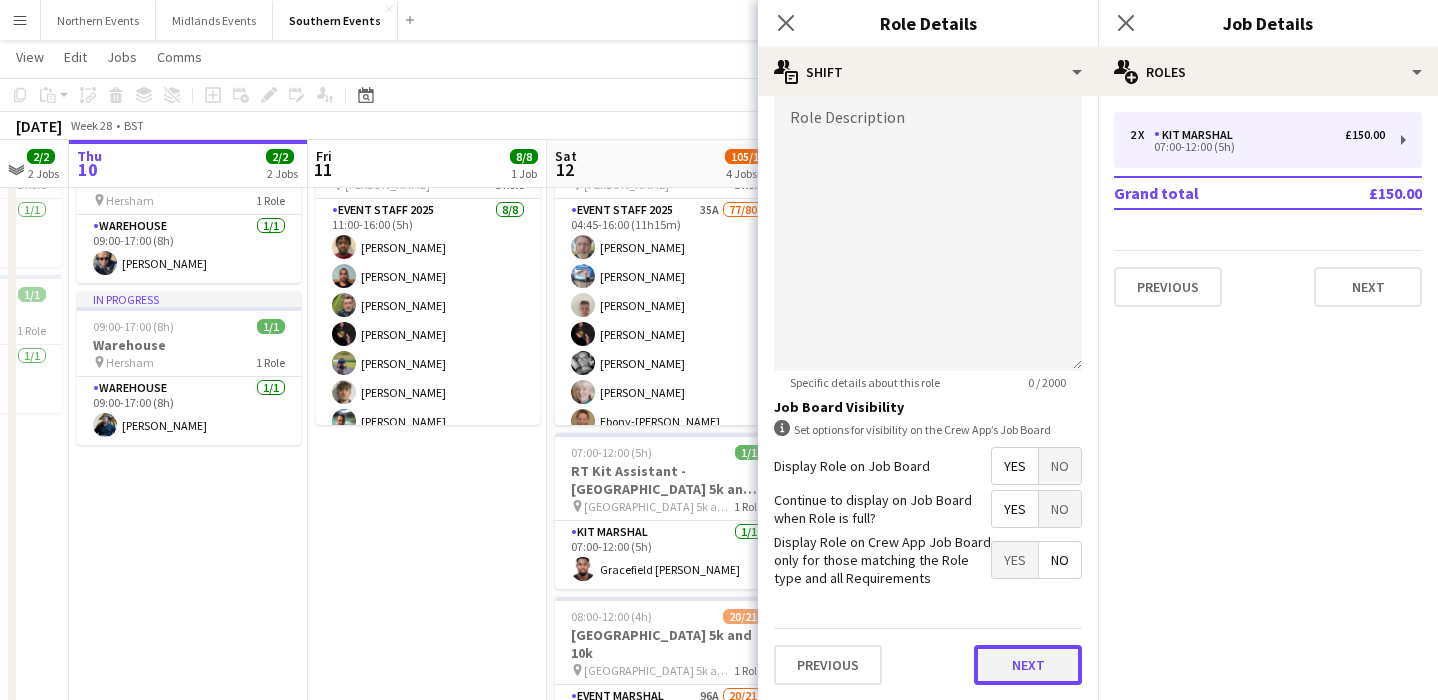 click on "Next" at bounding box center (1028, 665) 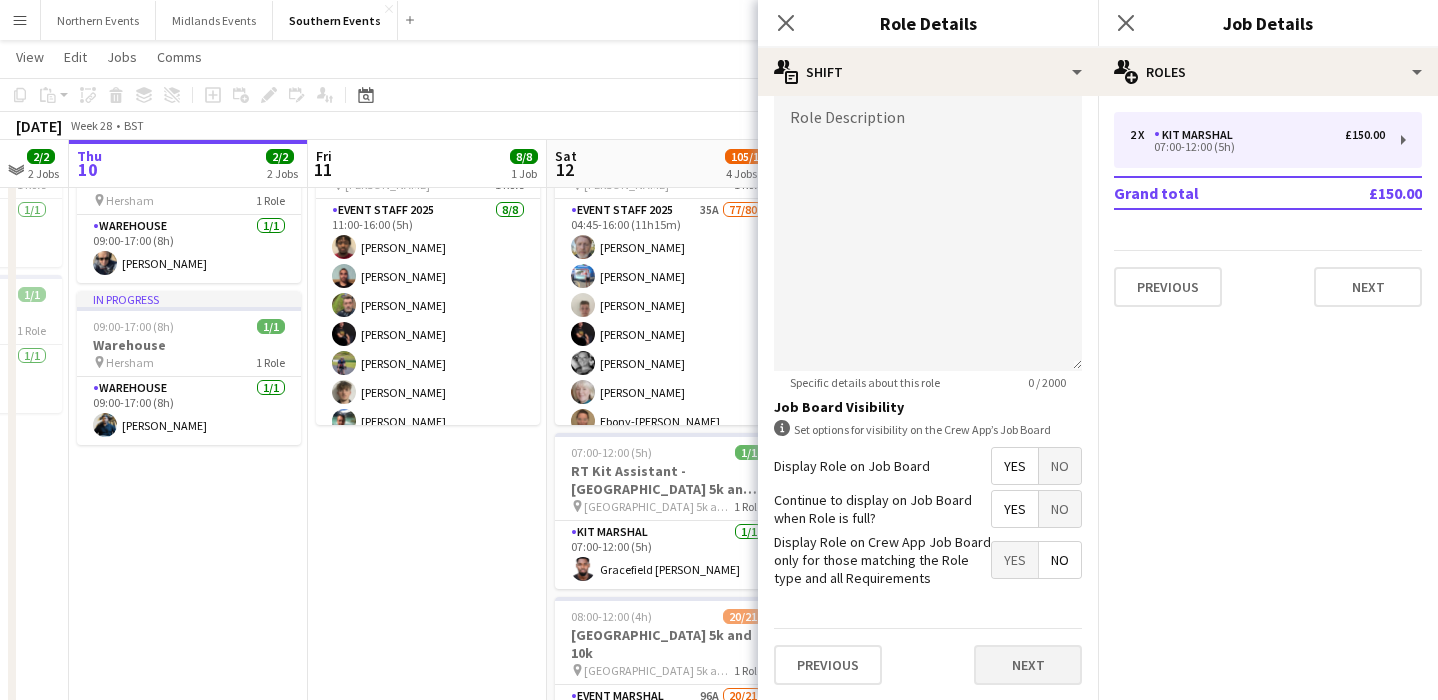 scroll, scrollTop: 0, scrollLeft: 0, axis: both 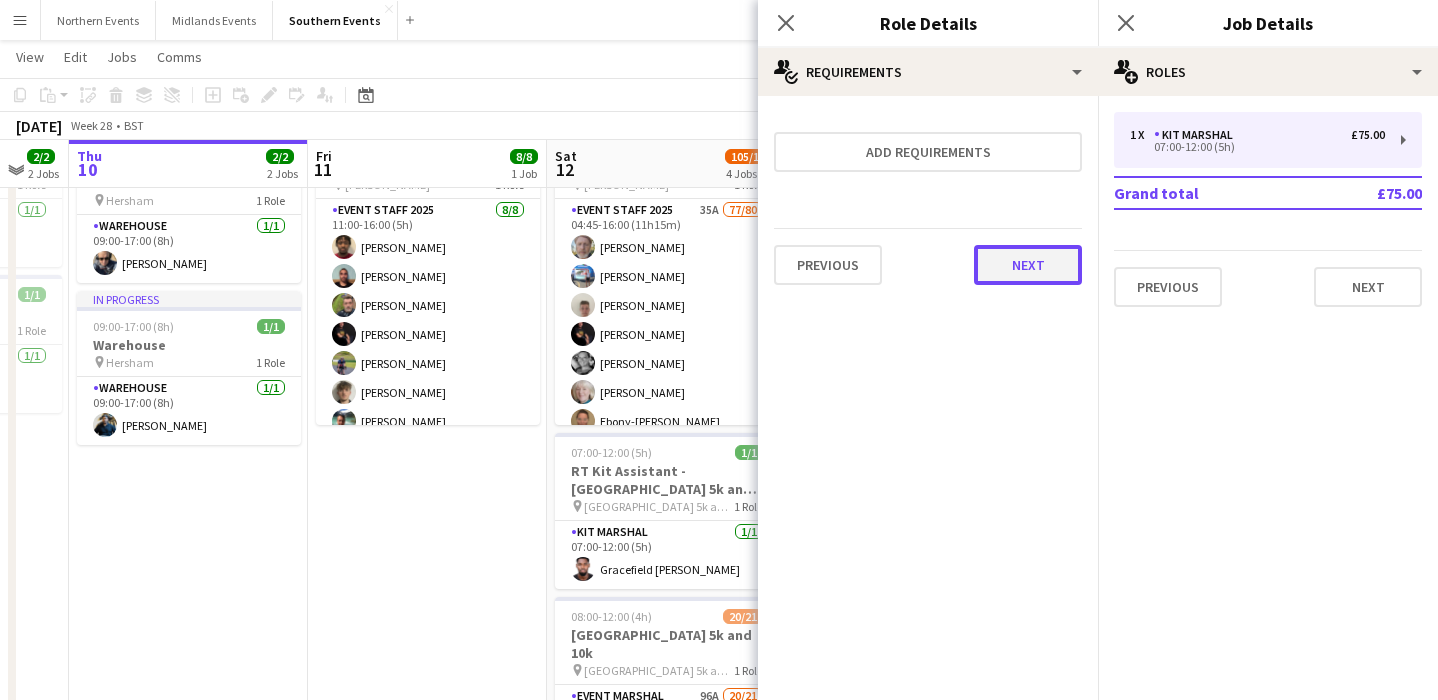 click on "Next" at bounding box center (1028, 265) 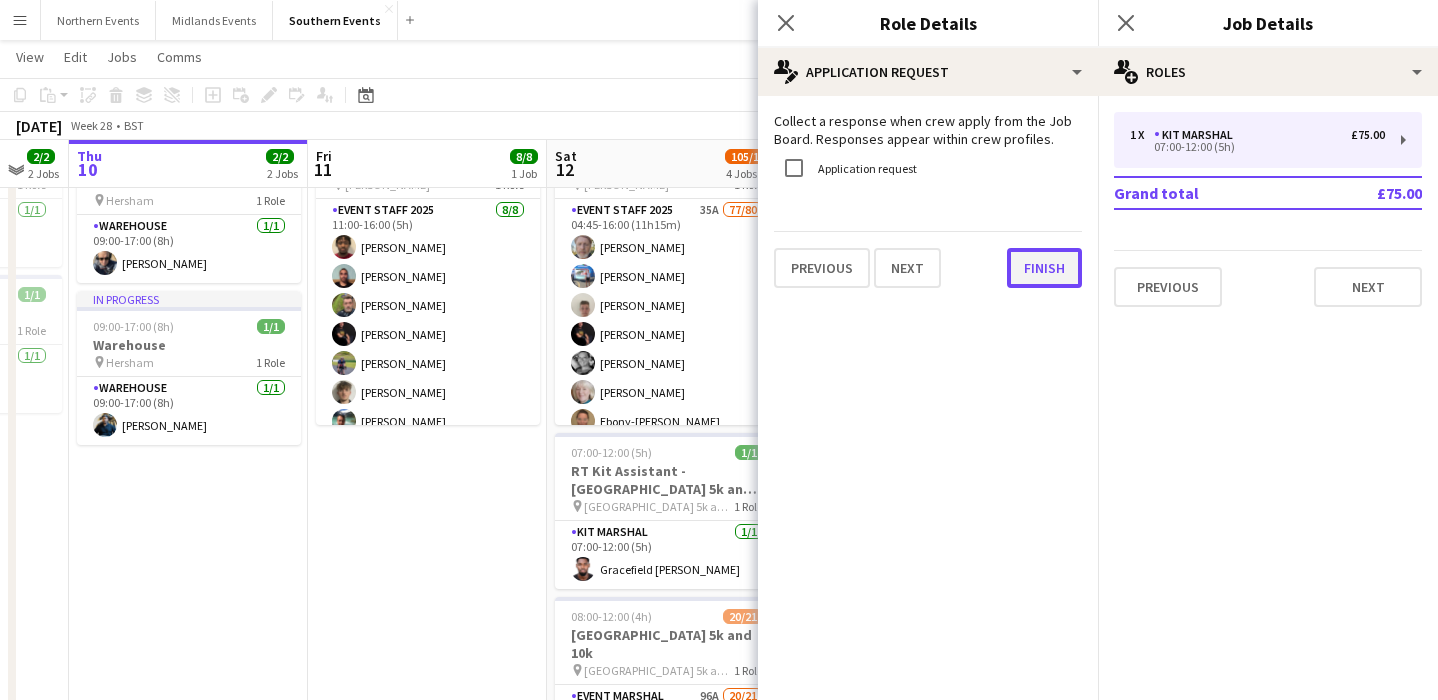 click on "Finish" at bounding box center [1044, 268] 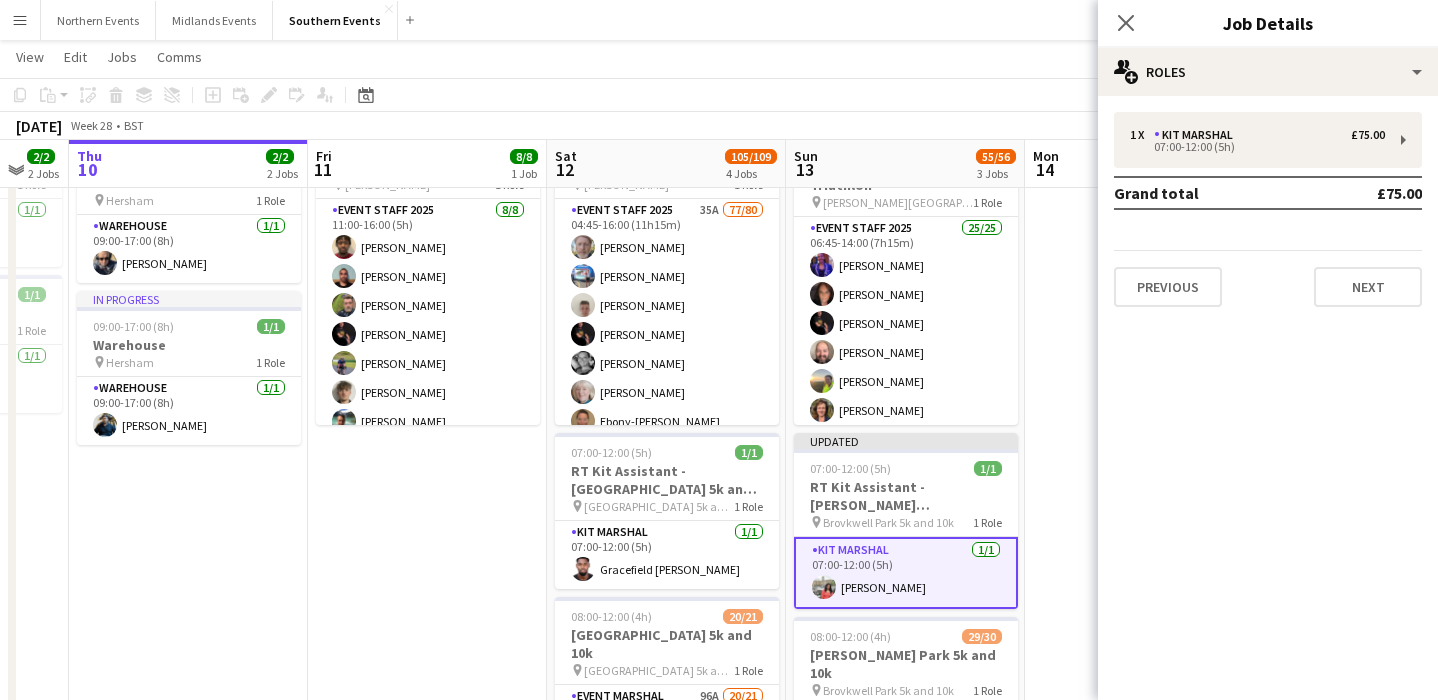 click at bounding box center (1144, 680) 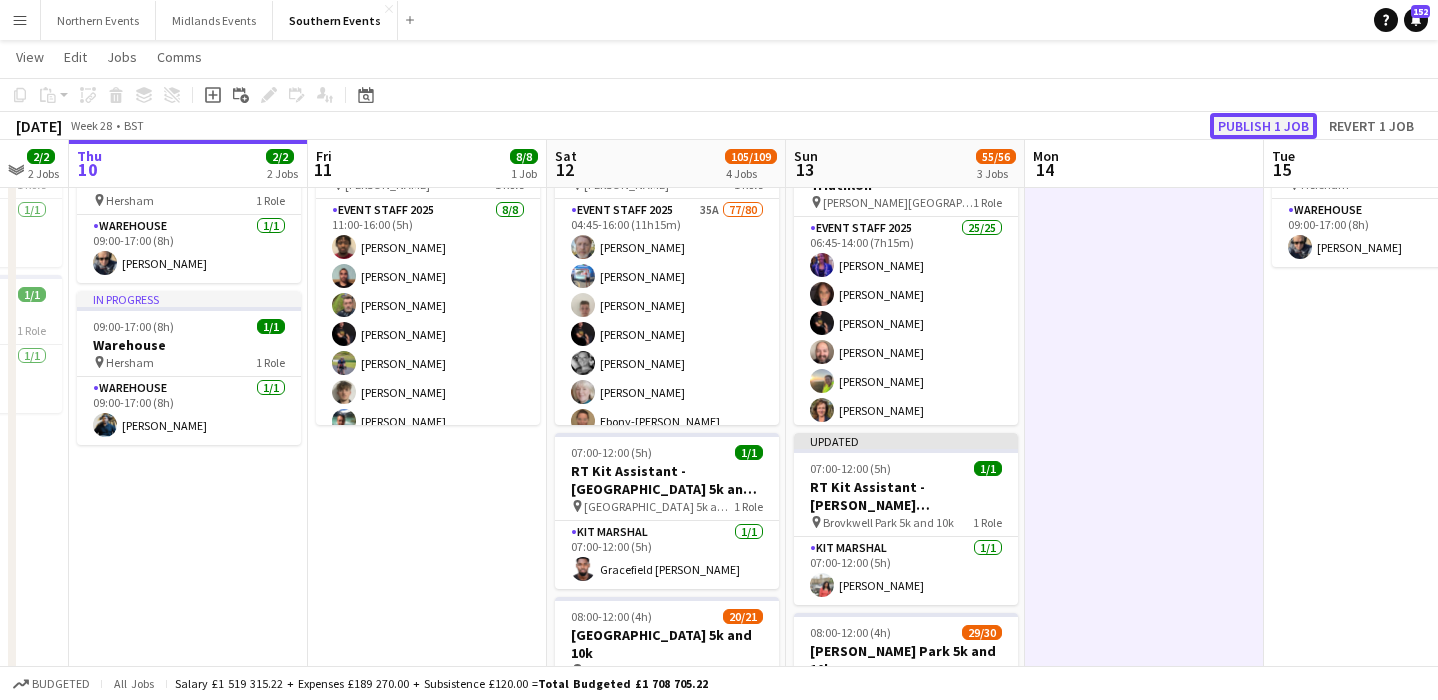 click on "Publish 1 job" 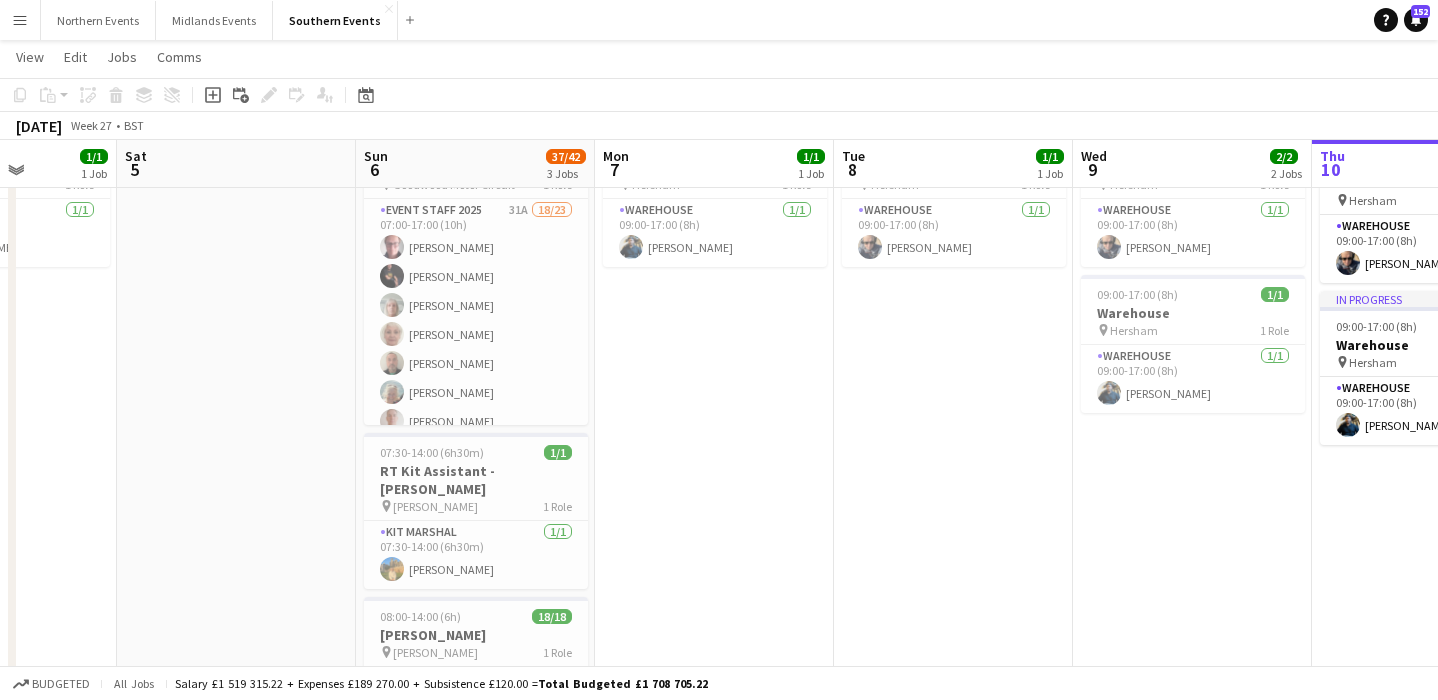 scroll, scrollTop: 0, scrollLeft: 418, axis: horizontal 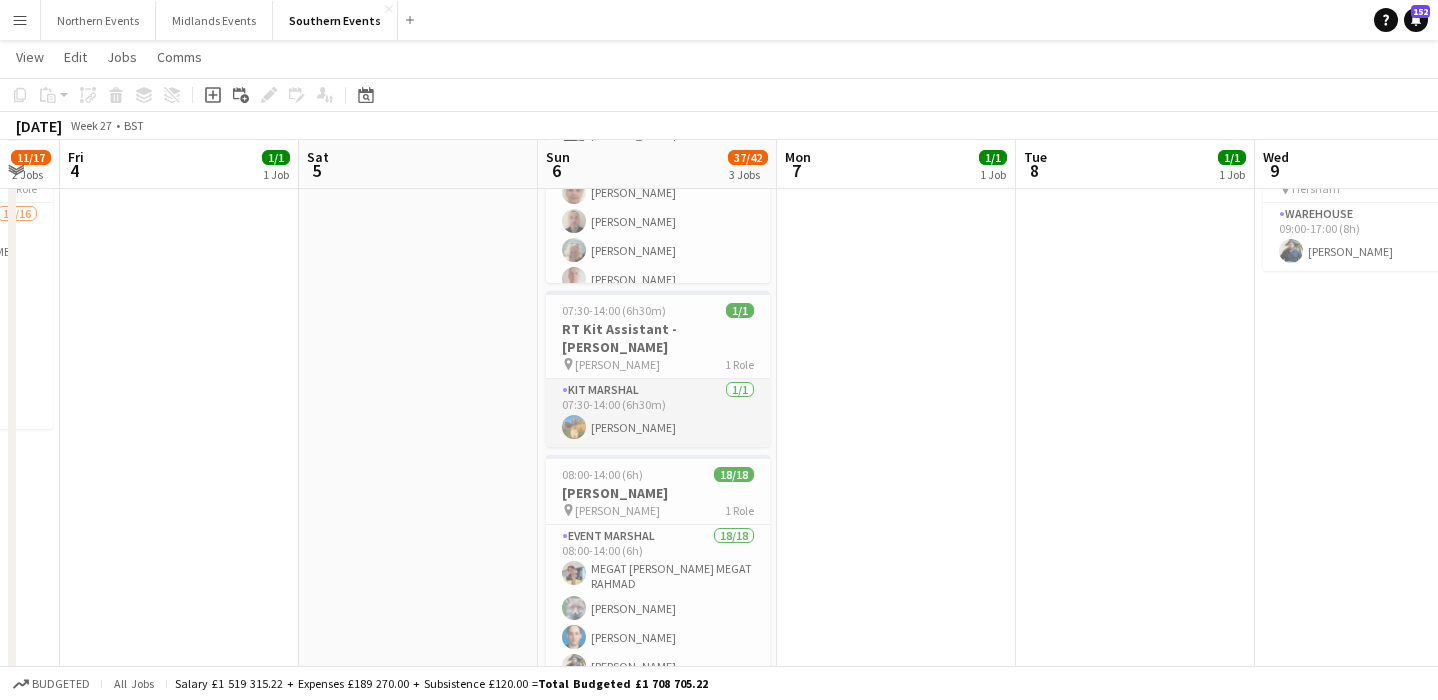 click on "Kit Marshal   [DATE]   07:30-14:00 (6h30m)
[PERSON_NAME]" at bounding box center [658, 413] 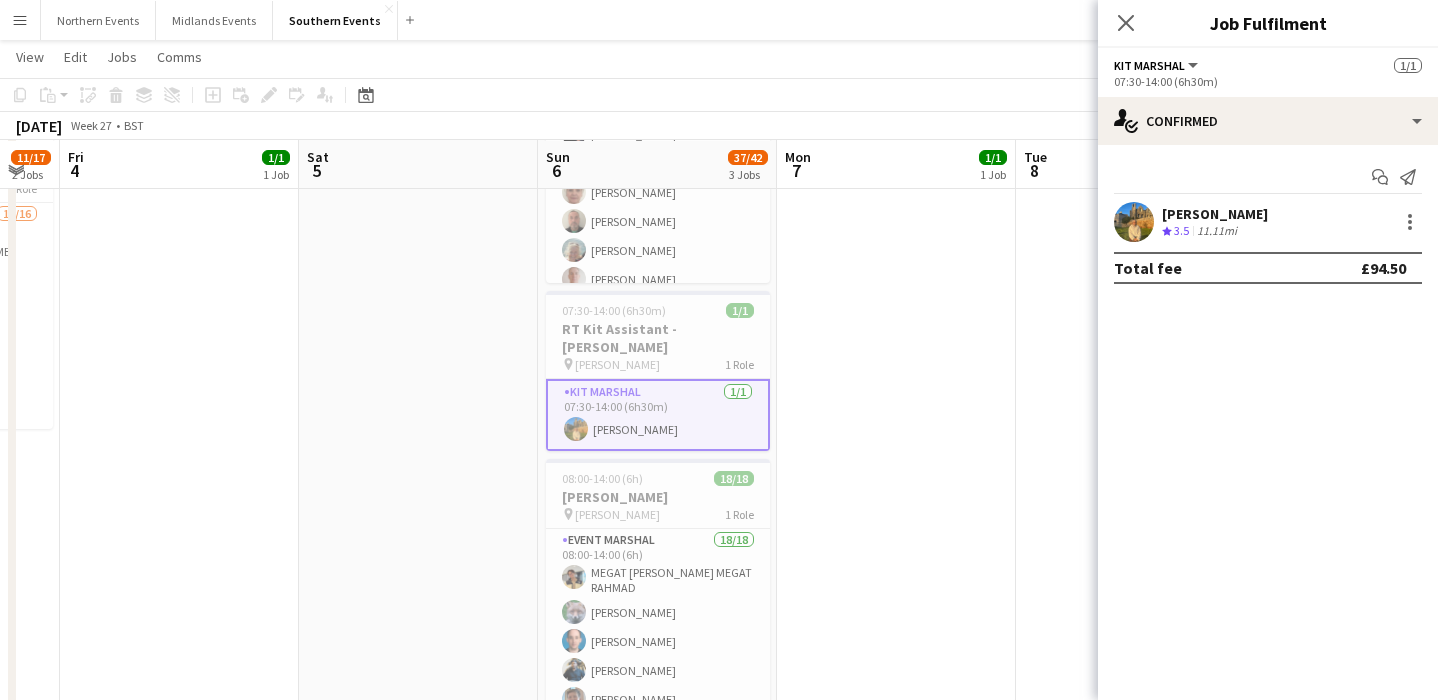 drag, startPoint x: 1367, startPoint y: 215, endPoint x: 1121, endPoint y: 214, distance: 246.00203 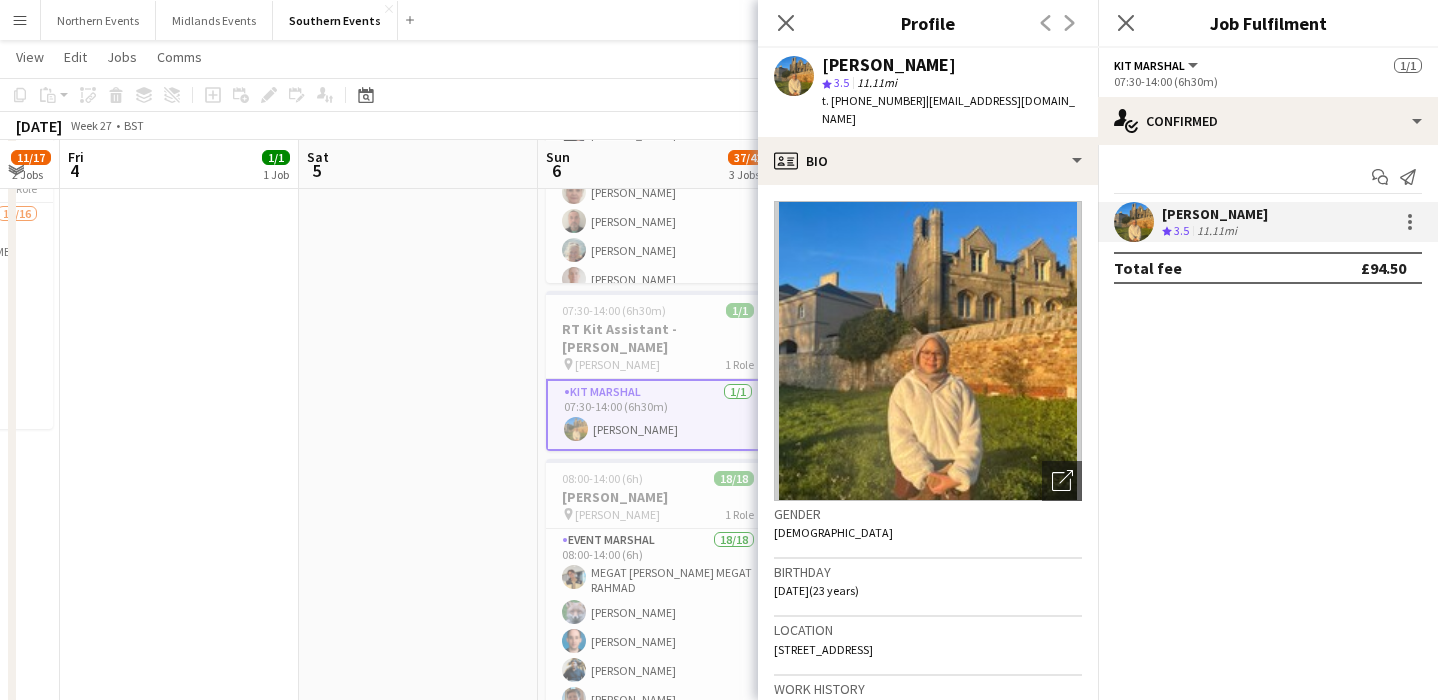 copy on "[PERSON_NAME]" 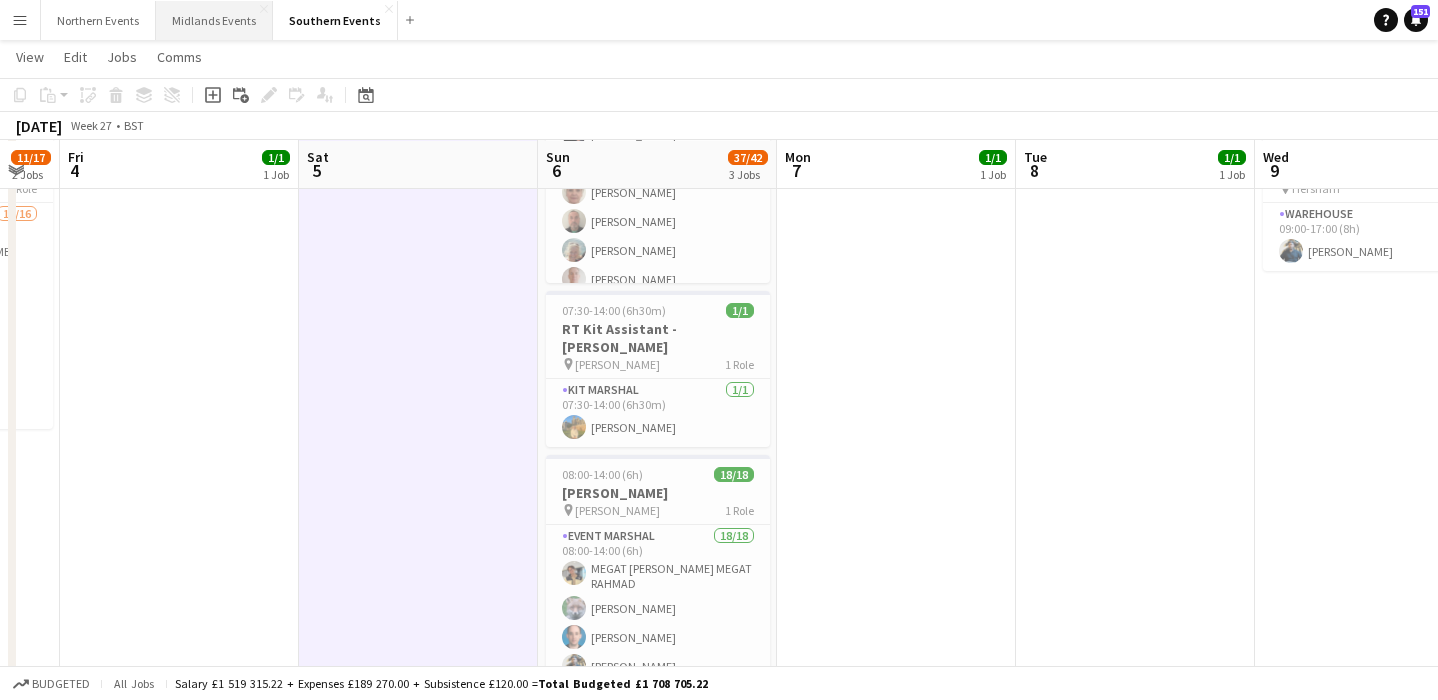click on "Midlands Events
Close" at bounding box center (214, 20) 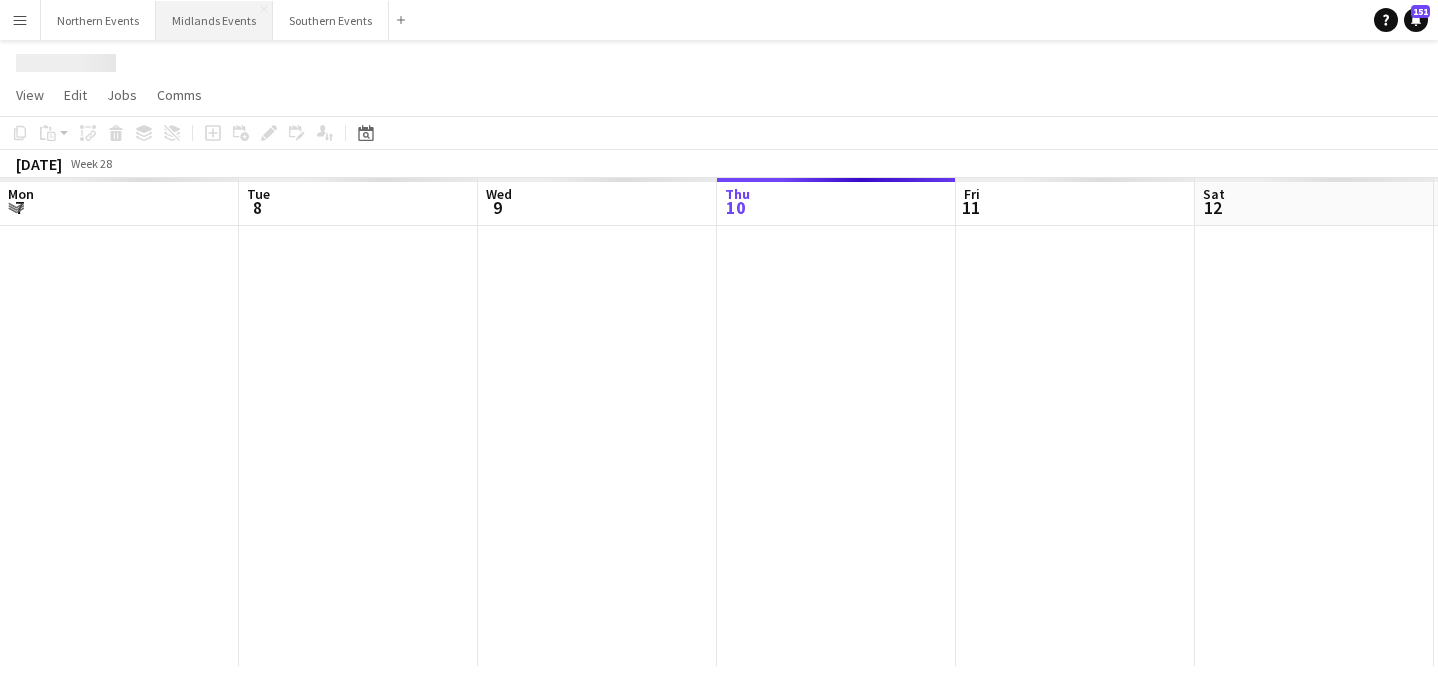 scroll, scrollTop: 0, scrollLeft: 0, axis: both 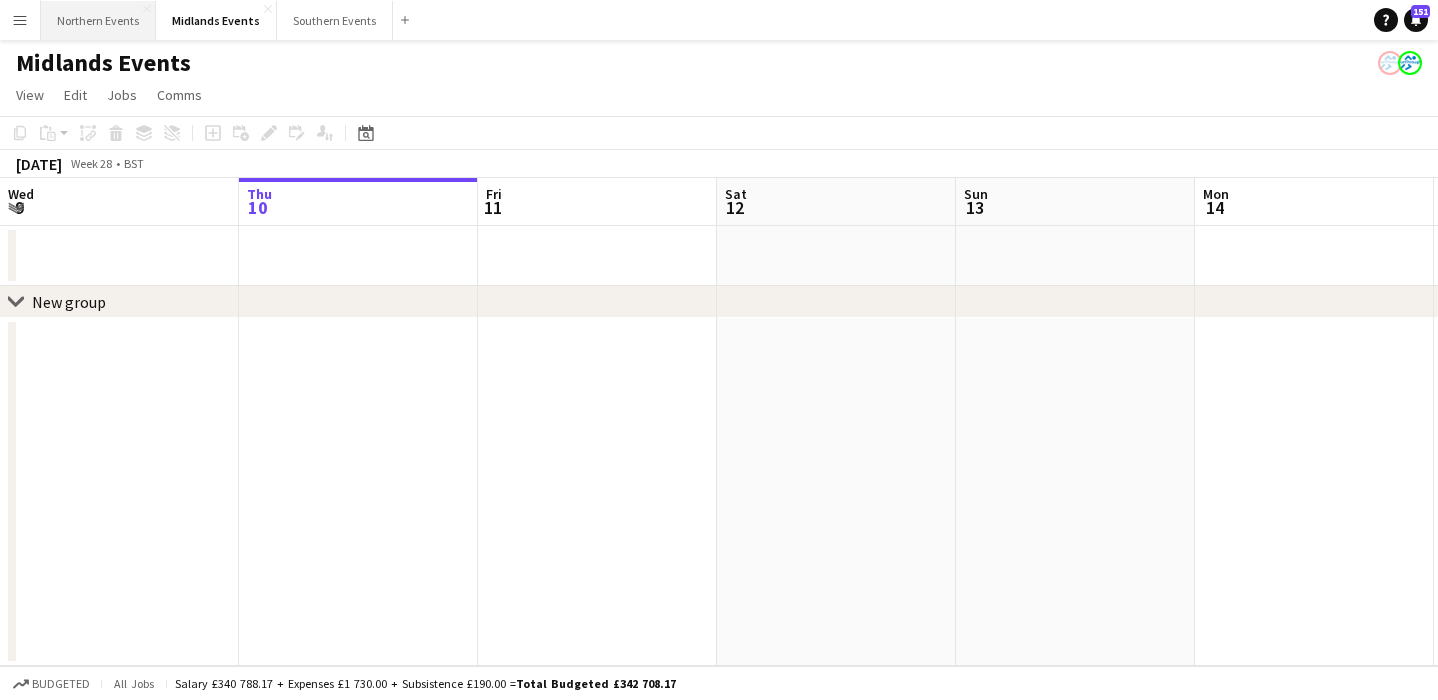 click on "Northern Events
Close" at bounding box center (98, 20) 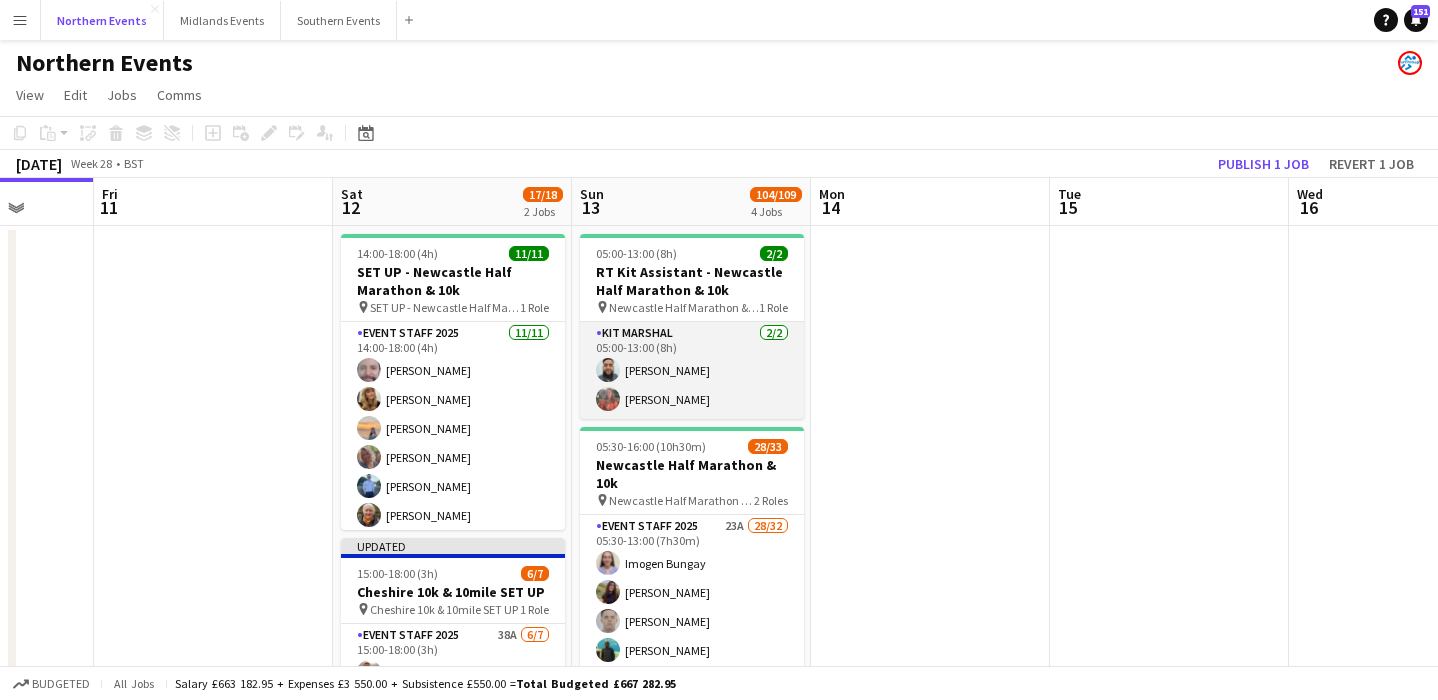 scroll, scrollTop: 0, scrollLeft: 878, axis: horizontal 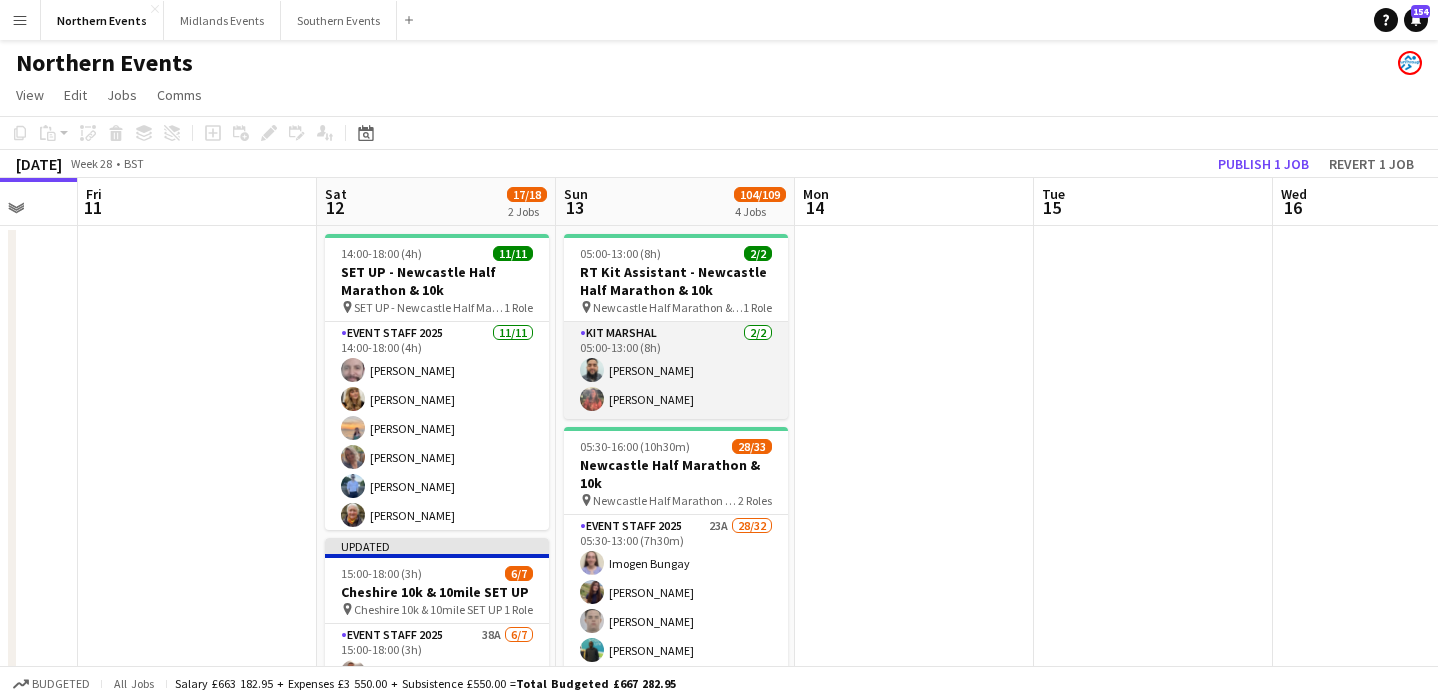 click on "Kit Marshal   [DATE]   05:00-13:00 (8h)
[PERSON_NAME] [PERSON_NAME]" at bounding box center [676, 370] 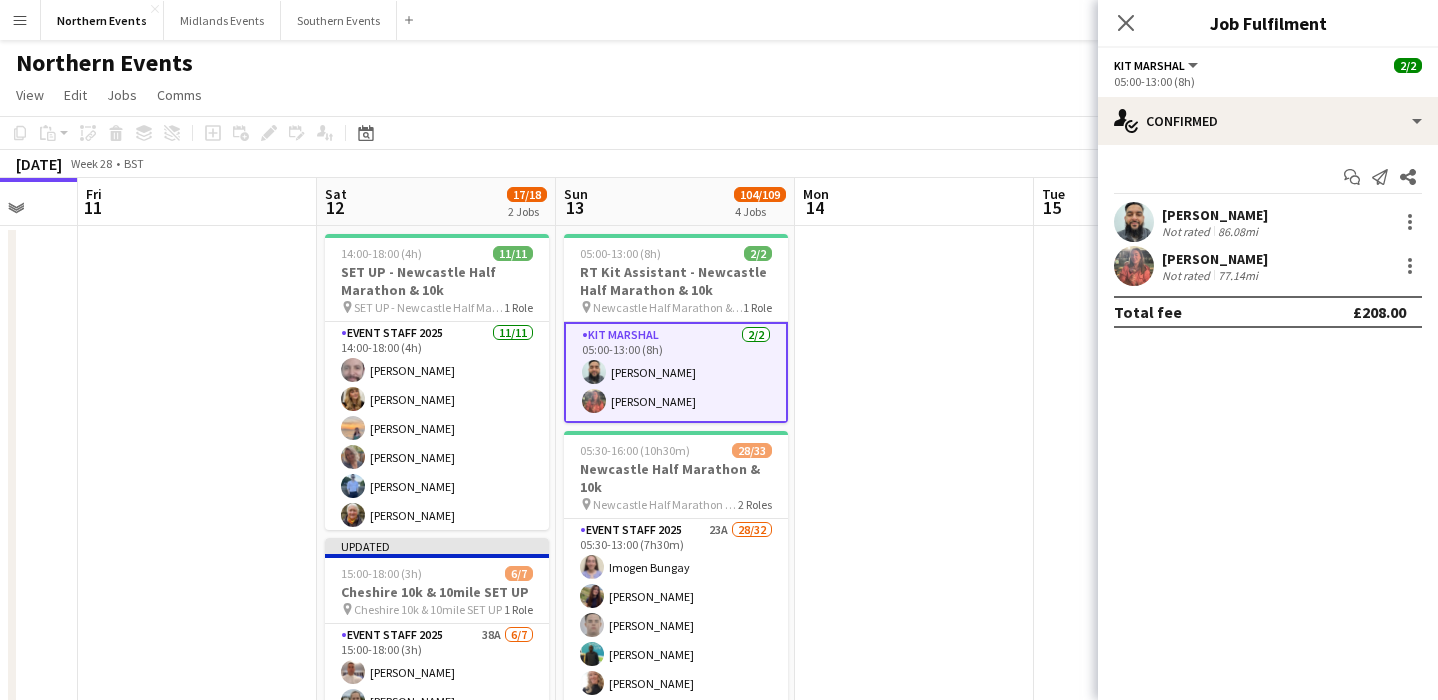 drag, startPoint x: 1267, startPoint y: 260, endPoint x: 1164, endPoint y: 215, distance: 112.40107 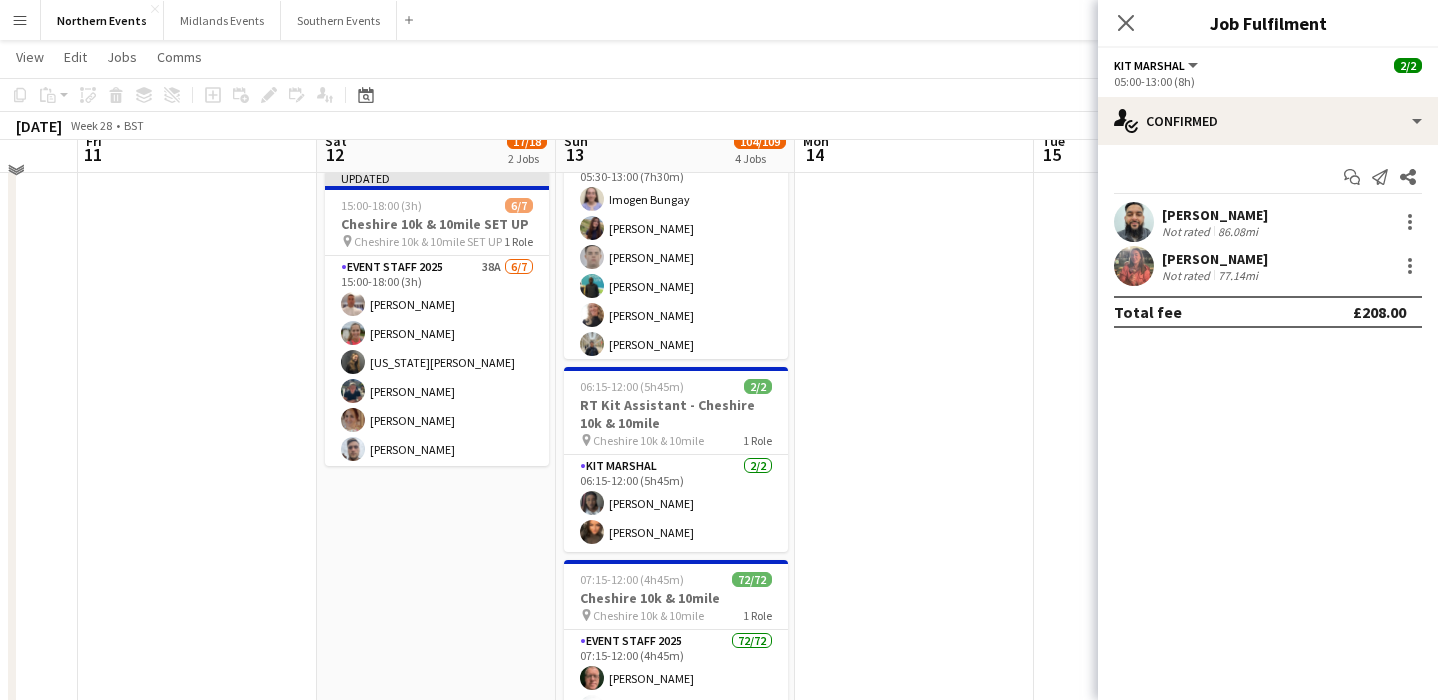 scroll, scrollTop: 384, scrollLeft: 0, axis: vertical 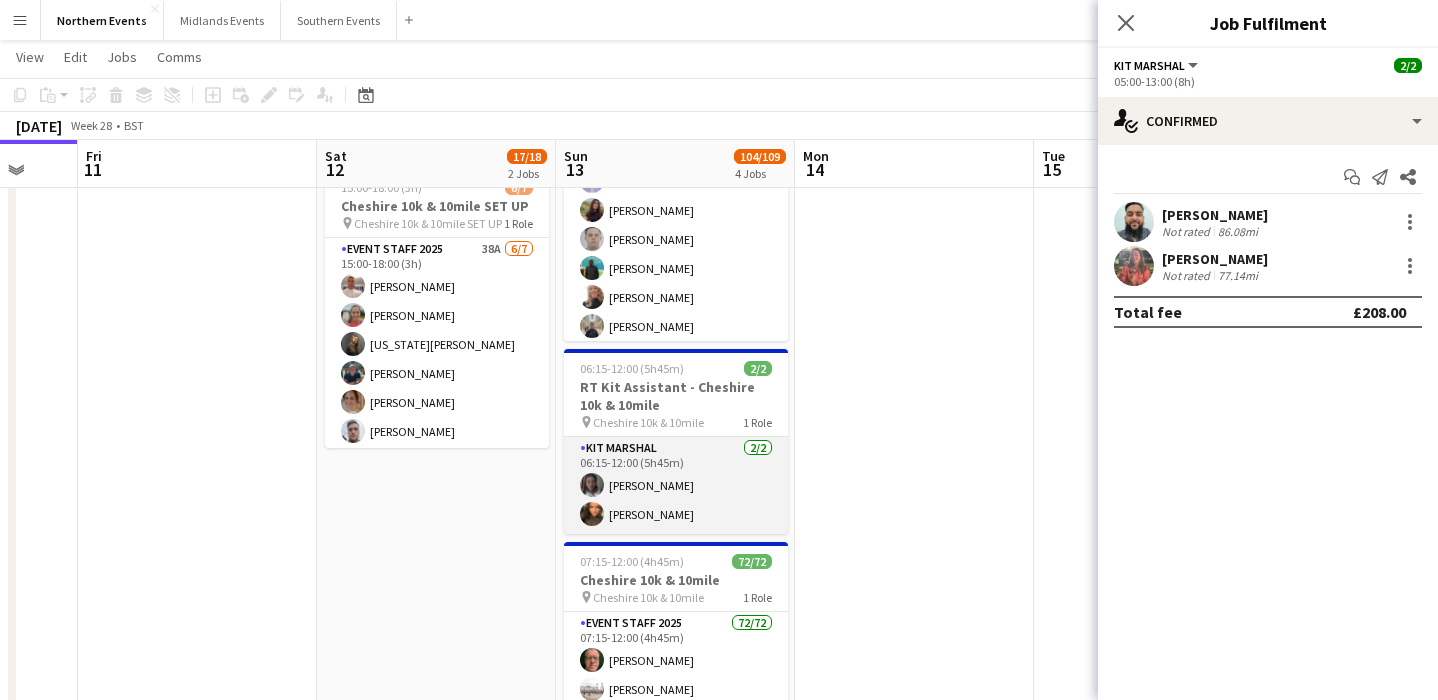 click on "Kit Marshal   [DATE]   06:15-12:00 (5h45m)
[PERSON_NAME] [PERSON_NAME]" at bounding box center [676, 485] 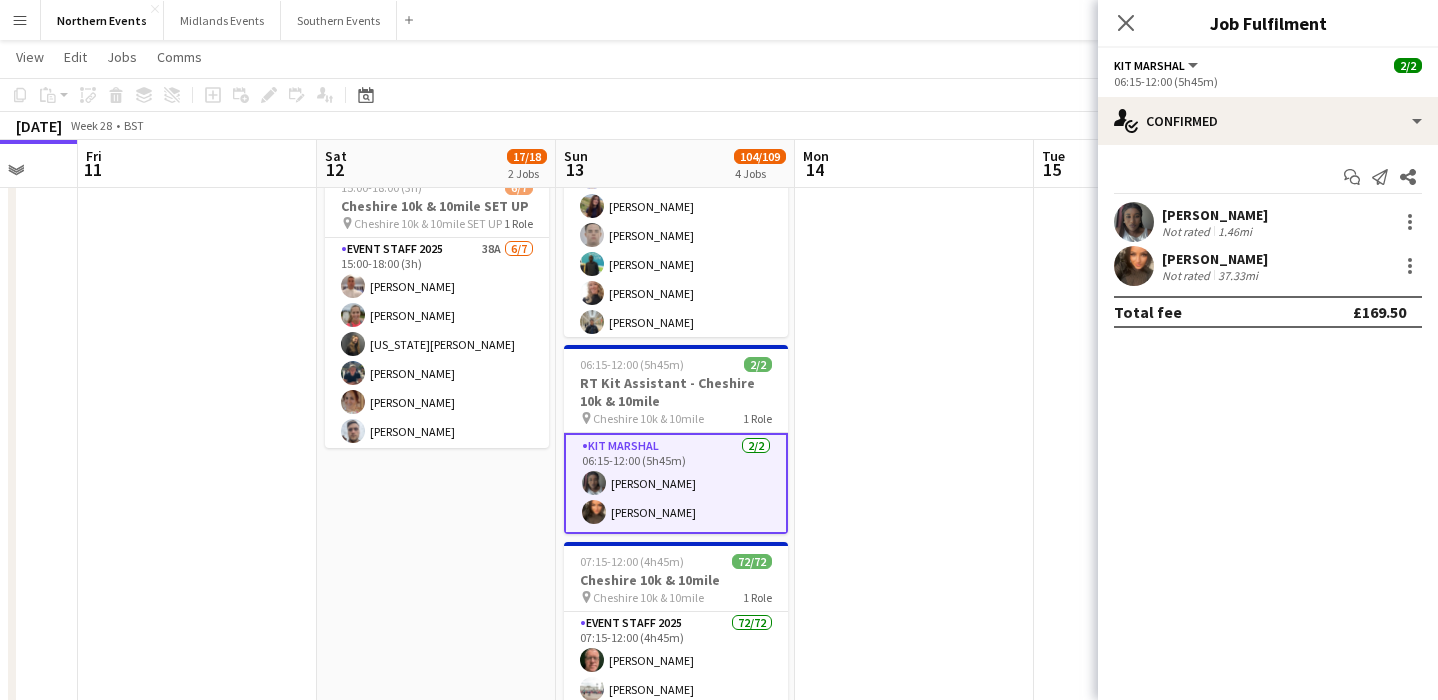 drag, startPoint x: 1282, startPoint y: 258, endPoint x: 1160, endPoint y: 208, distance: 131.8484 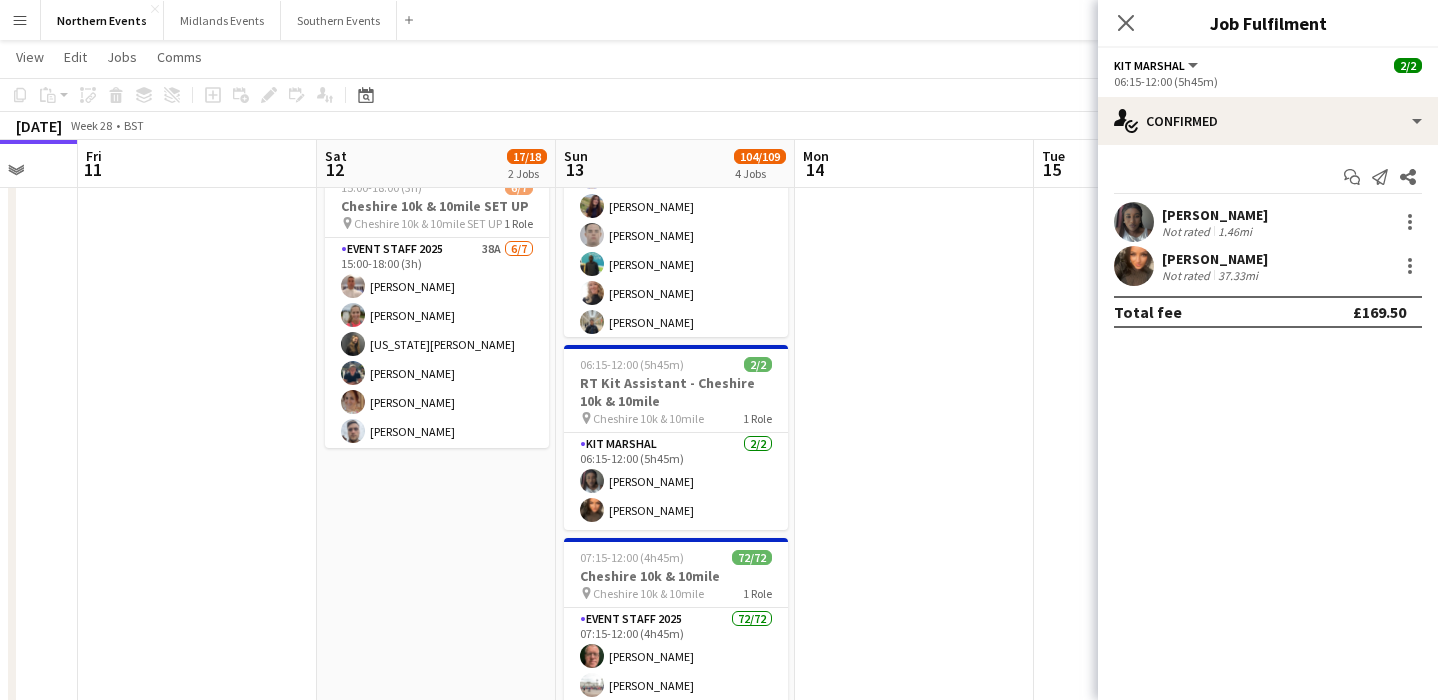 scroll, scrollTop: 0, scrollLeft: 0, axis: both 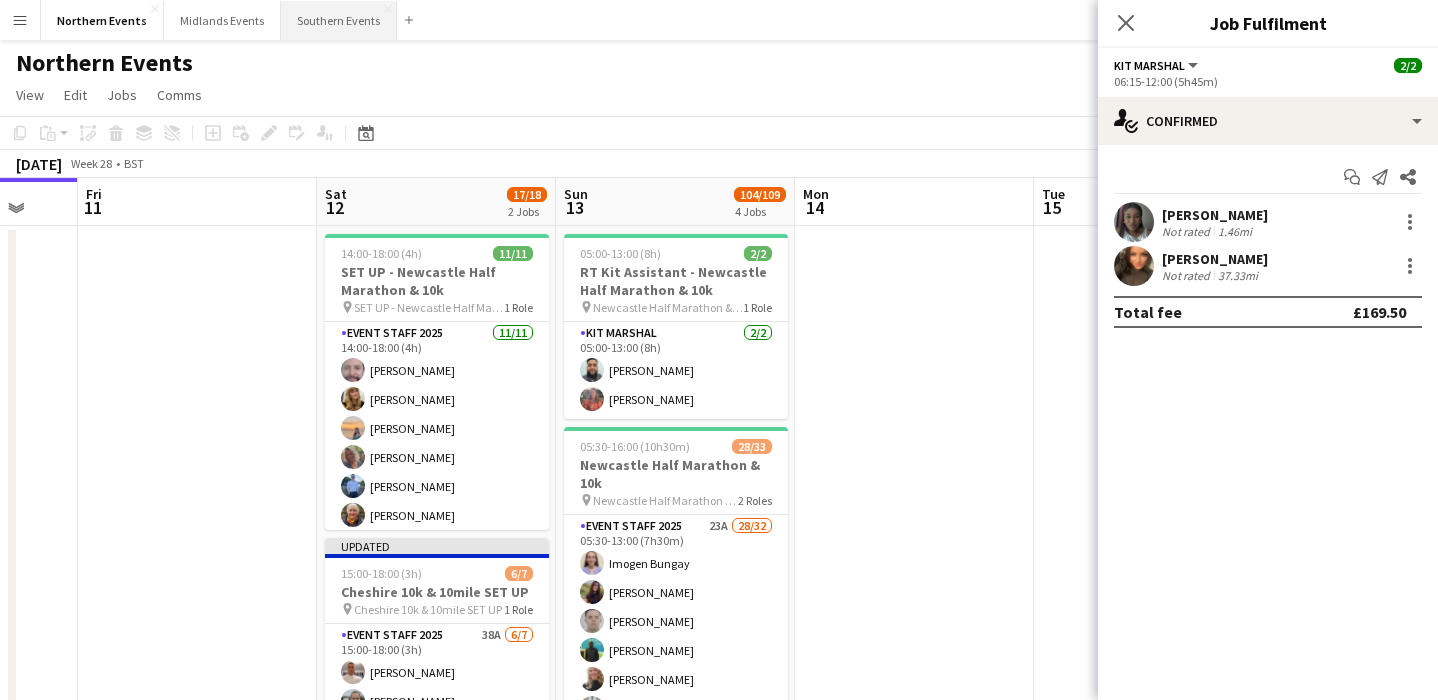 click on "Southern Events
Close" at bounding box center (339, 20) 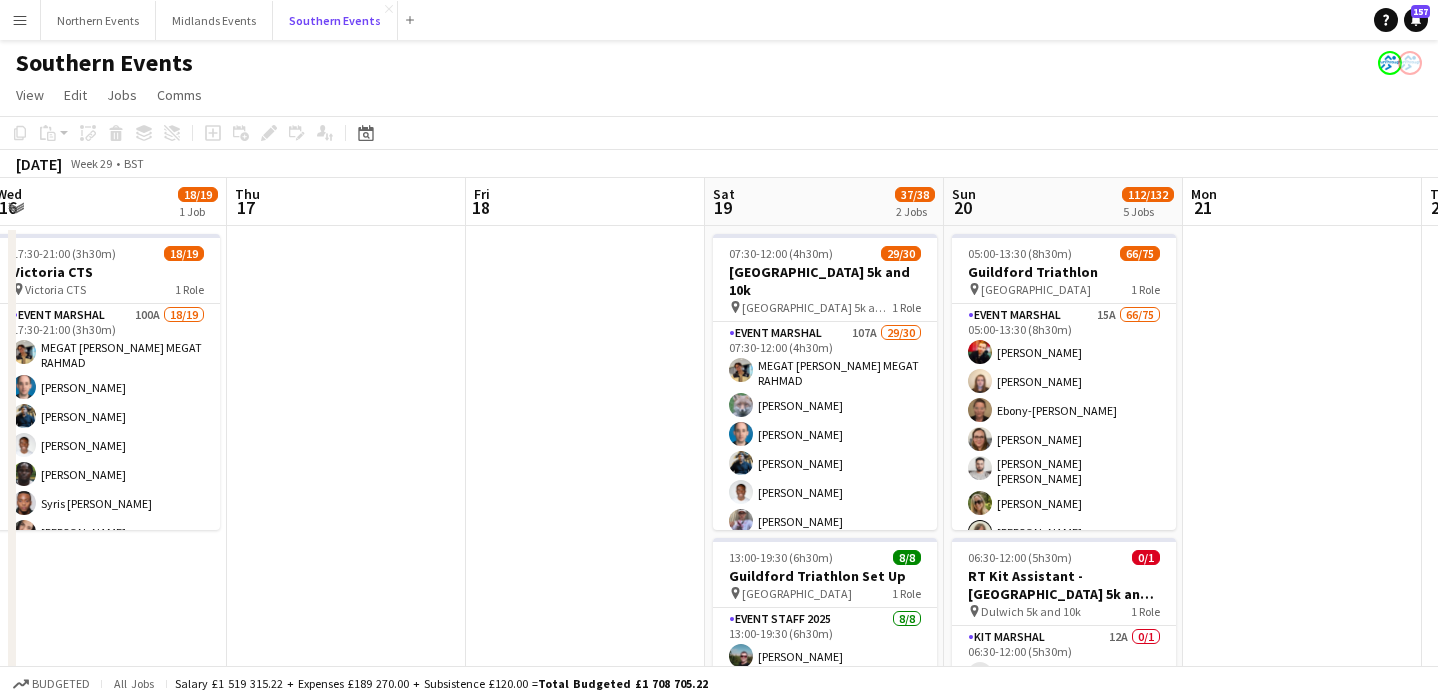 scroll, scrollTop: 0, scrollLeft: 800, axis: horizontal 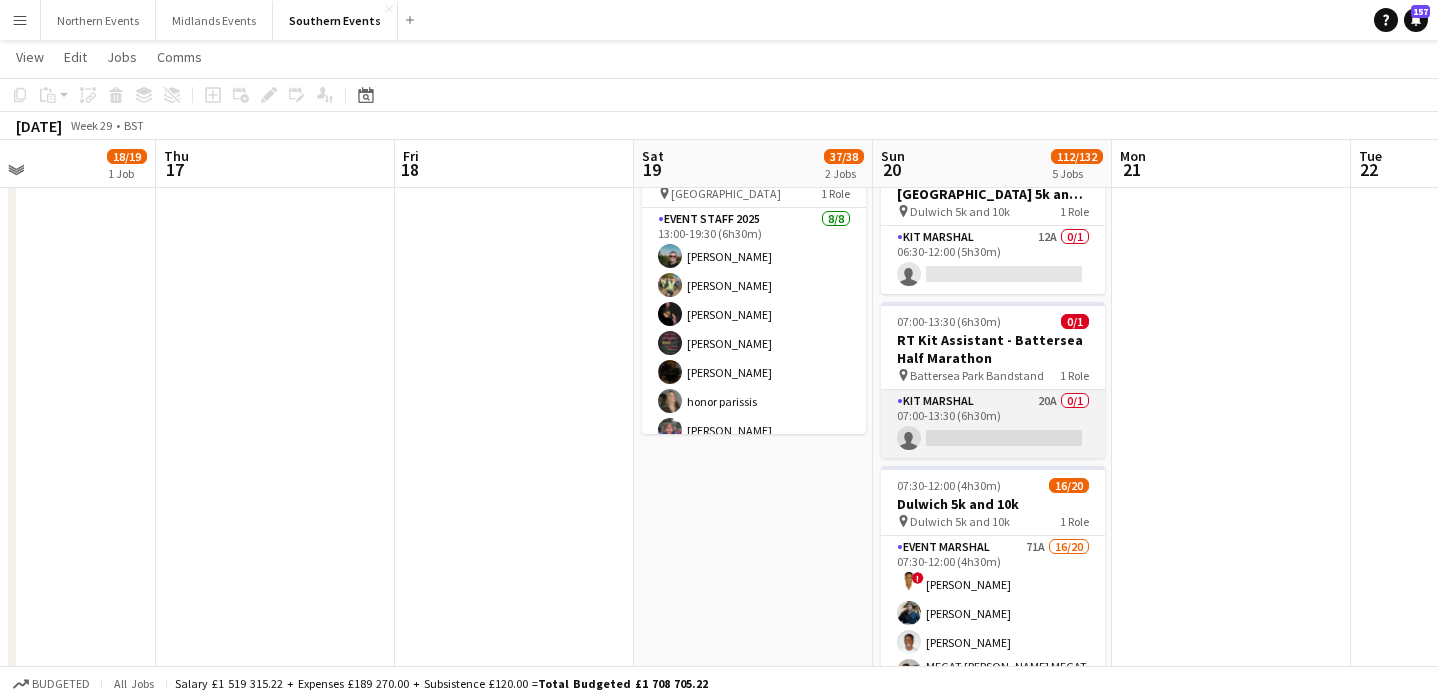 click on "Kit Marshal   20A   0/1   07:00-13:30 (6h30m)
single-neutral-actions" at bounding box center (993, 424) 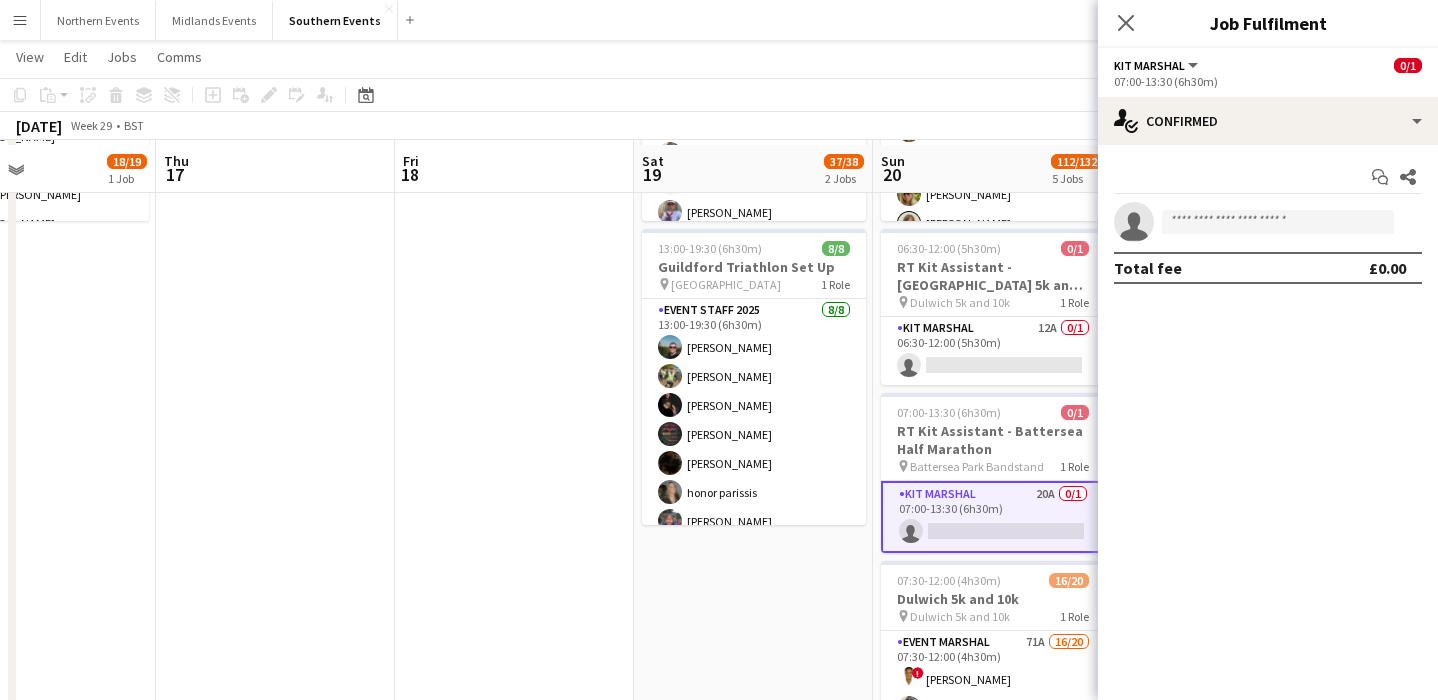 scroll, scrollTop: 305, scrollLeft: 0, axis: vertical 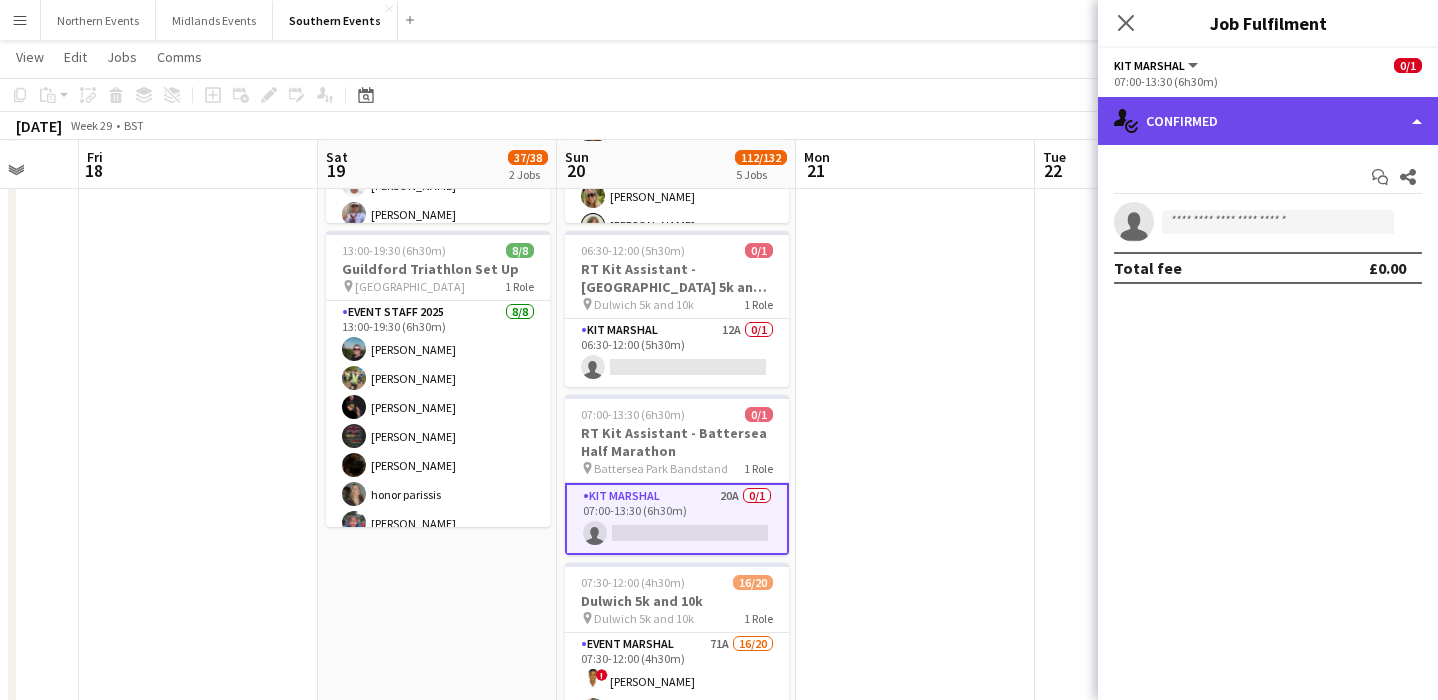 click on "single-neutral-actions-check-2
Confirmed" 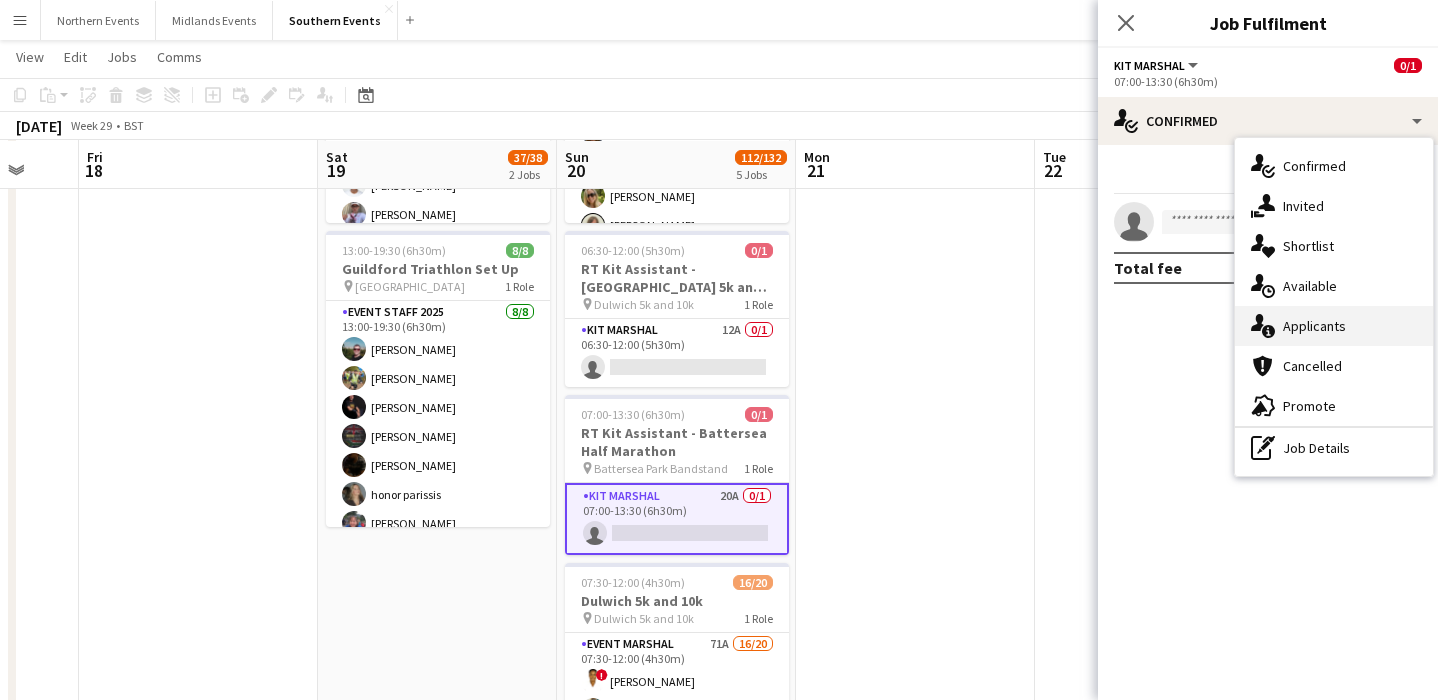 click on "single-neutral-actions-information
Applicants" at bounding box center (1334, 326) 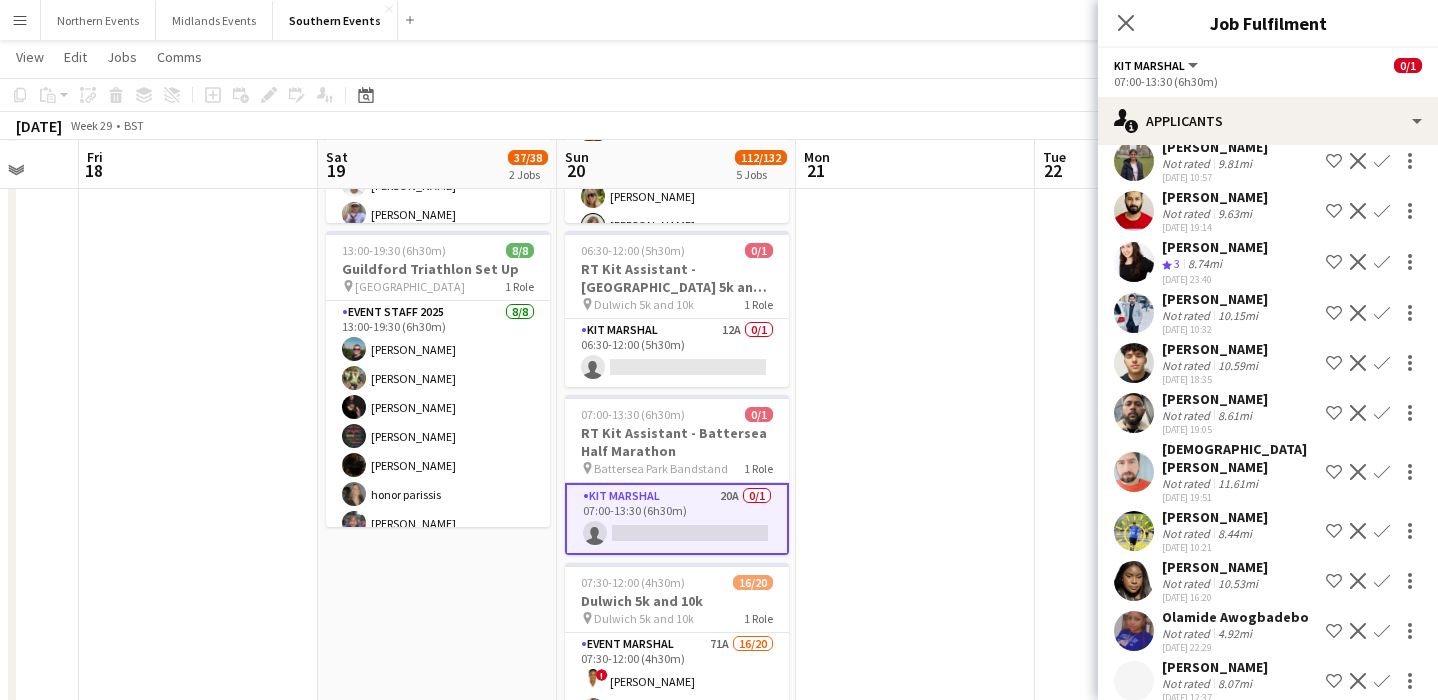 scroll, scrollTop: 358, scrollLeft: 0, axis: vertical 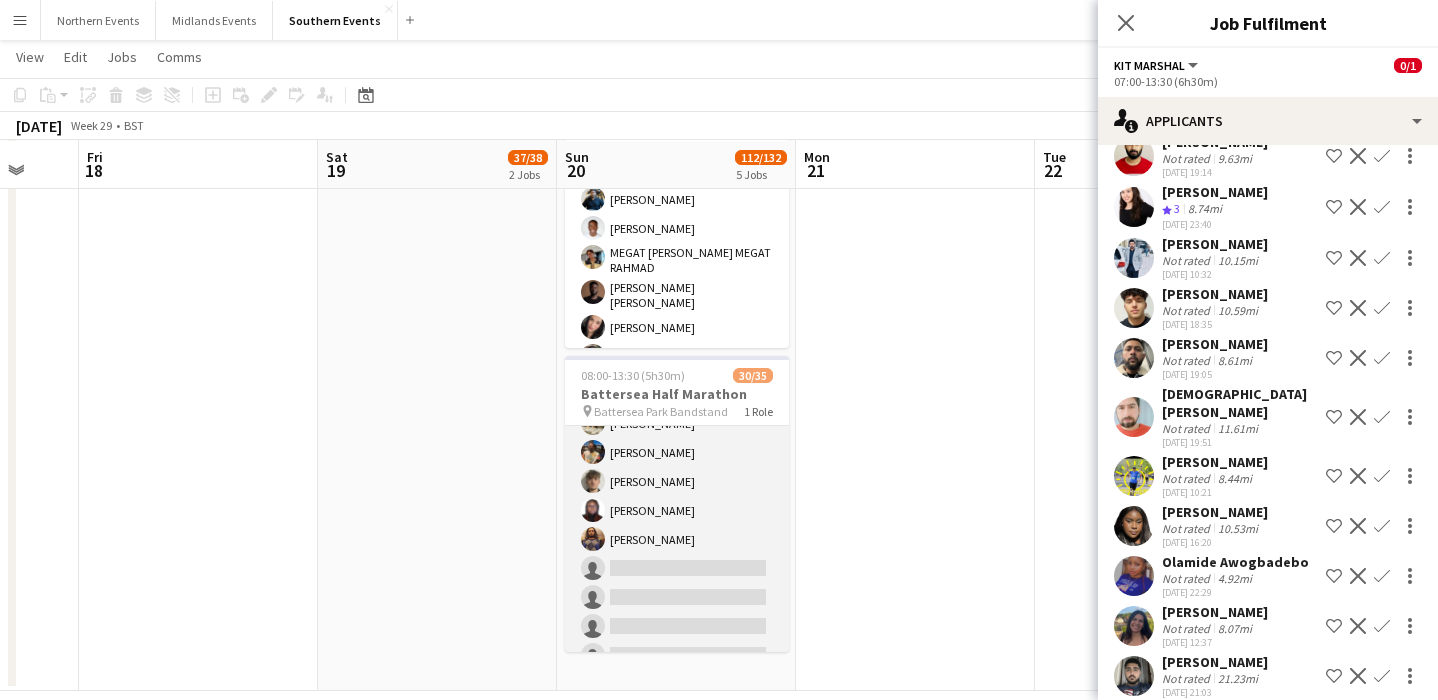 click on "Event Staff 2025   33A   30/35   08:00-13:30 (5h30m)
[PERSON_NAME] [PERSON_NAME] [PERSON_NAME] [PERSON_NAME] [PERSON_NAME] Kolapo [PERSON_NAME] [PERSON_NAME] [PERSON_NAME] [PERSON_NAME] [PERSON_NAME] [PERSON_NAME] Md Yunus [PERSON_NAME] [PERSON_NAME] Commodore Ileriayo [PERSON_NAME] [PERSON_NAME] [PERSON_NAME] [PERSON_NAME] [PERSON_NAME] [PERSON_NAME] [MEDICAL_DATA][PERSON_NAME] [PERSON_NAME] [PERSON_NAME] [PERSON_NAME] [PERSON_NAME] [PERSON_NAME] [PERSON_NAME] [PERSON_NAME] [PERSON_NAME]
single-neutral-actions
single-neutral-actions
single-neutral-actions
single-neutral-actions
single-neutral-actions" at bounding box center [677, 177] 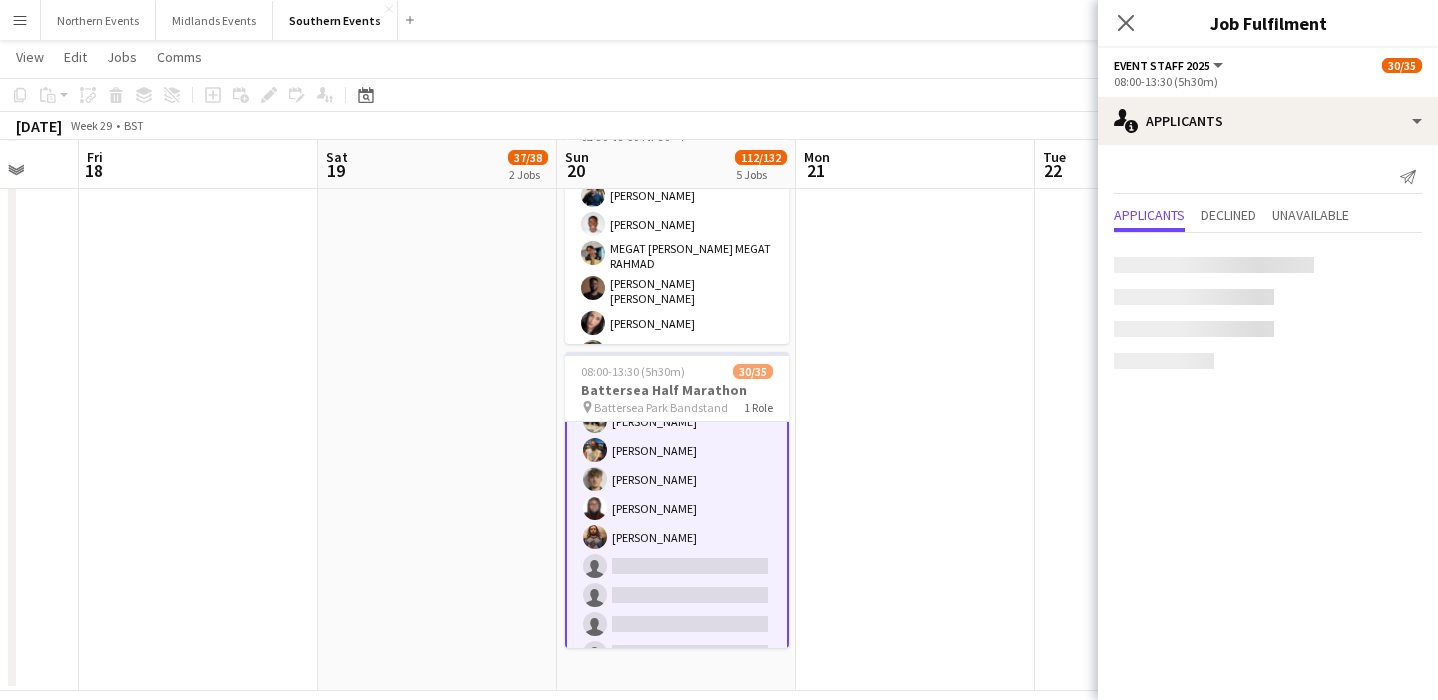 scroll, scrollTop: 0, scrollLeft: 0, axis: both 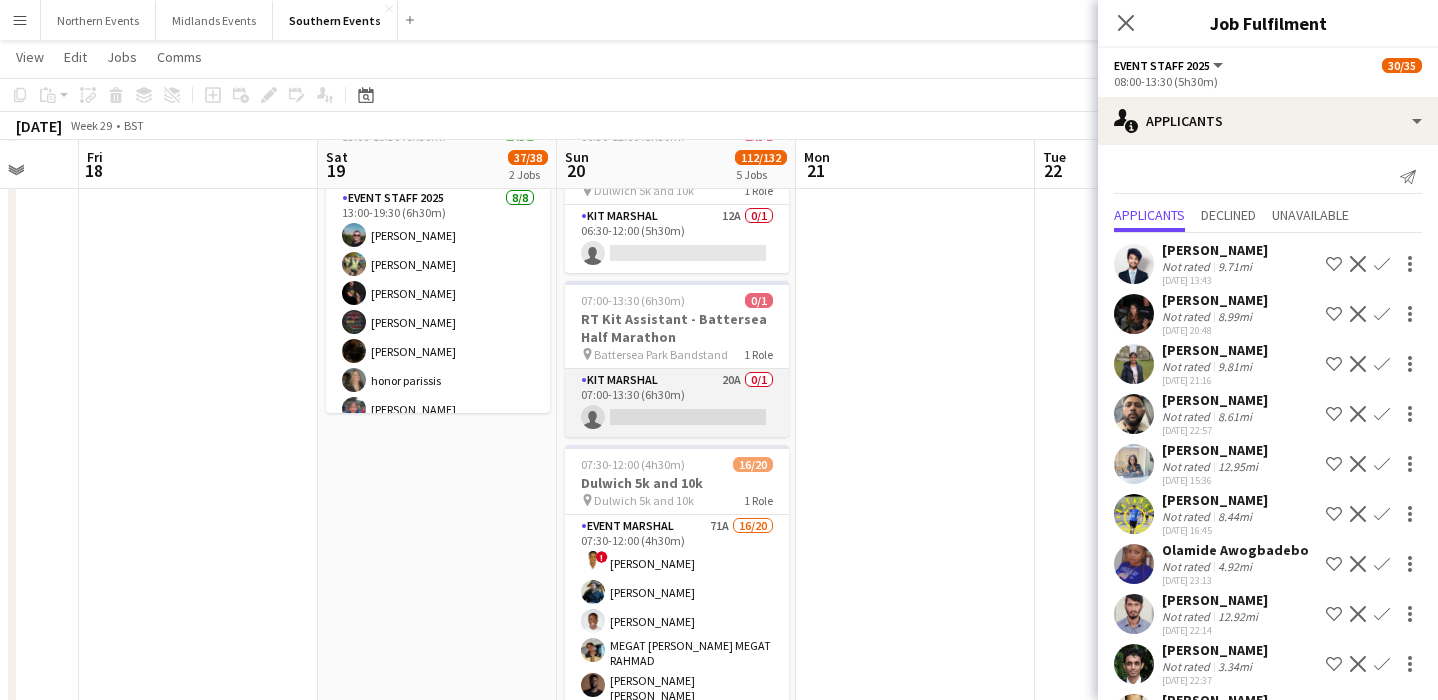 click on "Kit Marshal   20A   0/1   07:00-13:30 (6h30m)
single-neutral-actions" at bounding box center (677, 403) 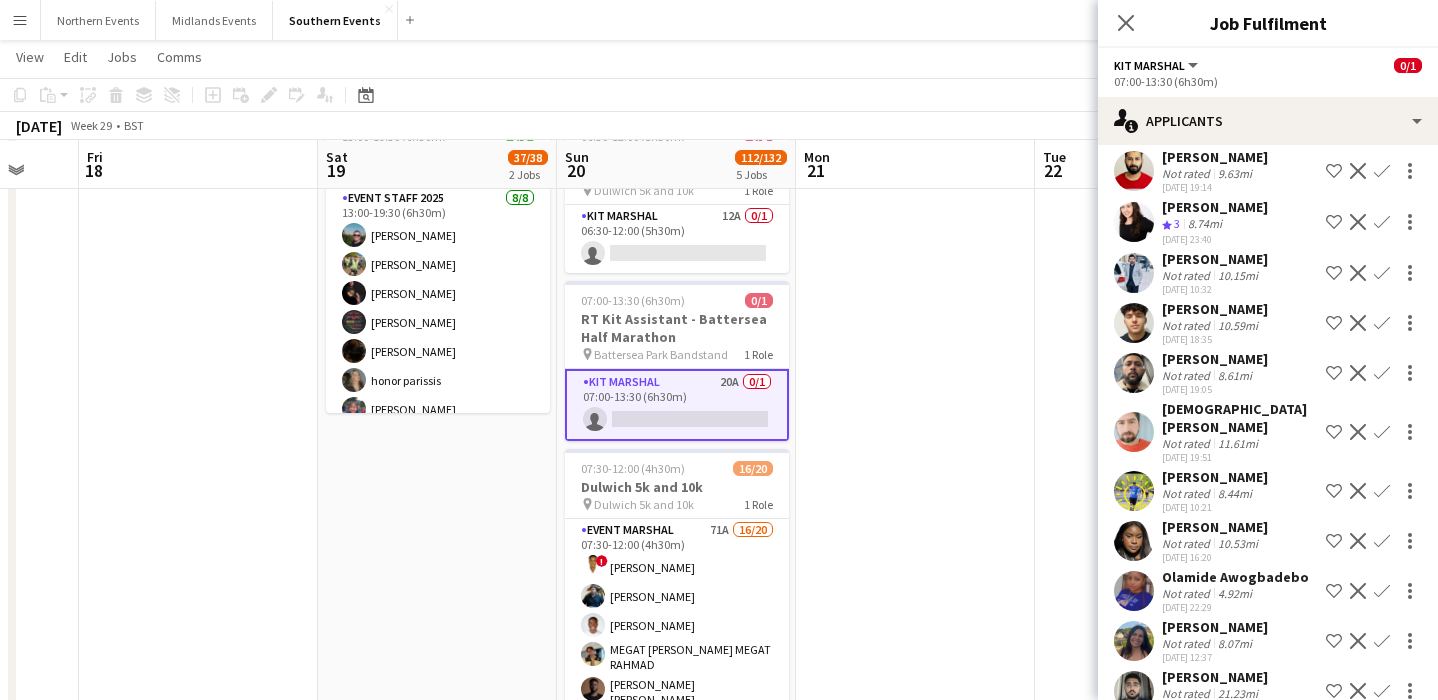 scroll, scrollTop: 358, scrollLeft: 0, axis: vertical 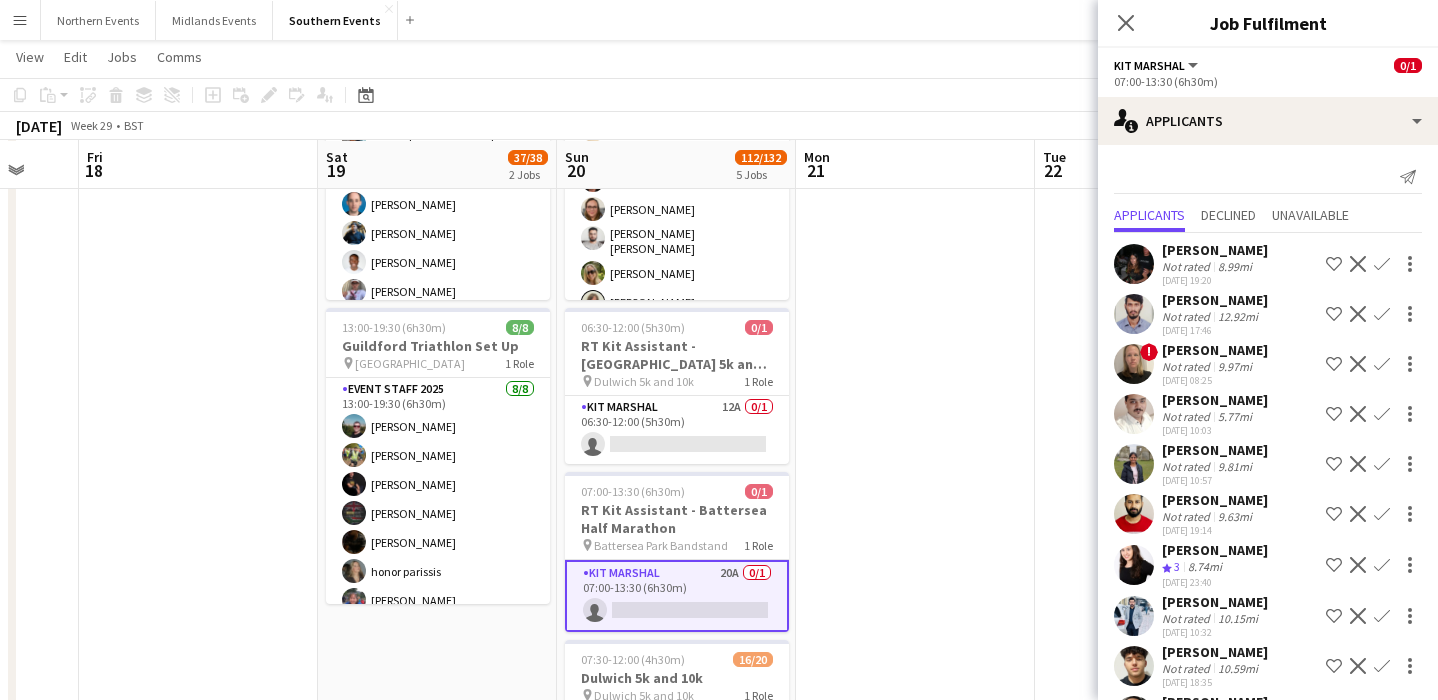 click on "[PERSON_NAME]" at bounding box center [1215, 300] 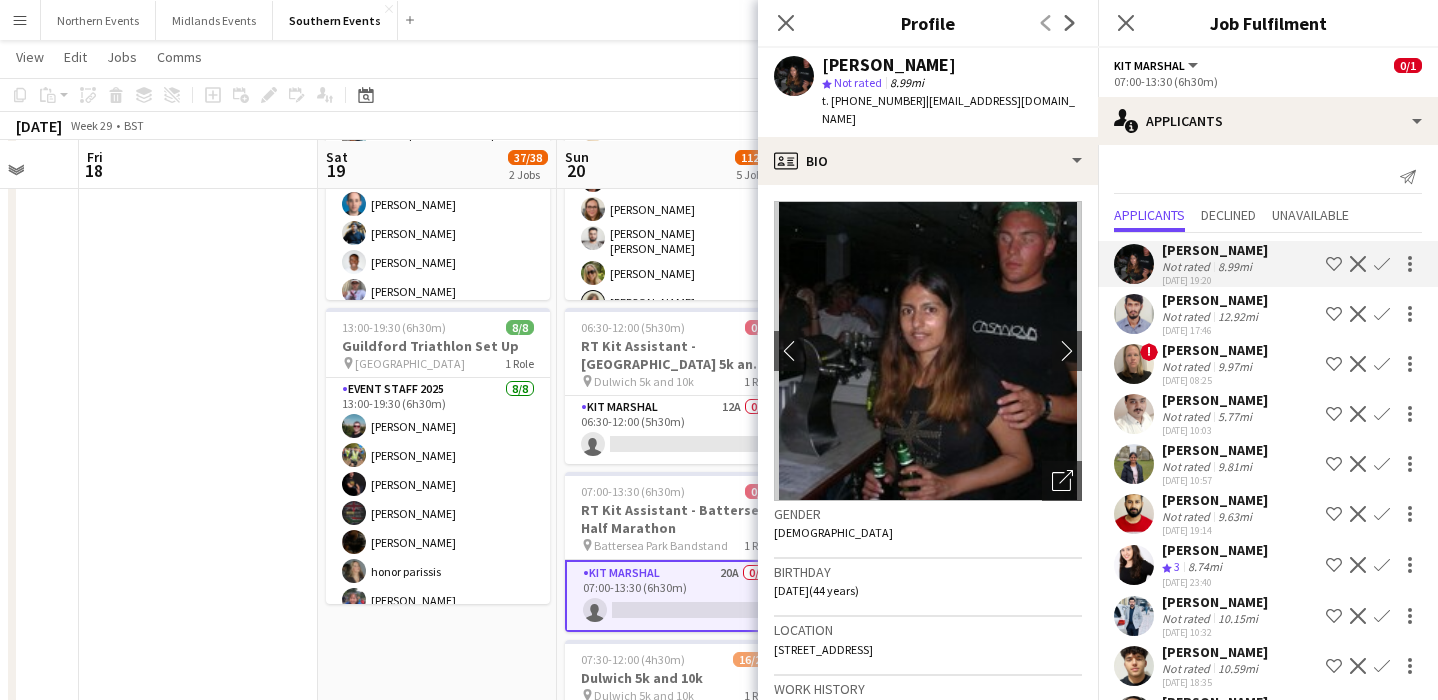 click on "[PERSON_NAME]" 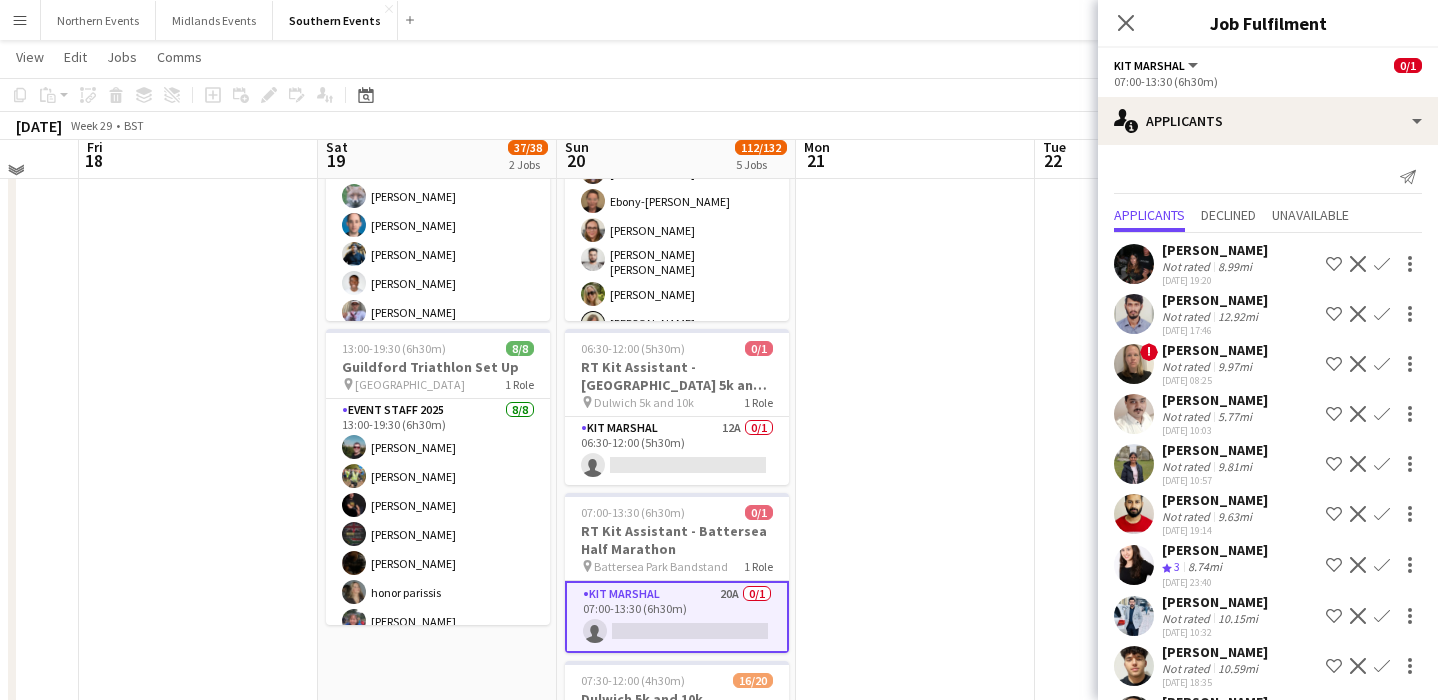 scroll, scrollTop: 192, scrollLeft: 0, axis: vertical 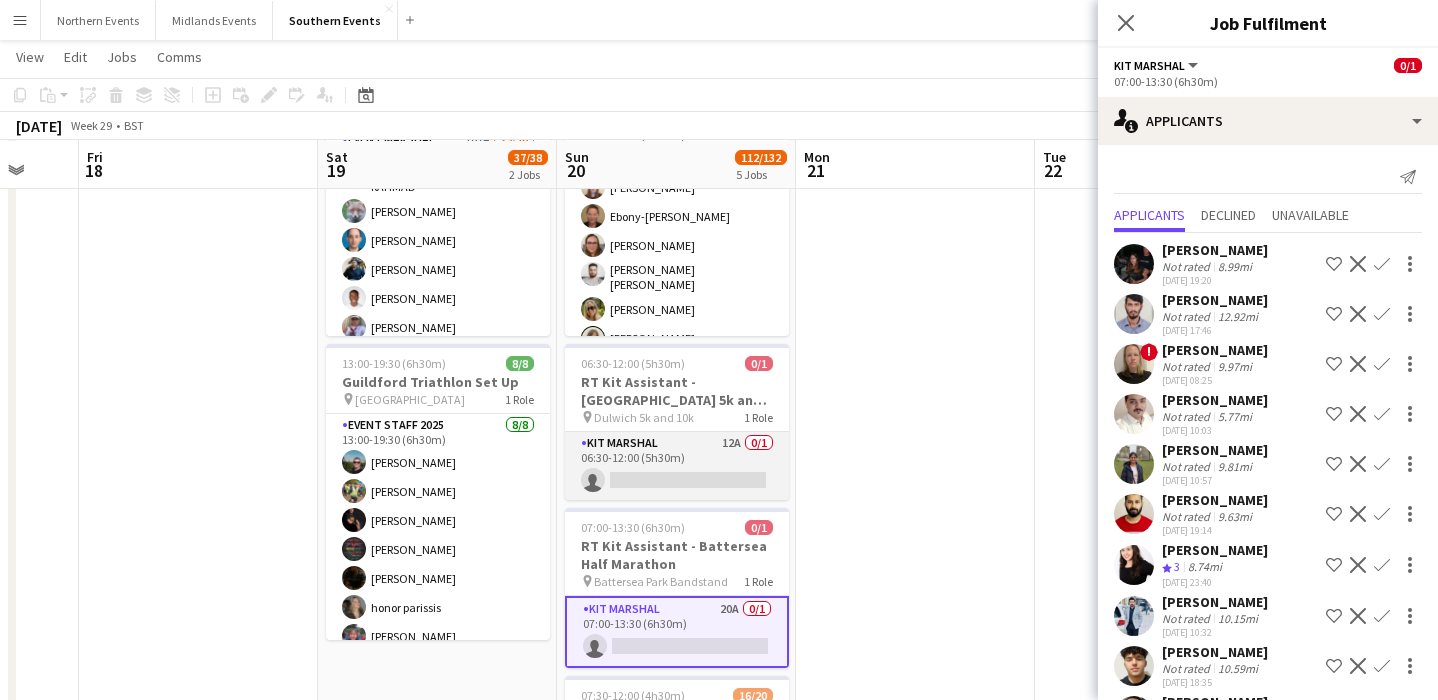 click on "Kit Marshal   12A   0/1   06:30-12:00 (5h30m)
single-neutral-actions" at bounding box center [677, 466] 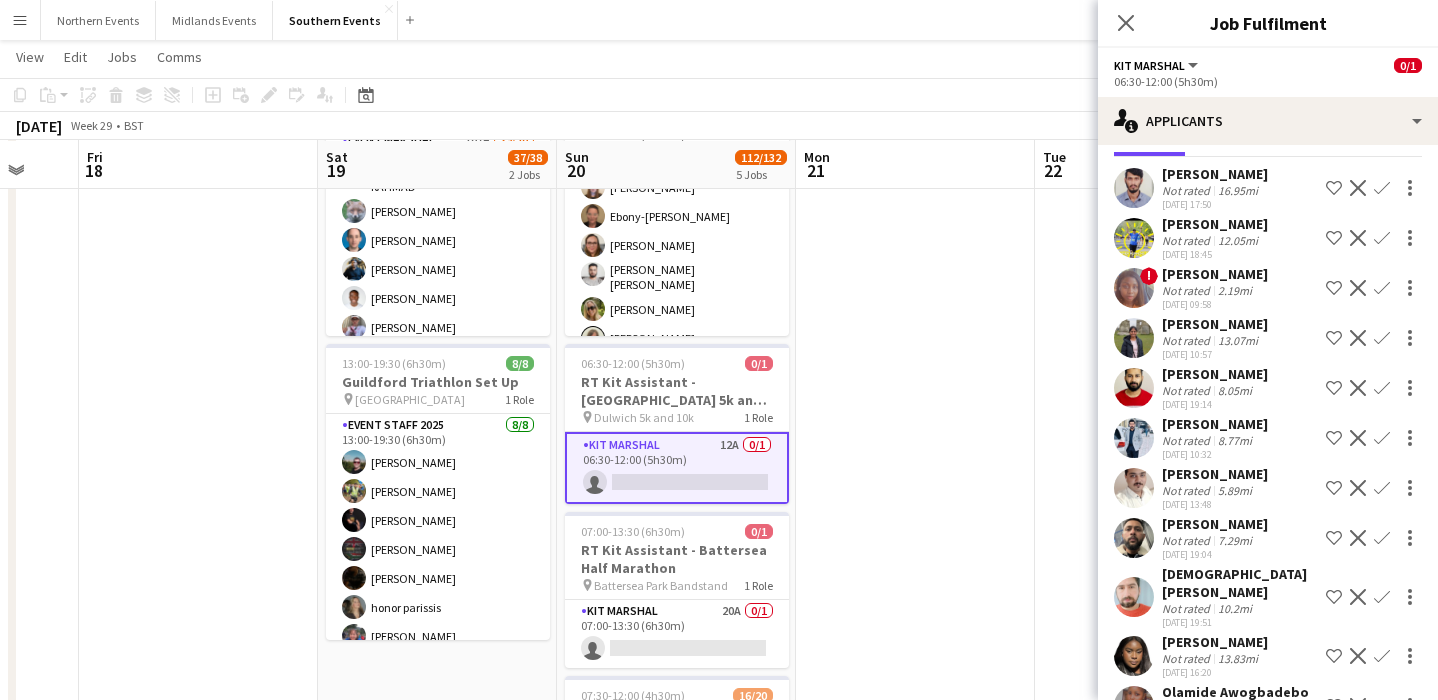 scroll, scrollTop: 0, scrollLeft: 0, axis: both 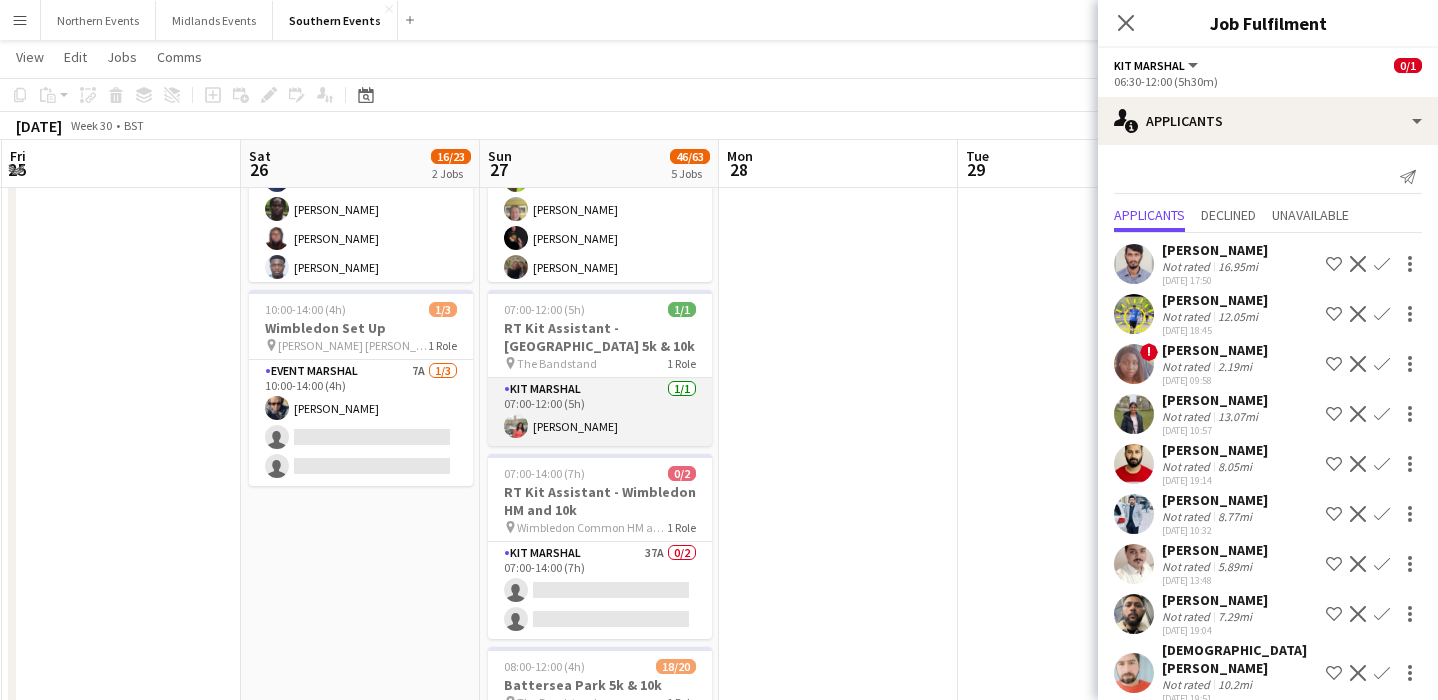 click on "Kit Marshal   [DATE]   07:00-12:00 (5h)
[PERSON_NAME]" at bounding box center (600, 412) 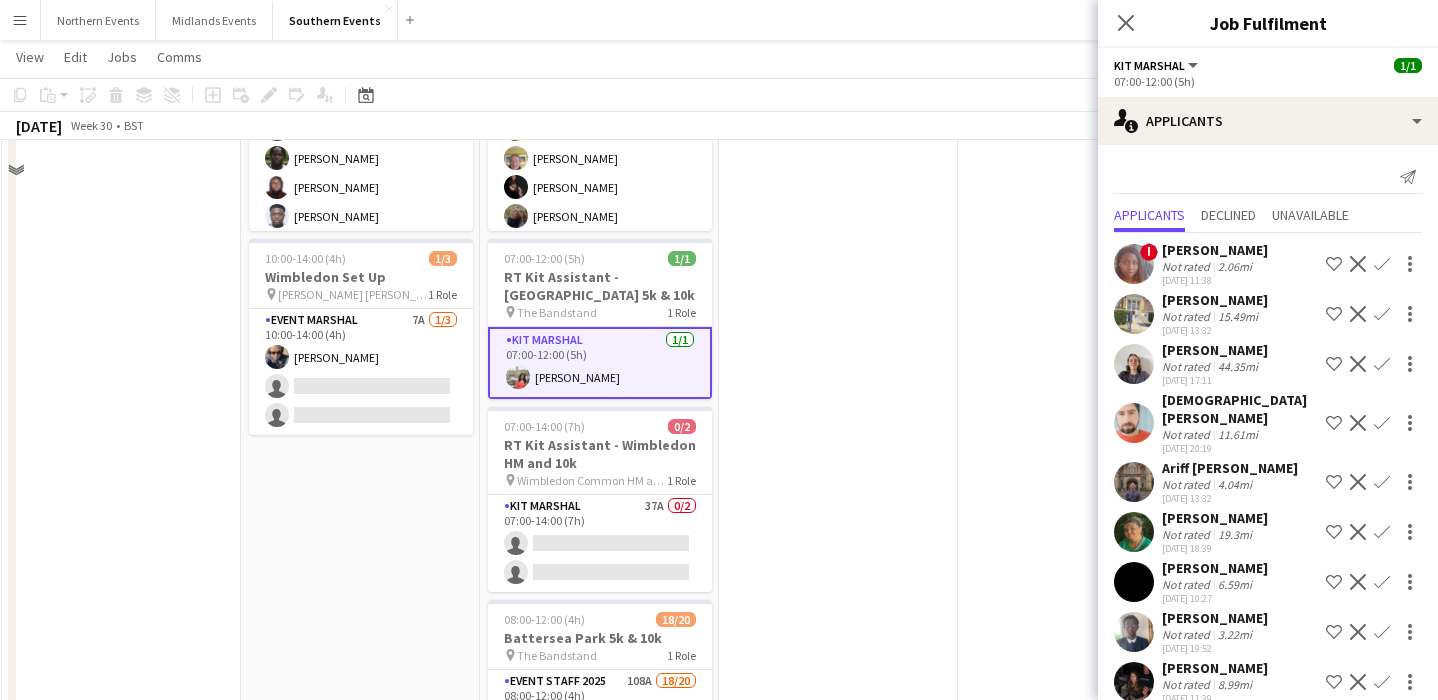 scroll, scrollTop: 302, scrollLeft: 0, axis: vertical 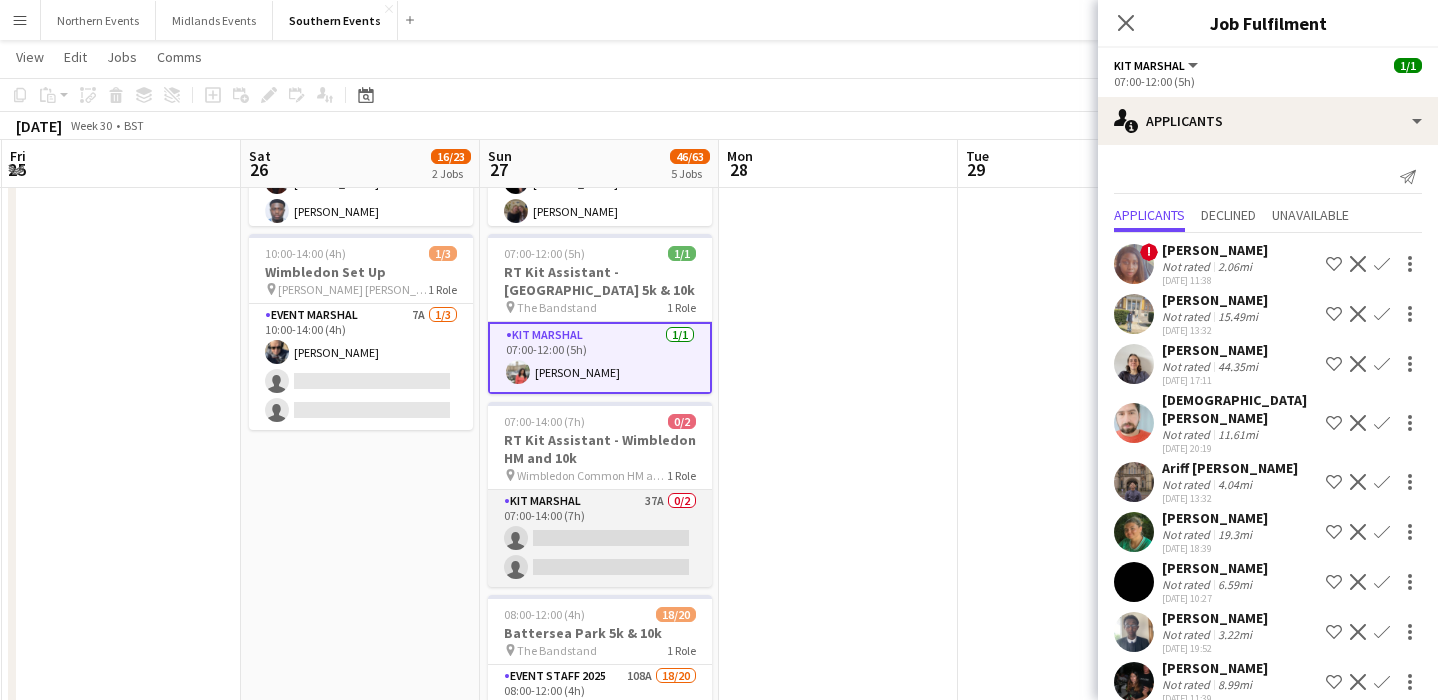 click on "Kit Marshal   37A   0/2   07:00-14:00 (7h)
single-neutral-actions
single-neutral-actions" at bounding box center [600, 538] 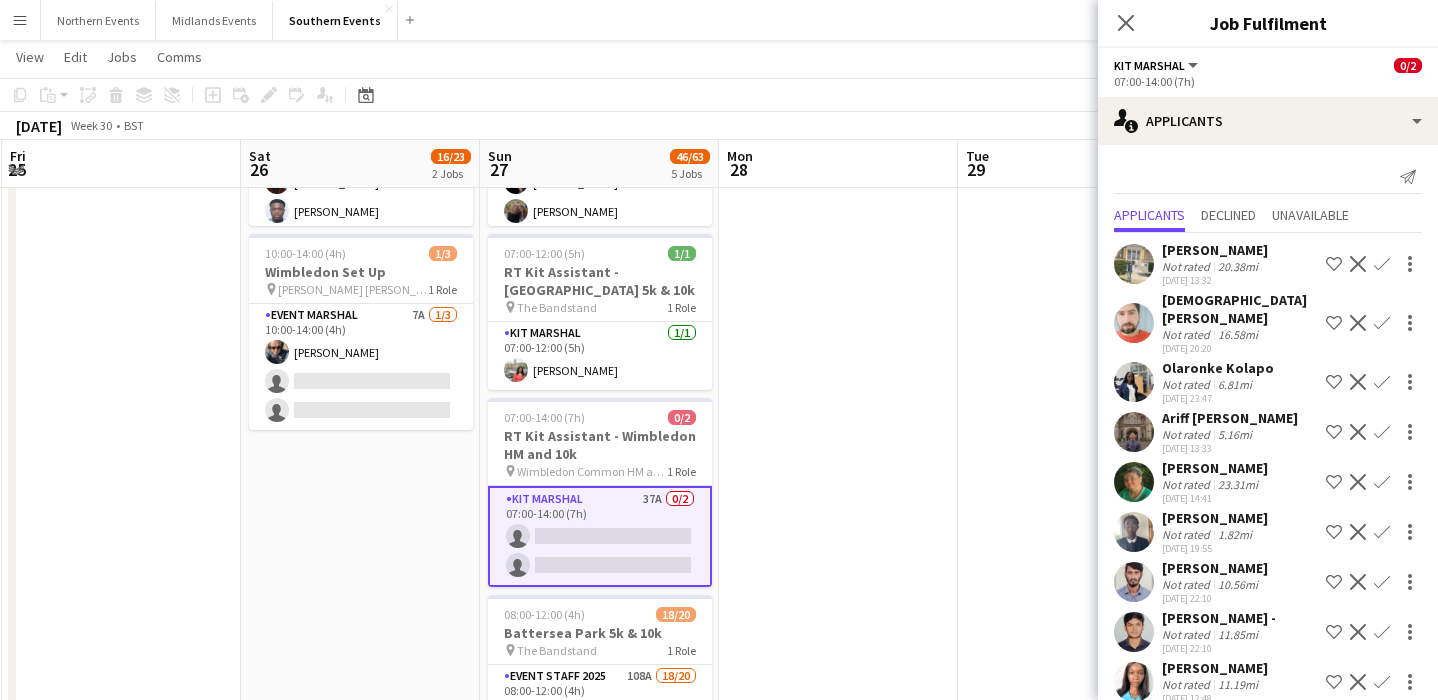 scroll, scrollTop: 0, scrollLeft: 953, axis: horizontal 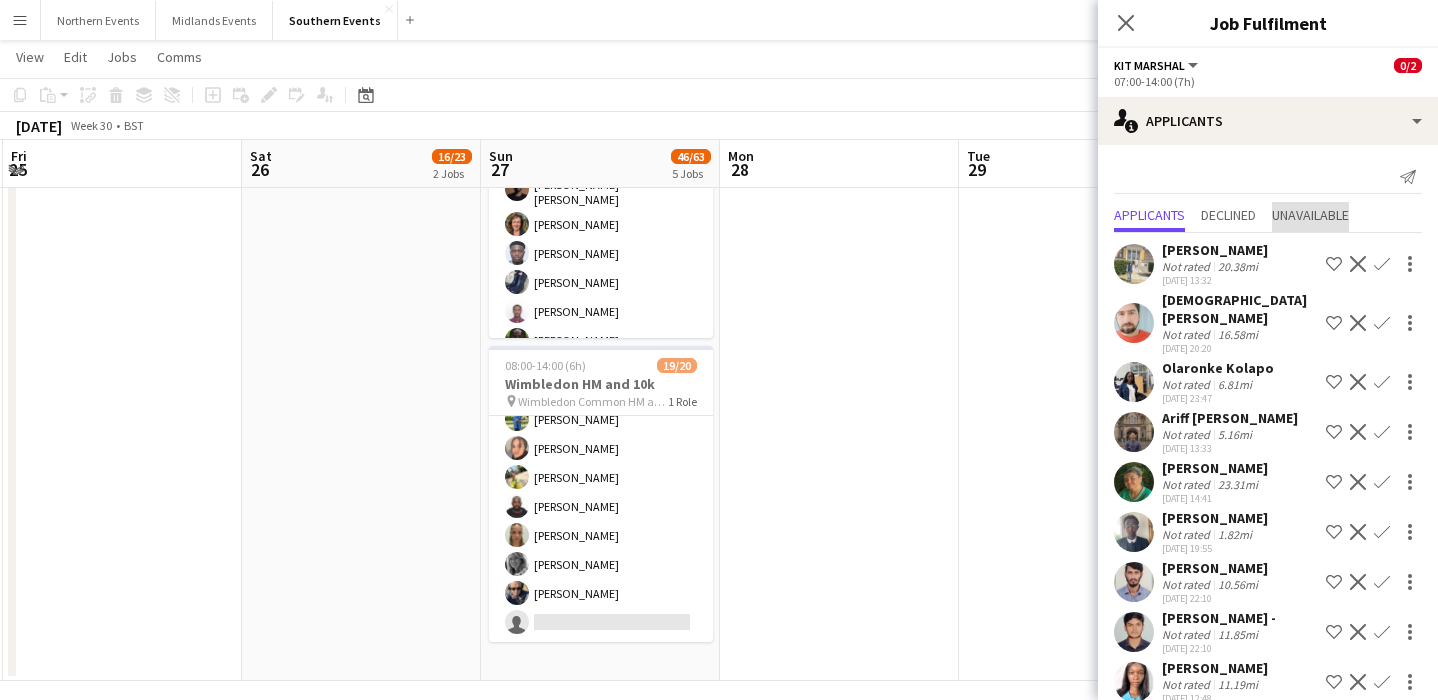 click on "Unavailable" at bounding box center [1310, 215] 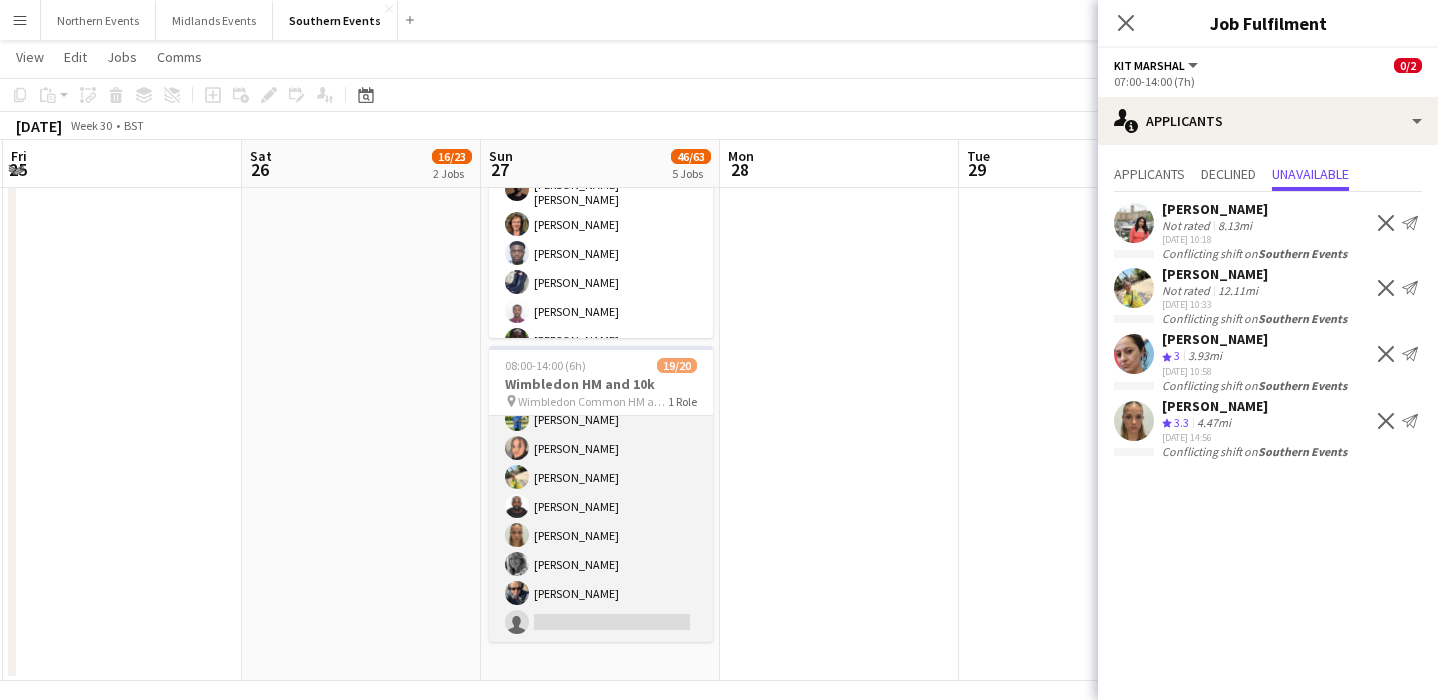 click on "Event Marshal   99A   19/20   08:00-14:00 (6h)
[PERSON_NAME] [PERSON_NAME] [PERSON_NAME] [PERSON_NAME] [PERSON_NAME] [PERSON_NAME] [PERSON_NAME] [PERSON_NAME] [PERSON_NAME] [PERSON_NAME] [PERSON_NAME] Khalish Dahsimar [PERSON_NAME] [PERSON_NAME] [PERSON_NAME] [PERSON_NAME] [PERSON_NAME] [PERSON_NAME] [PERSON_NAME]
single-neutral-actions" at bounding box center [601, 332] 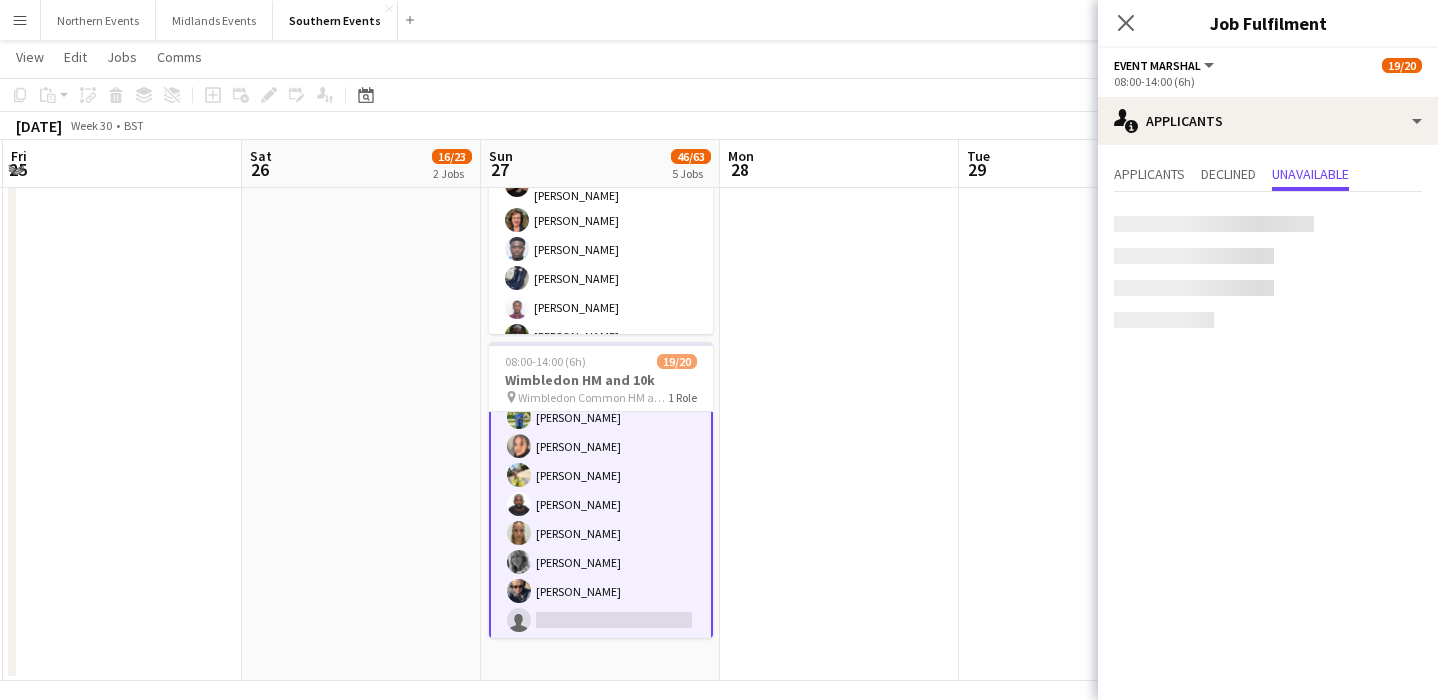 scroll, scrollTop: 395, scrollLeft: 0, axis: vertical 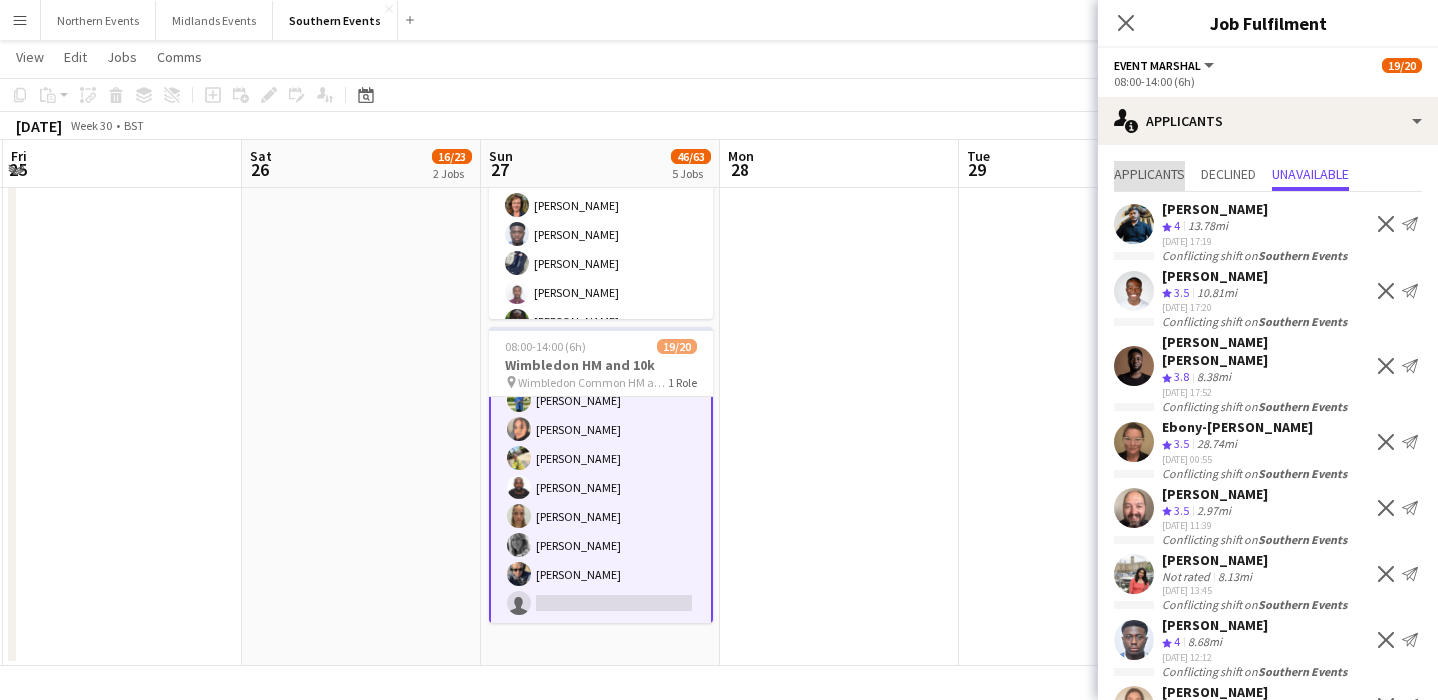 click on "Applicants" at bounding box center [1149, 174] 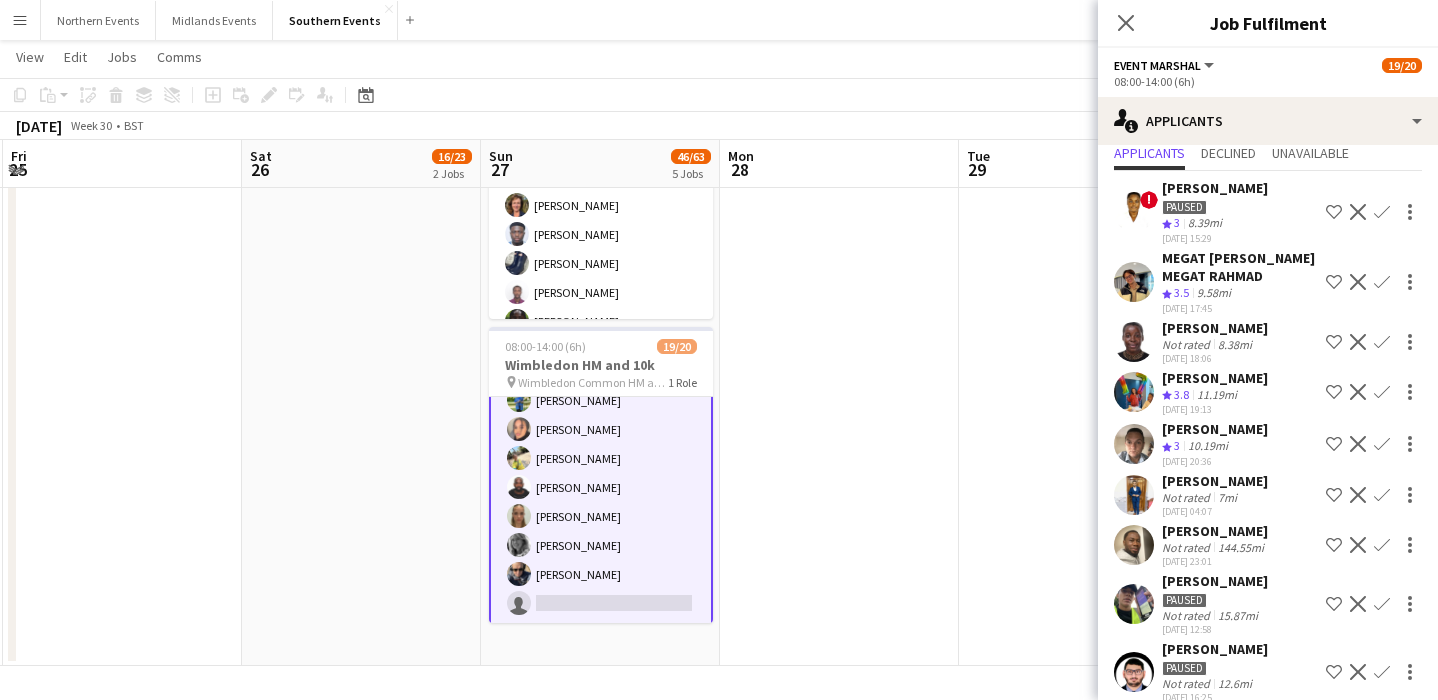scroll, scrollTop: 67, scrollLeft: 0, axis: vertical 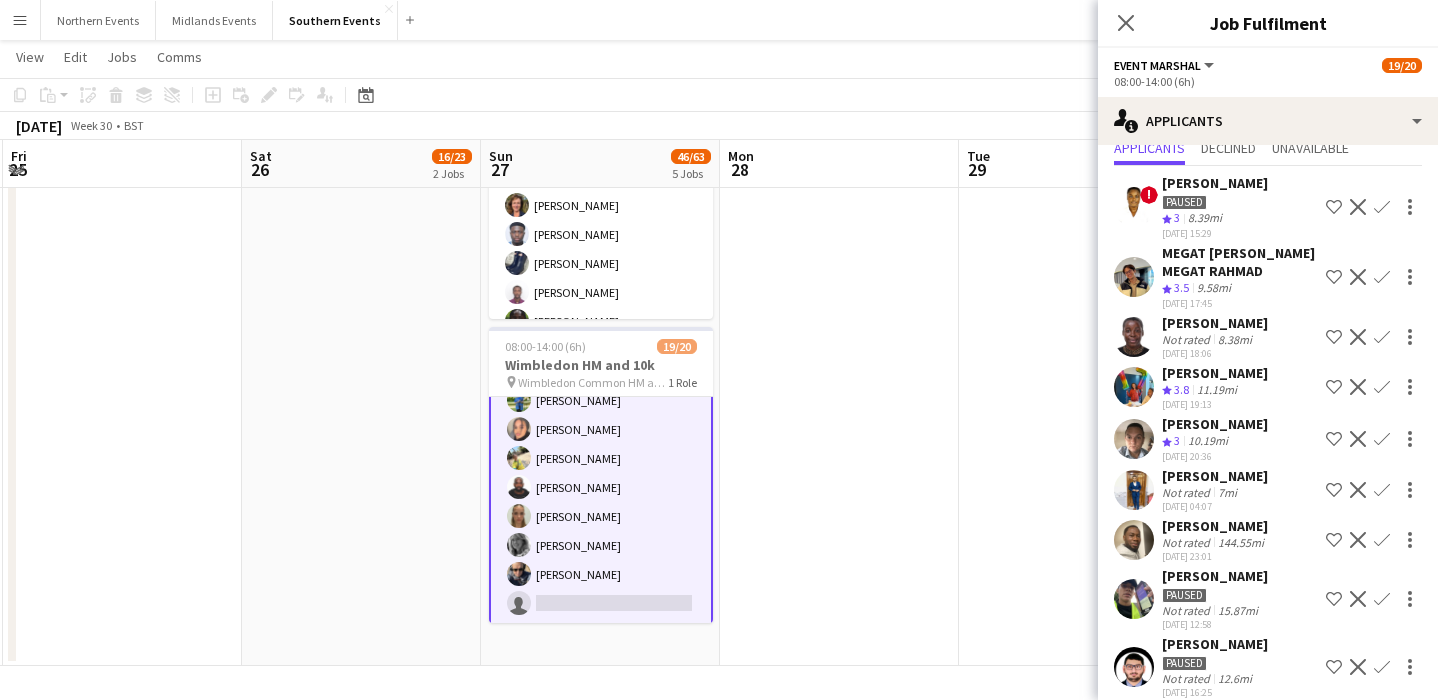 click at bounding box center [839, 10] 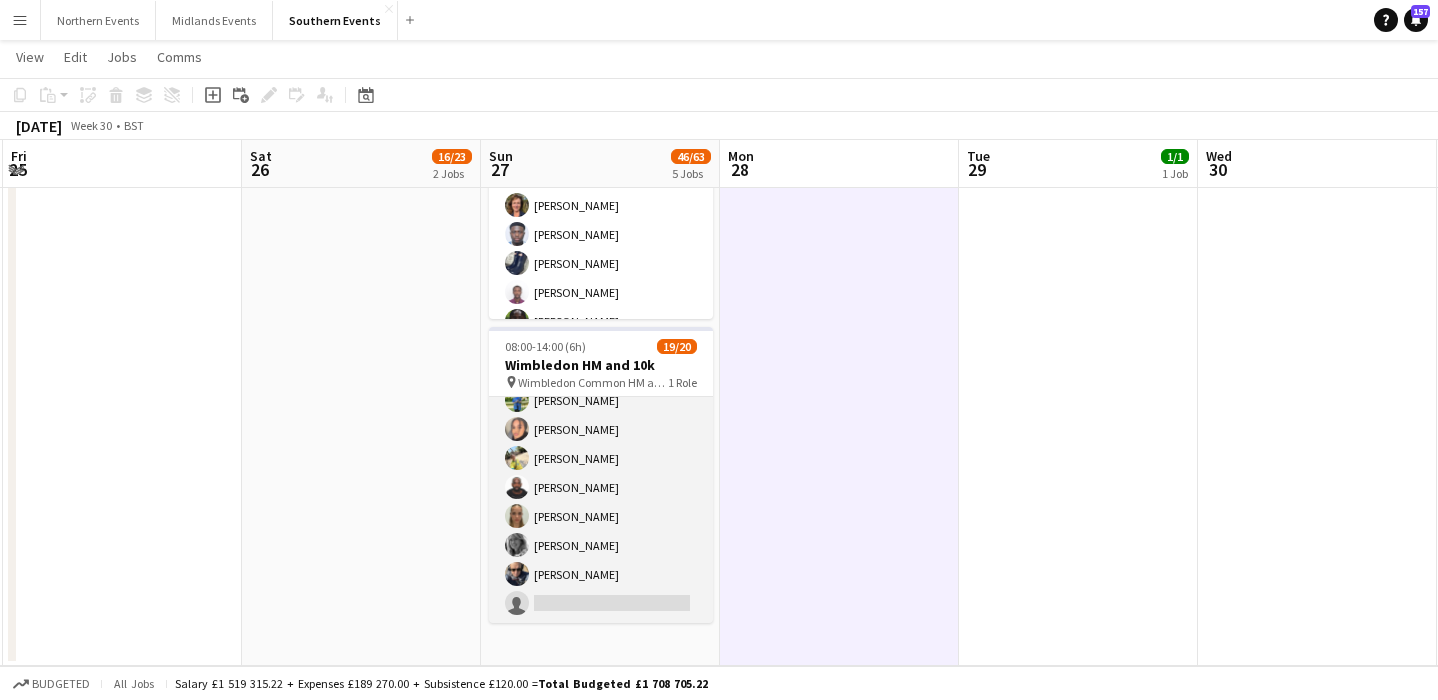 click on "Event Marshal   99A   19/20   08:00-14:00 (6h)
[PERSON_NAME] [PERSON_NAME] [PERSON_NAME] [PERSON_NAME] [PERSON_NAME] [PERSON_NAME] [PERSON_NAME] [PERSON_NAME] [PERSON_NAME] [PERSON_NAME] [PERSON_NAME] Khalish Dahsimar [PERSON_NAME] [PERSON_NAME] [PERSON_NAME] [PERSON_NAME] [PERSON_NAME] [PERSON_NAME] [PERSON_NAME]
single-neutral-actions" at bounding box center [601, 313] 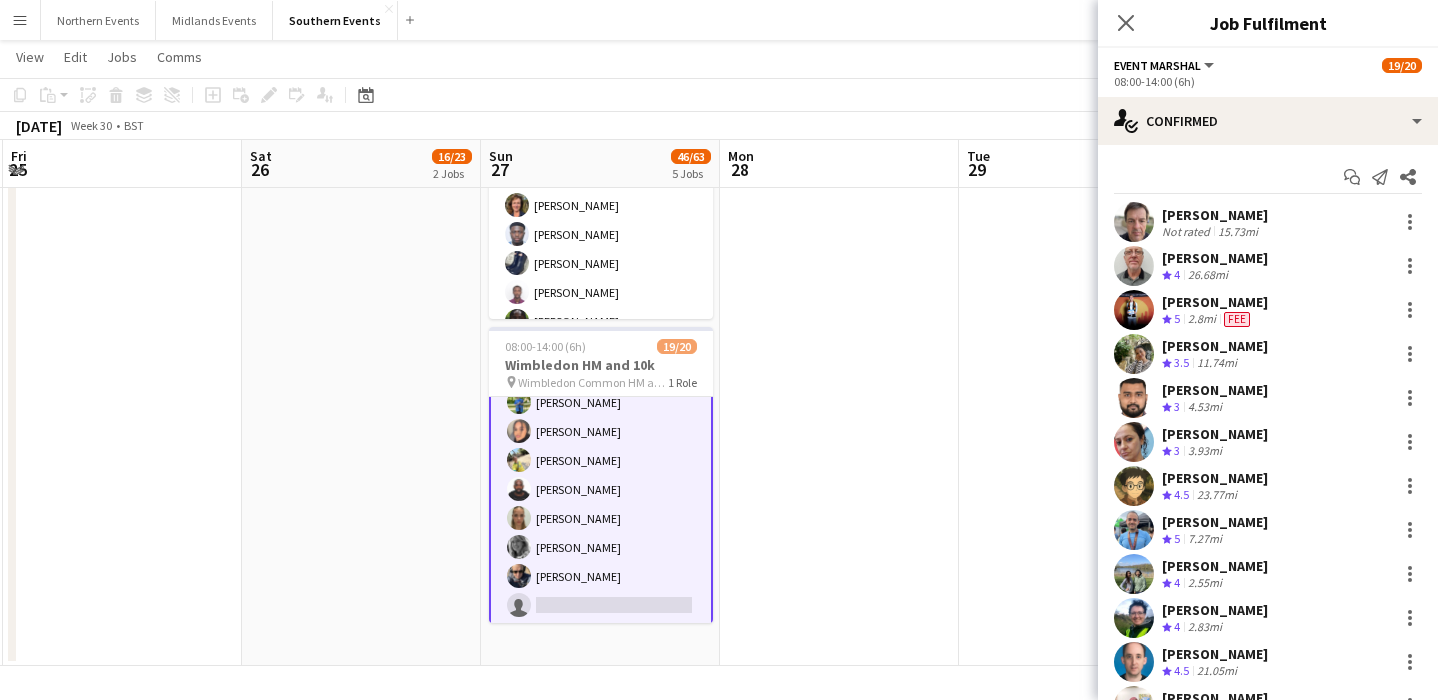scroll, scrollTop: 395, scrollLeft: 0, axis: vertical 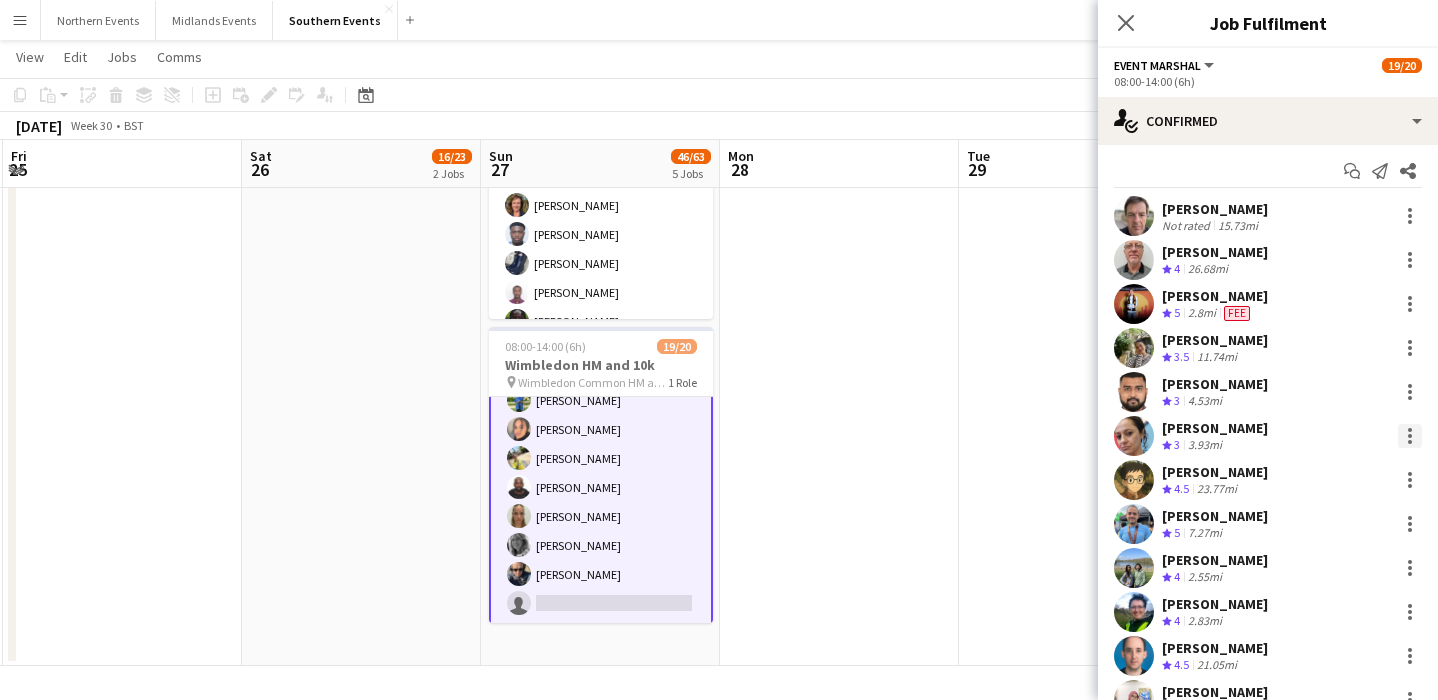 click at bounding box center [1410, 436] 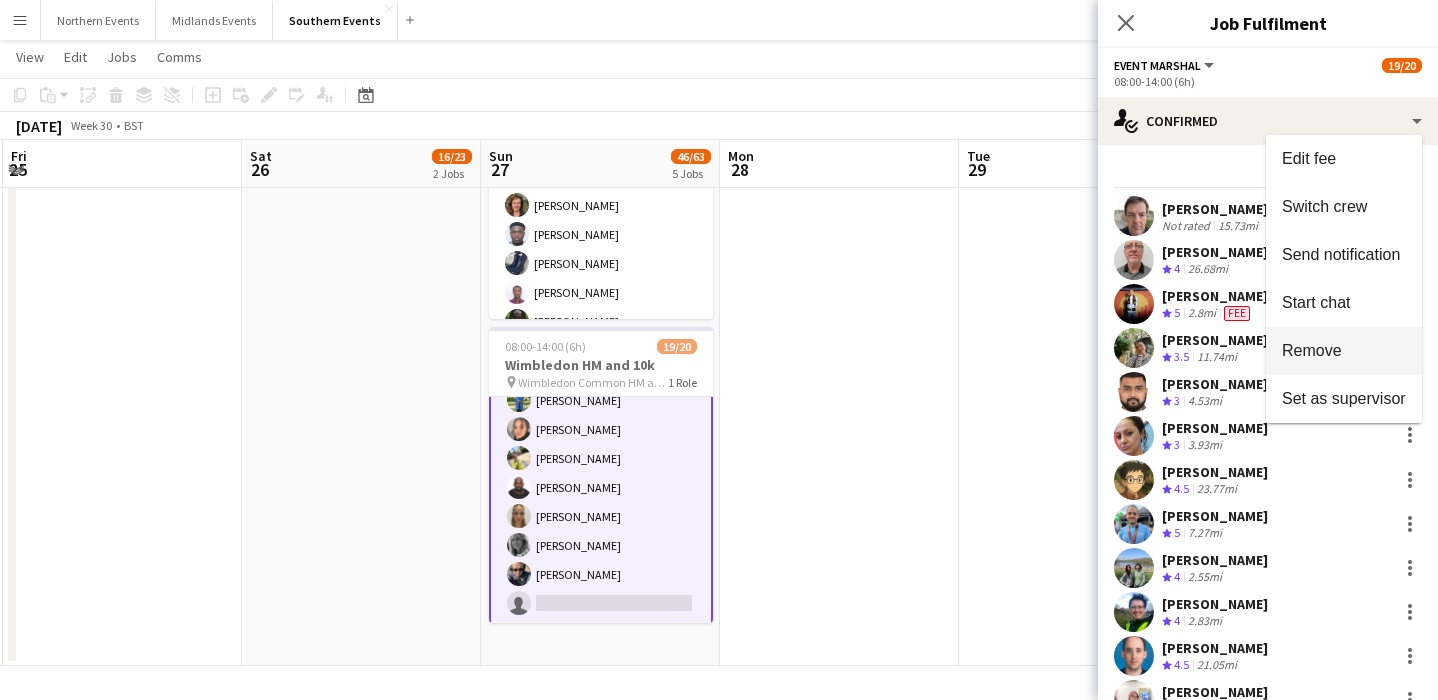 click on "Remove" at bounding box center (1312, 350) 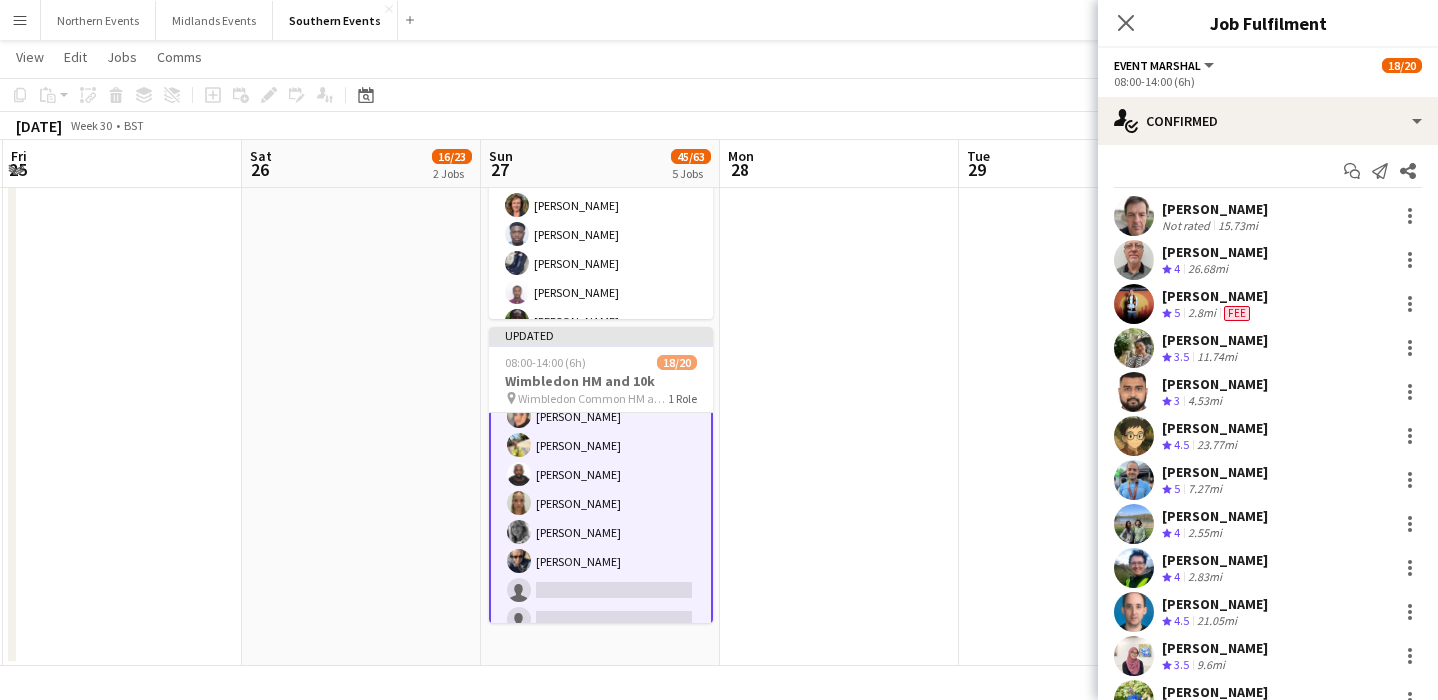 click at bounding box center (839, 10) 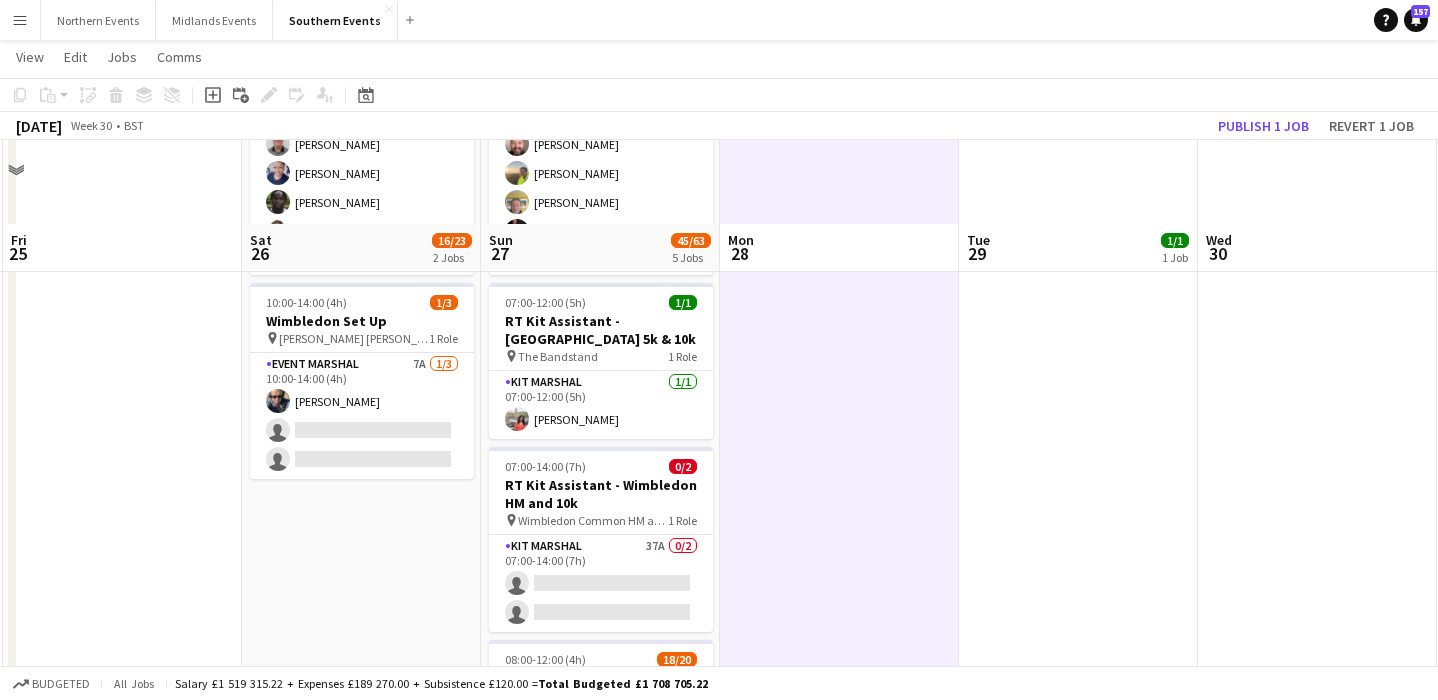 scroll, scrollTop: 360, scrollLeft: 0, axis: vertical 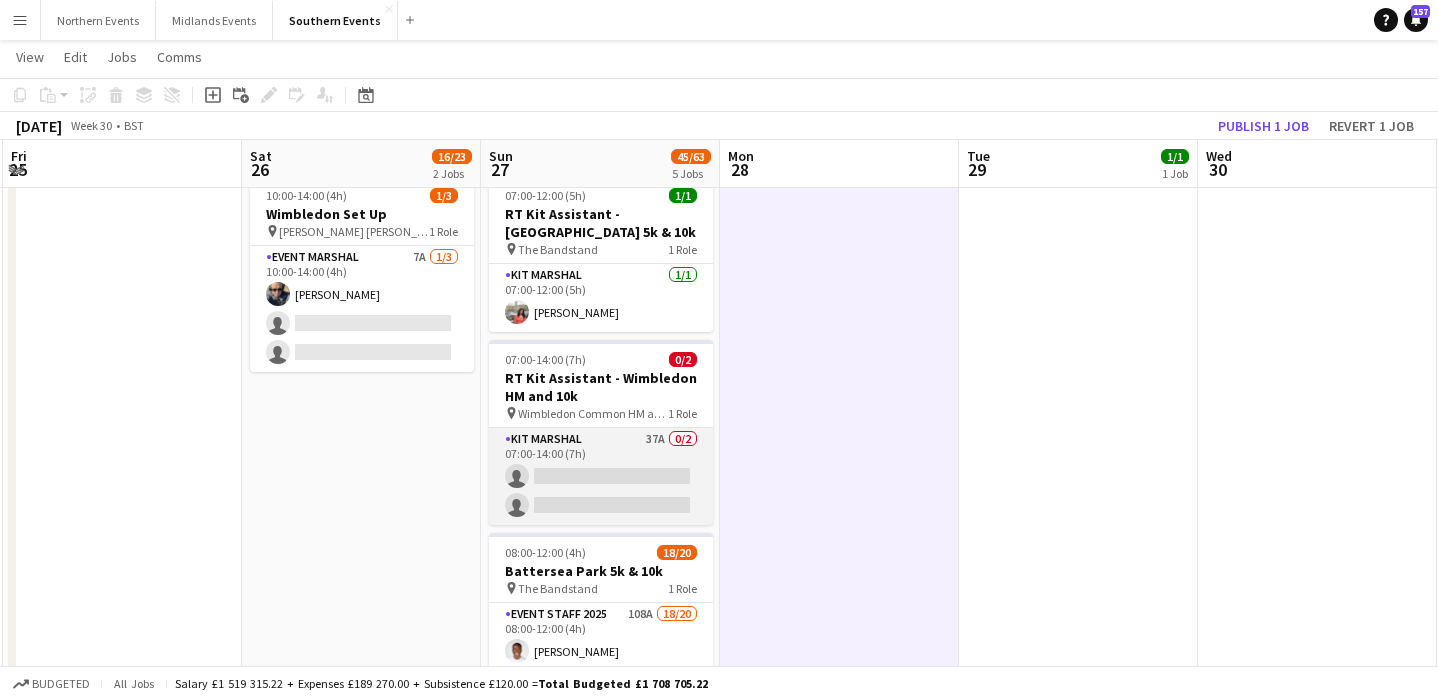 click on "Kit Marshal   37A   0/2   07:00-14:00 (7h)
single-neutral-actions
single-neutral-actions" at bounding box center (601, 476) 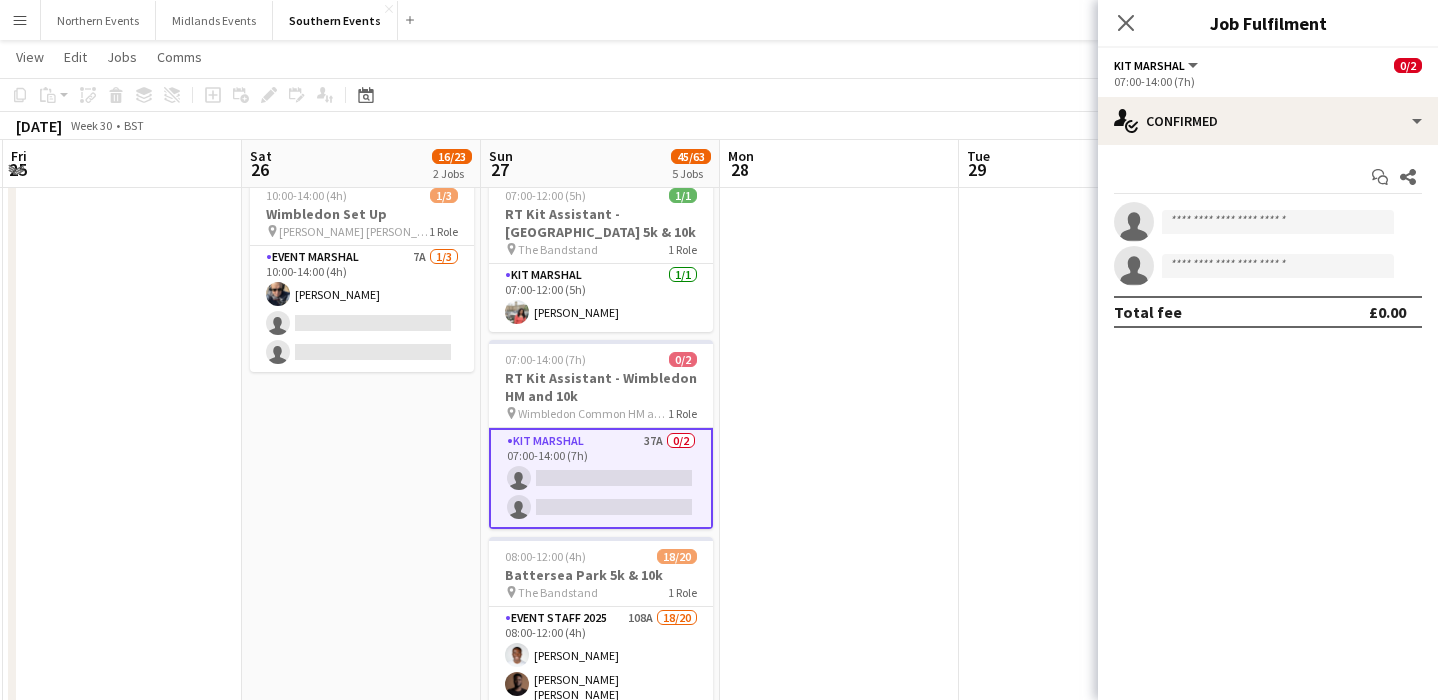 click at bounding box center [839, 520] 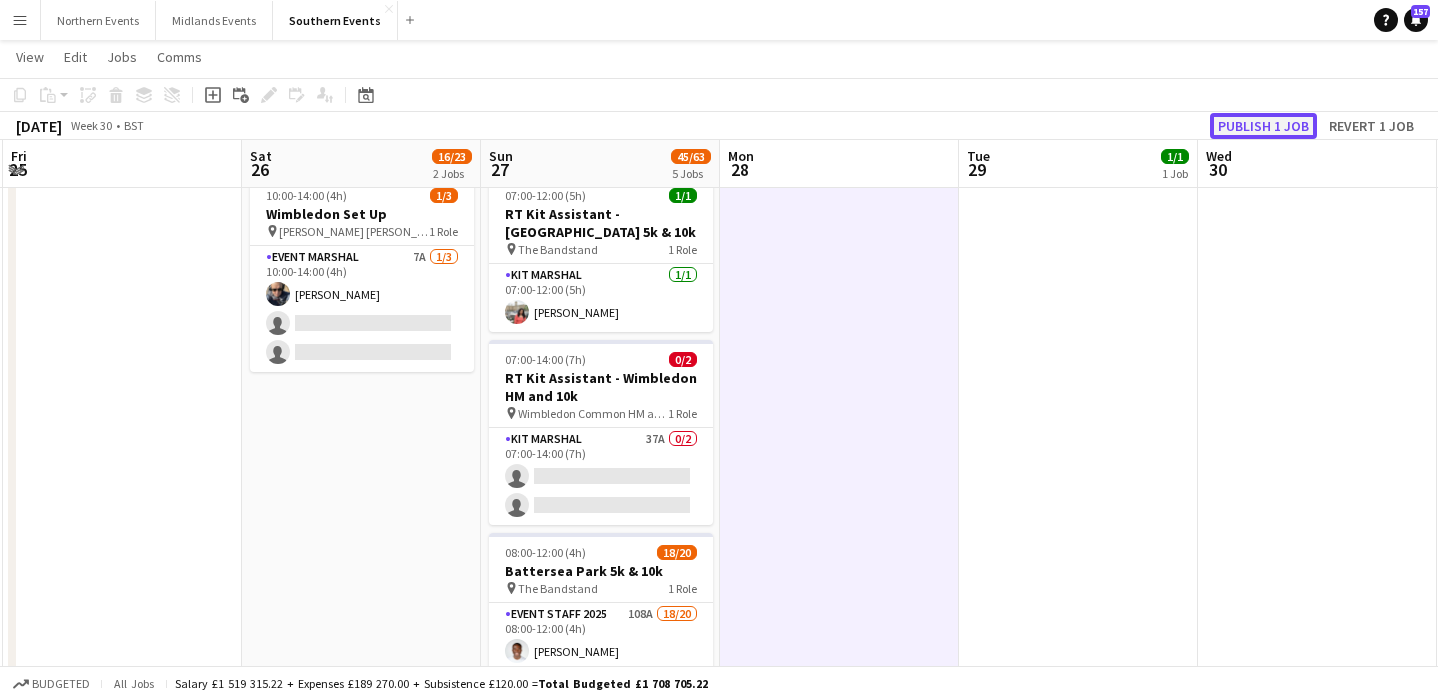 click on "Publish 1 job" 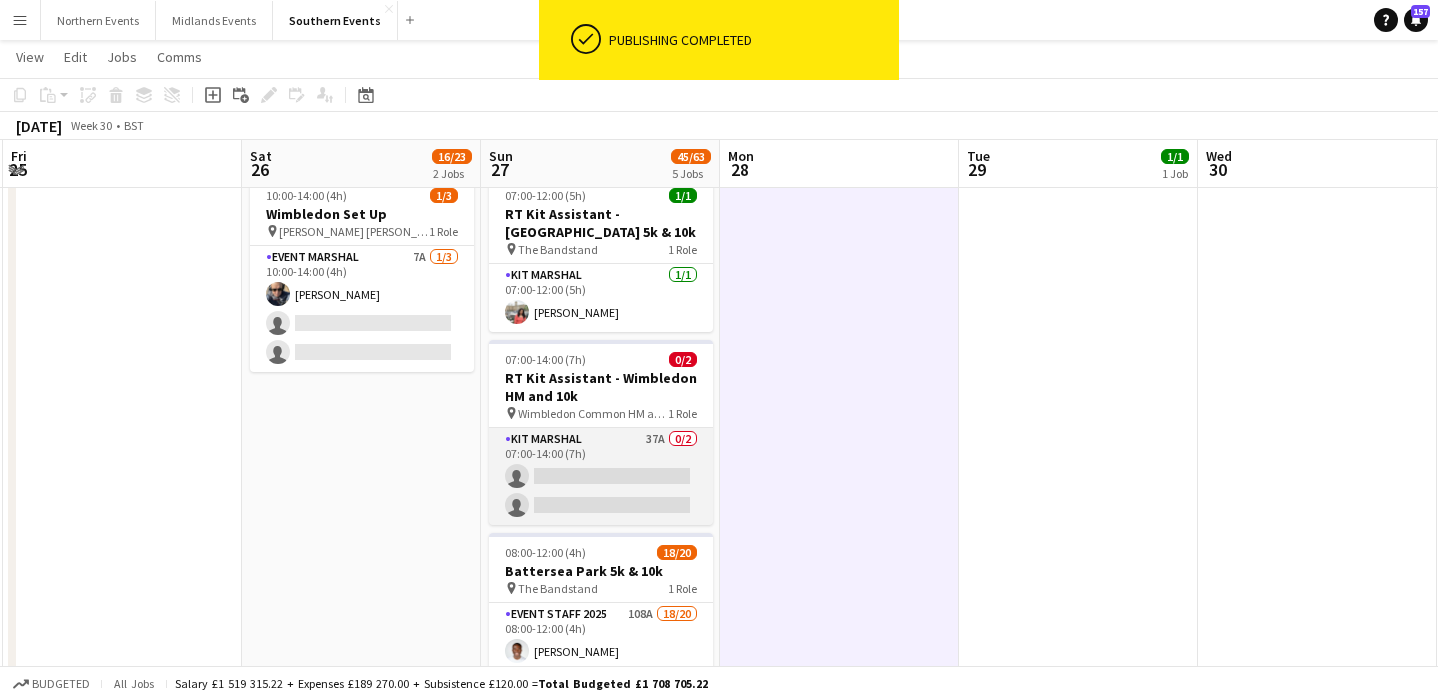 click on "Kit Marshal   37A   0/2   07:00-14:00 (7h)
single-neutral-actions
single-neutral-actions" at bounding box center (601, 476) 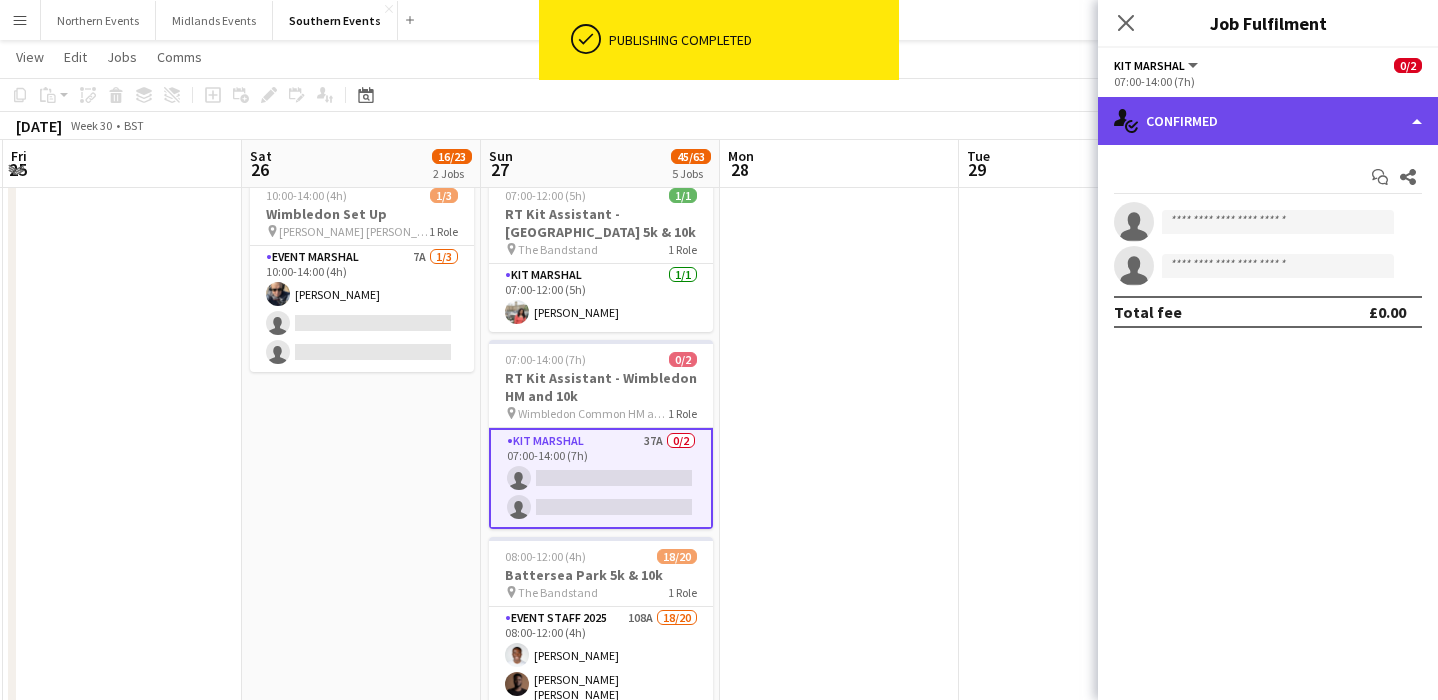 click on "single-neutral-actions-check-2
Confirmed" 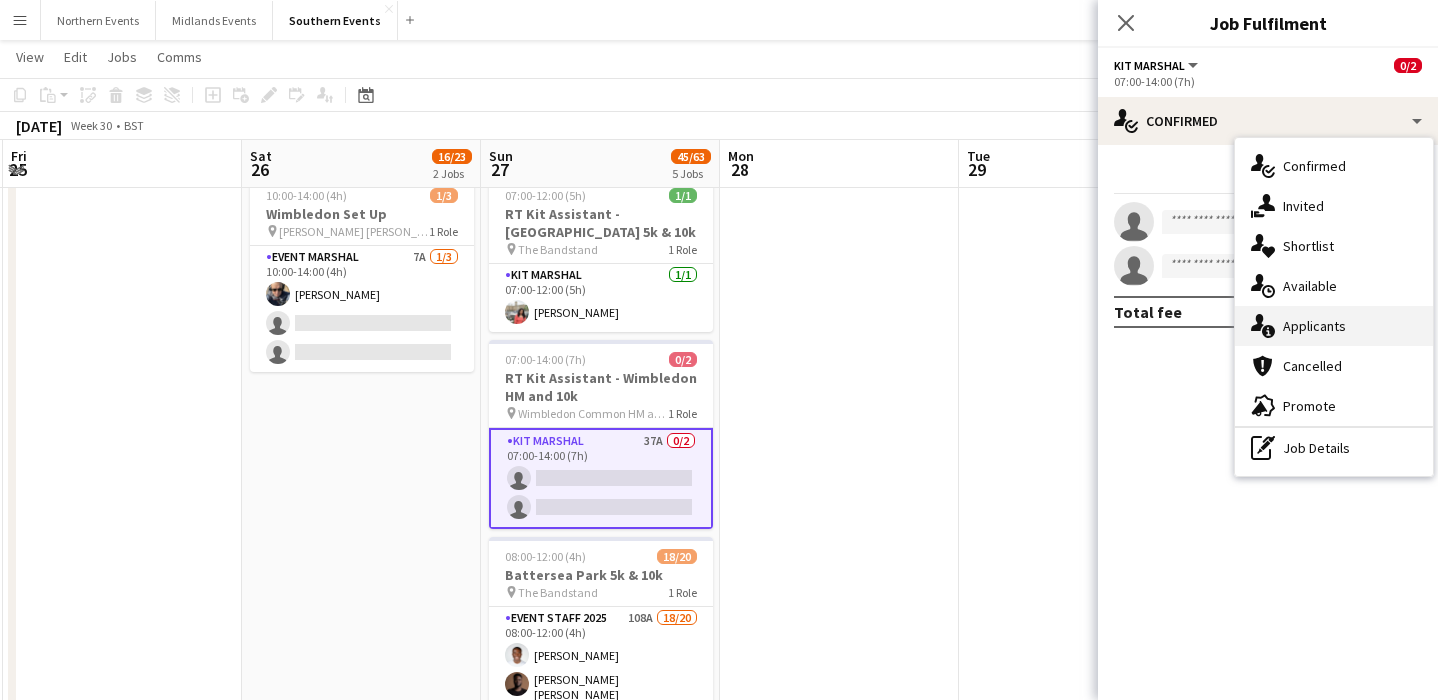 click on "single-neutral-actions-information
Applicants" at bounding box center [1334, 326] 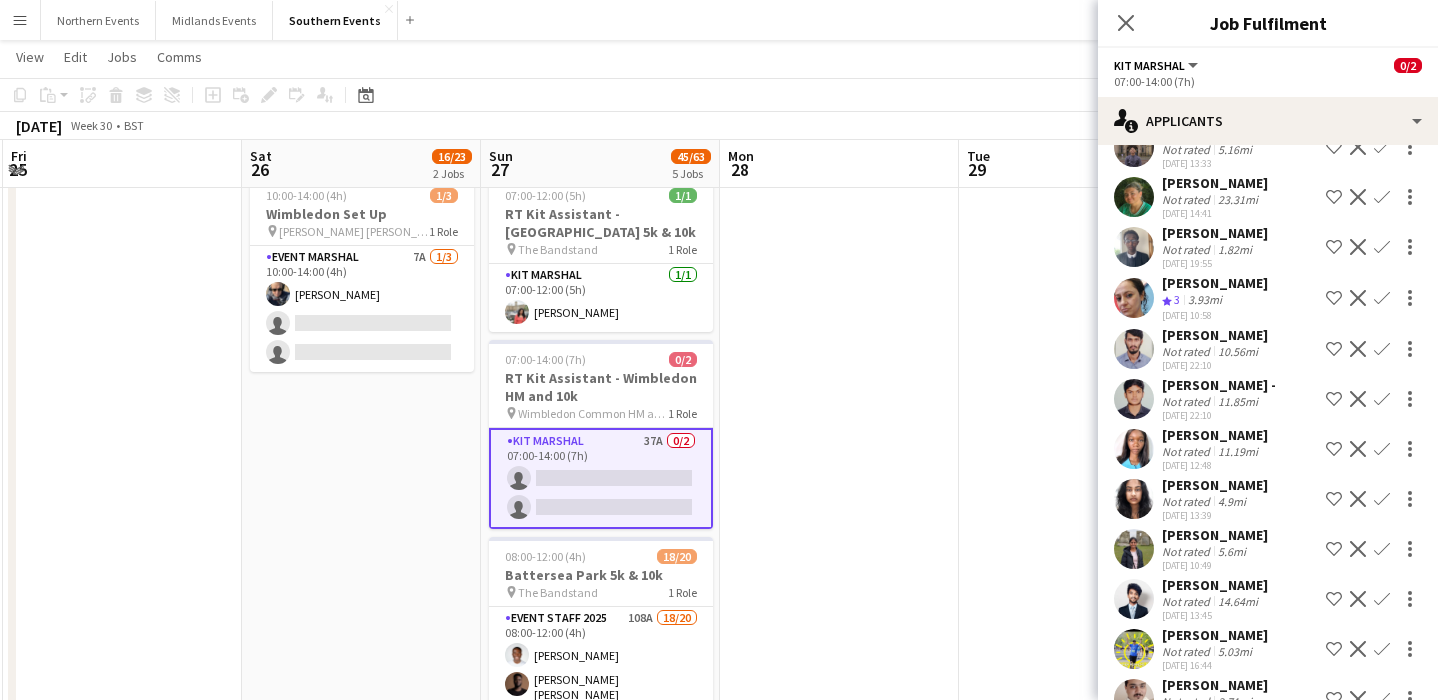scroll, scrollTop: 286, scrollLeft: 0, axis: vertical 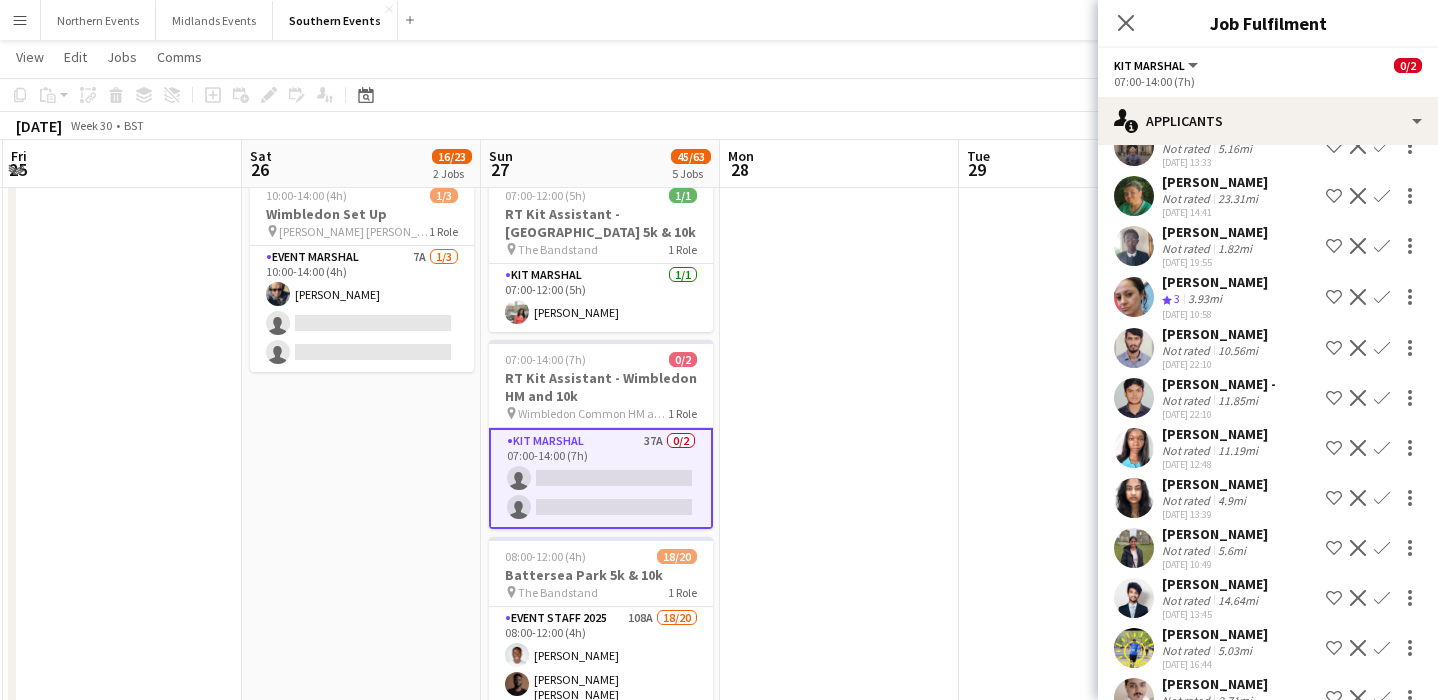 click on "Confirm" at bounding box center (1382, 348) 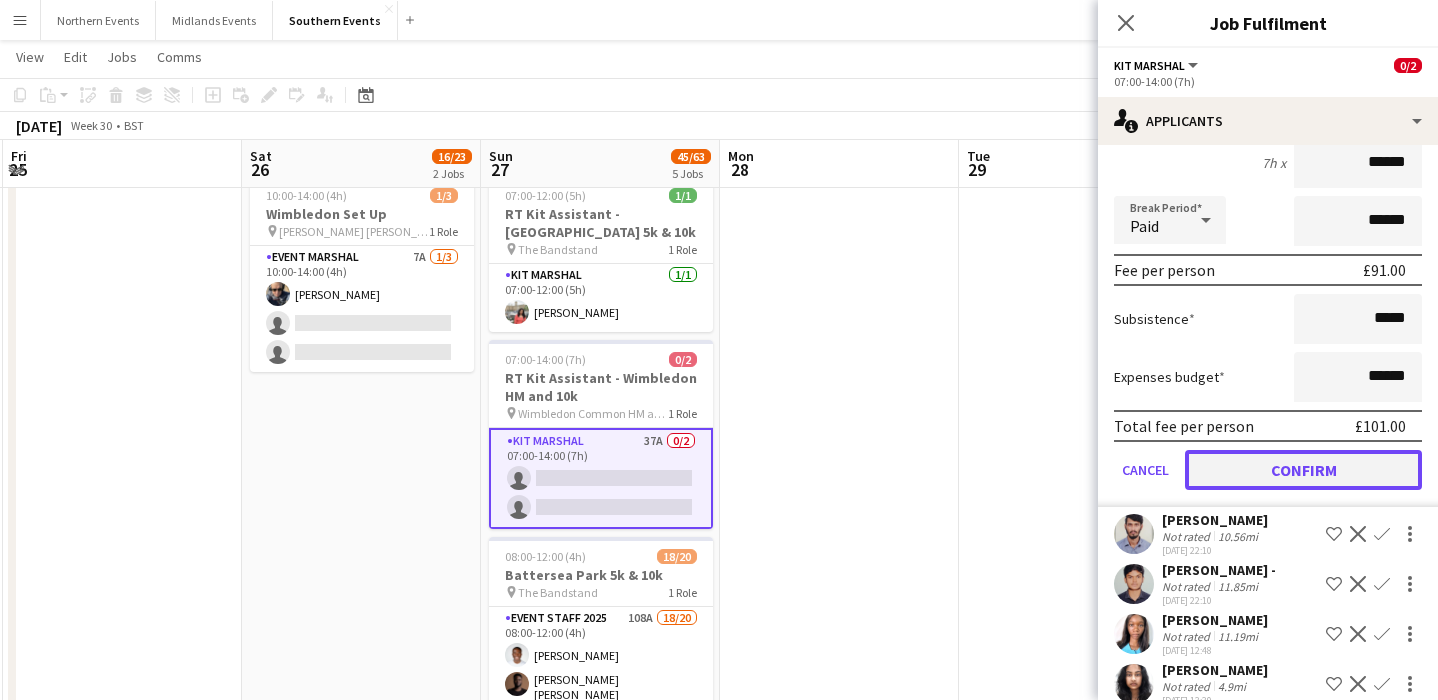 click on "Confirm" 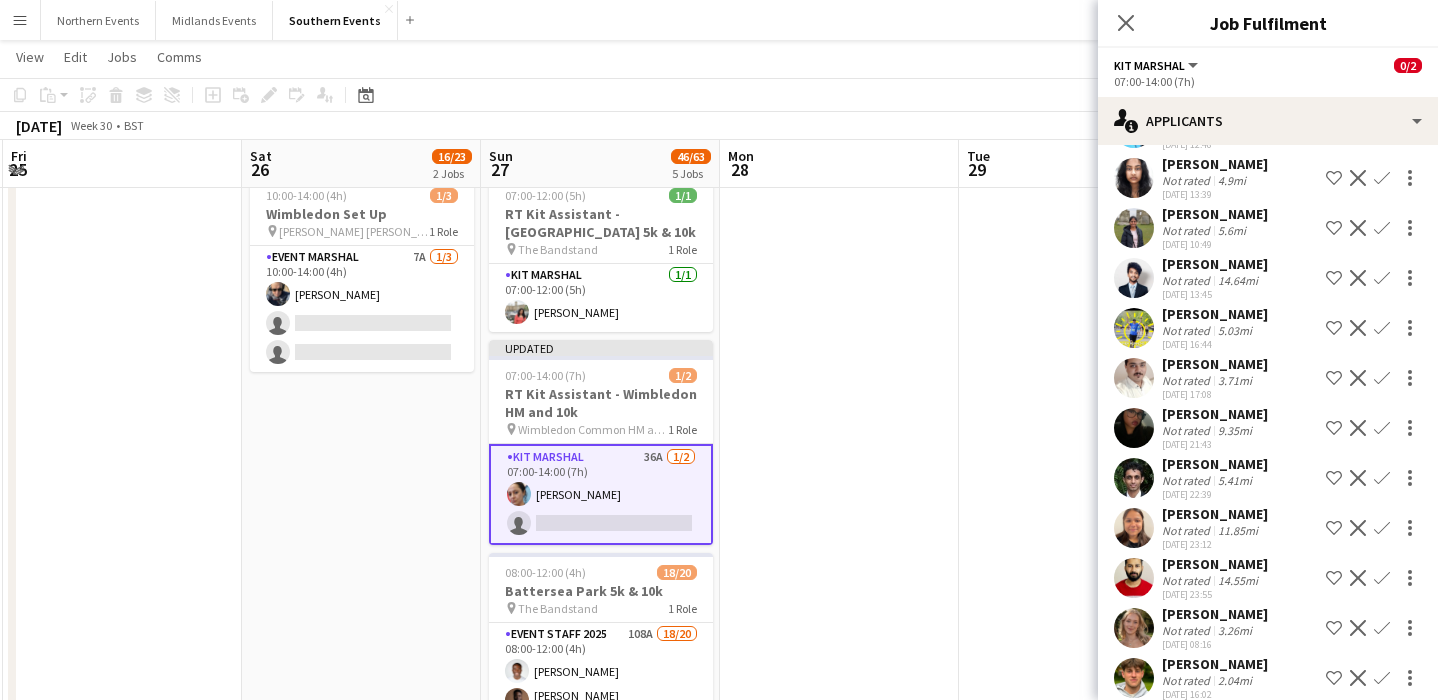 scroll, scrollTop: 49, scrollLeft: 0, axis: vertical 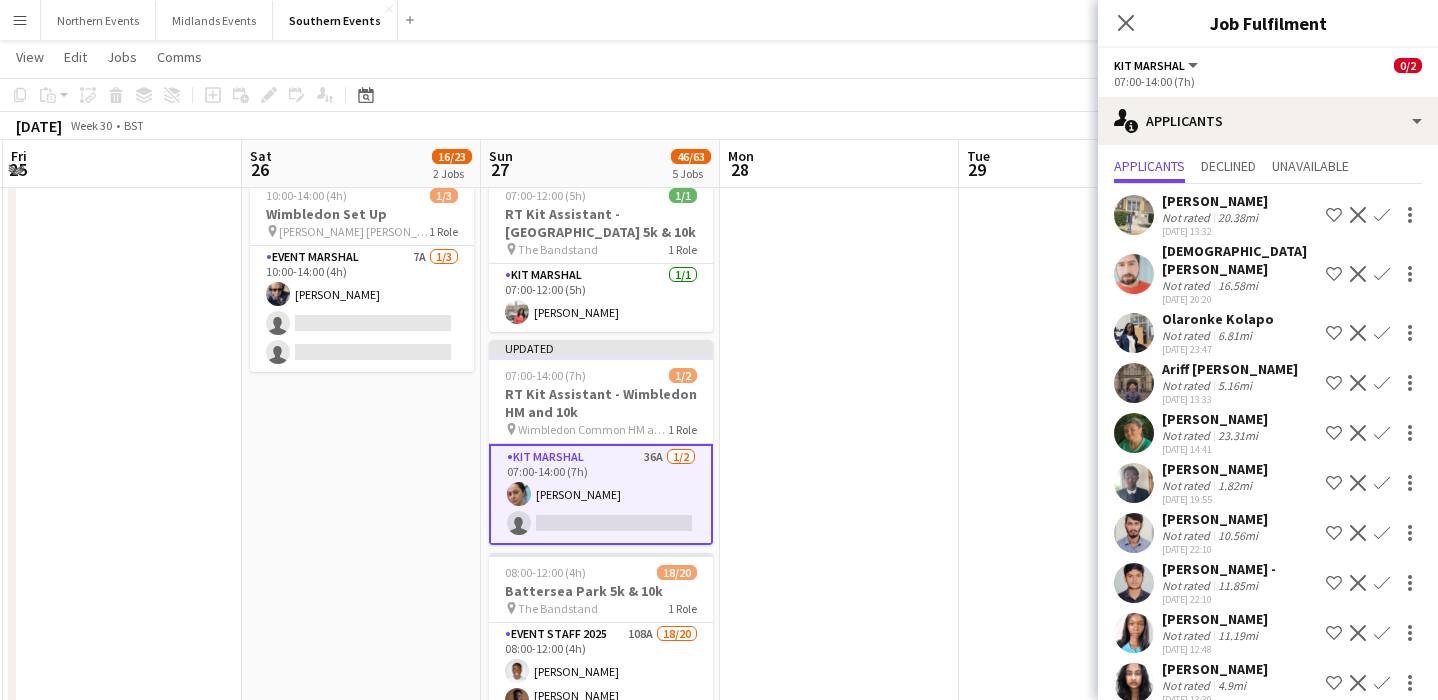 click on "09:00-17:00 (8h)    1/1   Warehouse
pin
Hersham   1 Role   Warehouse    [DATE]   09:00-17:00 (8h)
[PERSON_NAME]" at bounding box center [1078, 520] 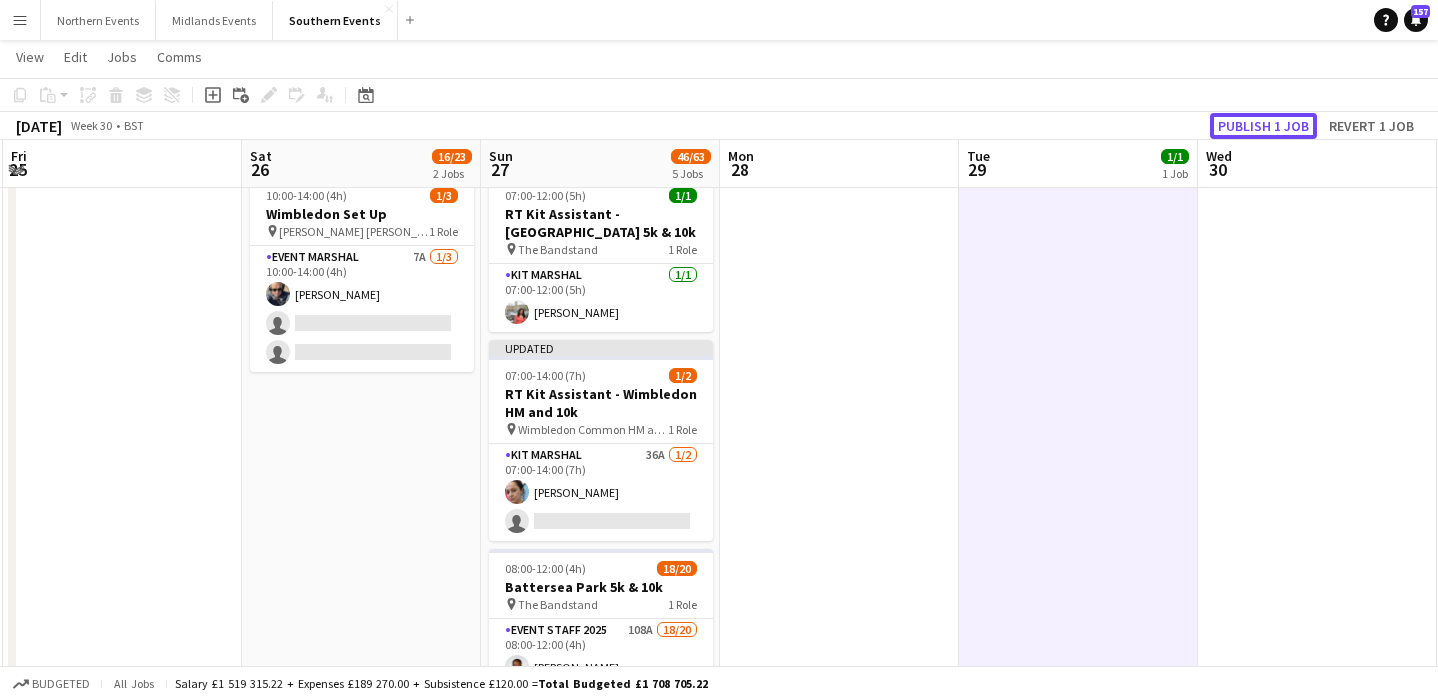 click on "Publish 1 job" 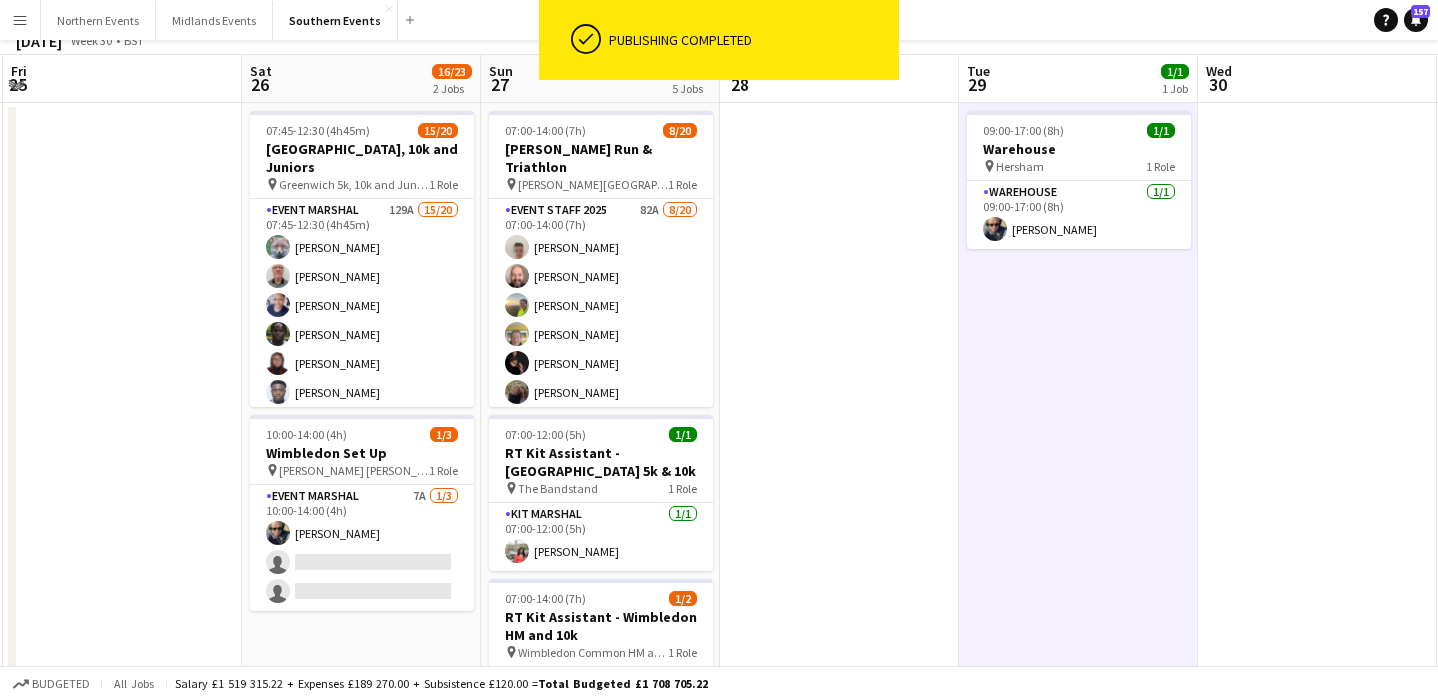 scroll, scrollTop: 0, scrollLeft: 0, axis: both 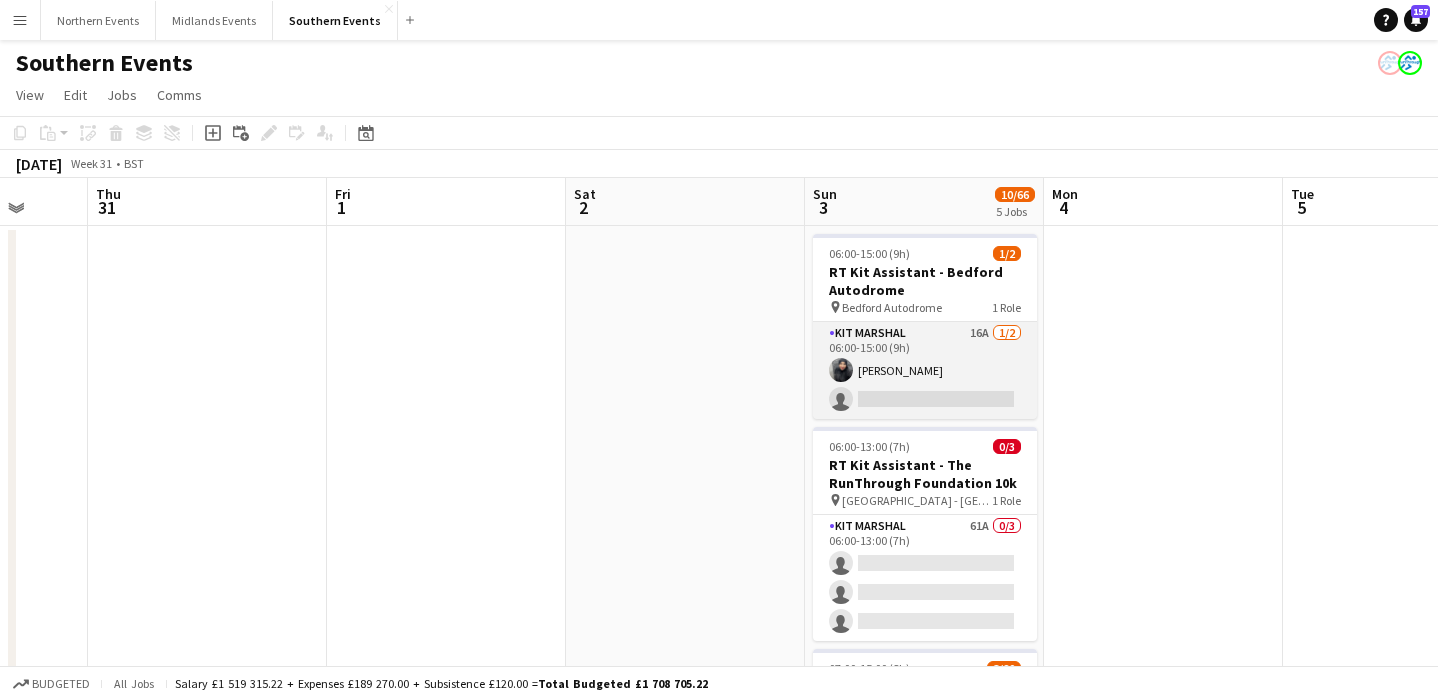 click on "Kit Marshal   16A   [DATE]   06:00-15:00 (9h)
[PERSON_NAME]
single-neutral-actions" at bounding box center (925, 370) 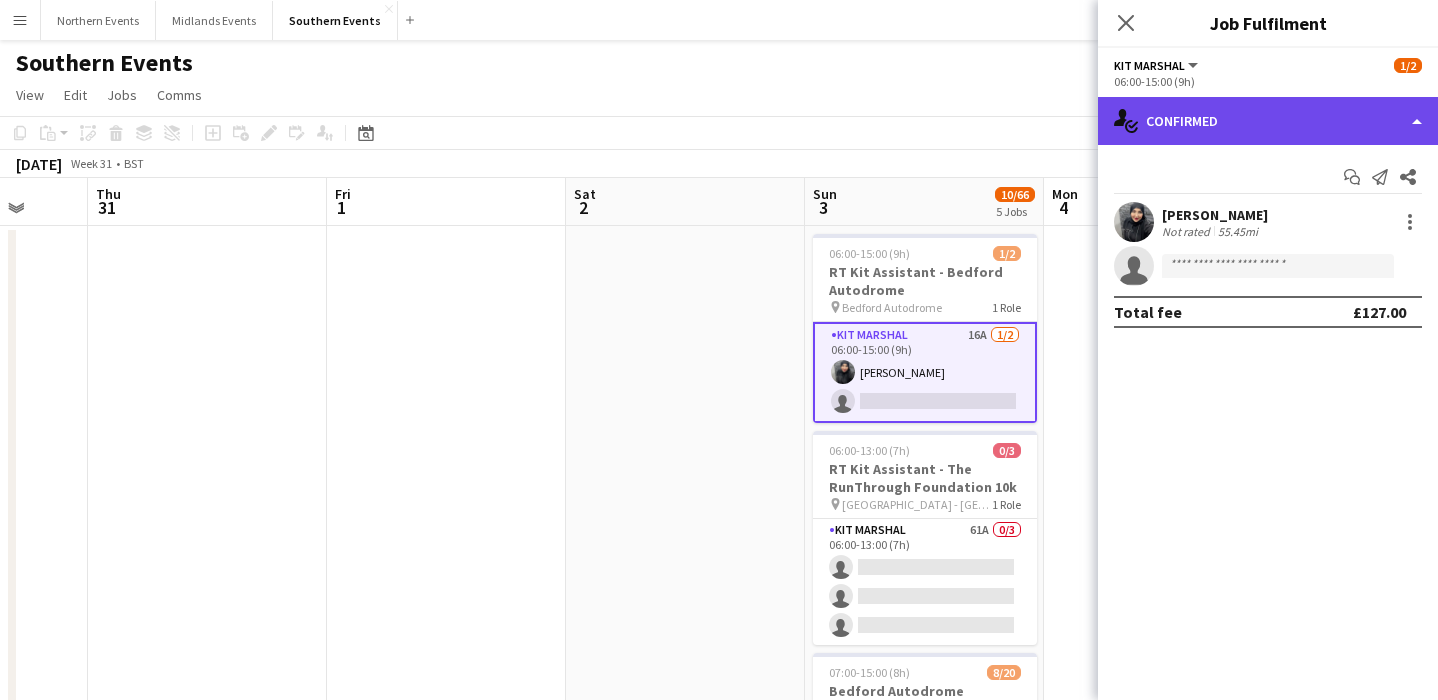 click on "single-neutral-actions-check-2
Confirmed" 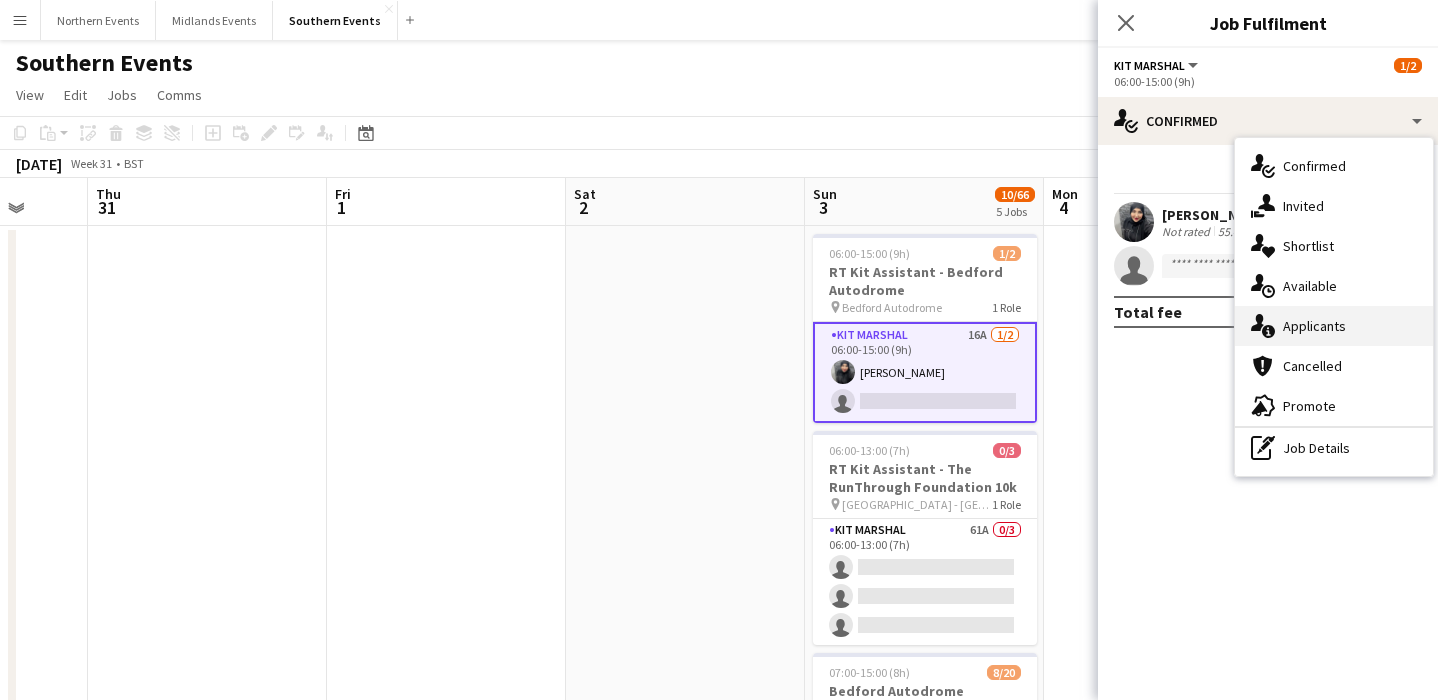 click on "single-neutral-actions-information
Applicants" at bounding box center (1334, 326) 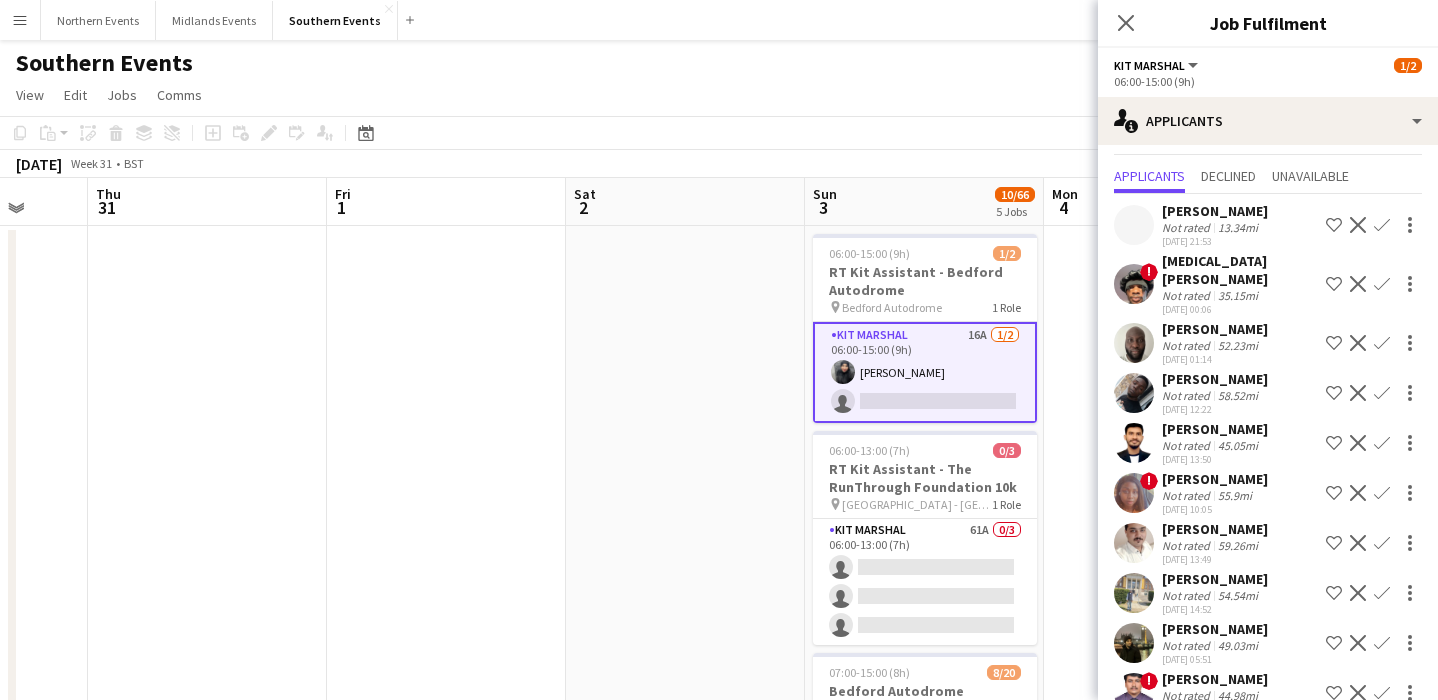 scroll, scrollTop: 57, scrollLeft: 0, axis: vertical 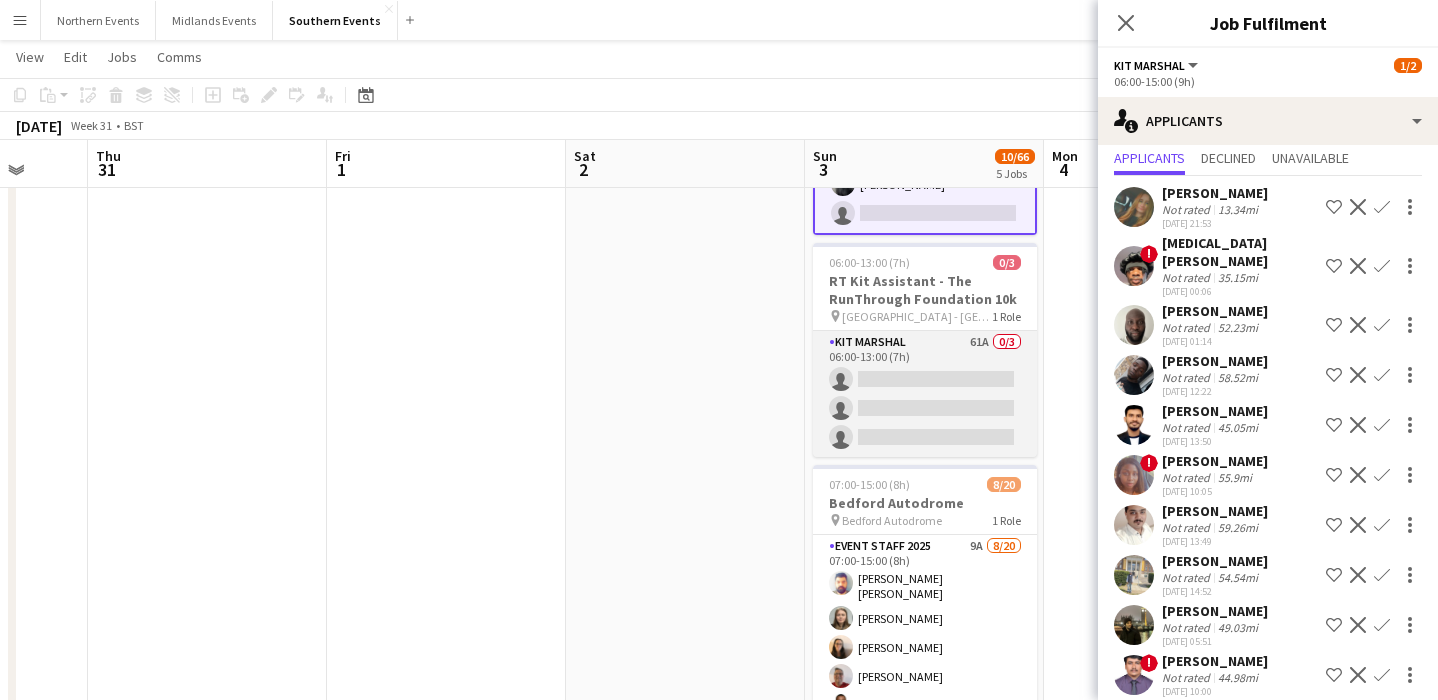 click on "Kit Marshal   61A   0/3   06:00-13:00 (7h)
single-neutral-actions
single-neutral-actions
single-neutral-actions" at bounding box center [925, 394] 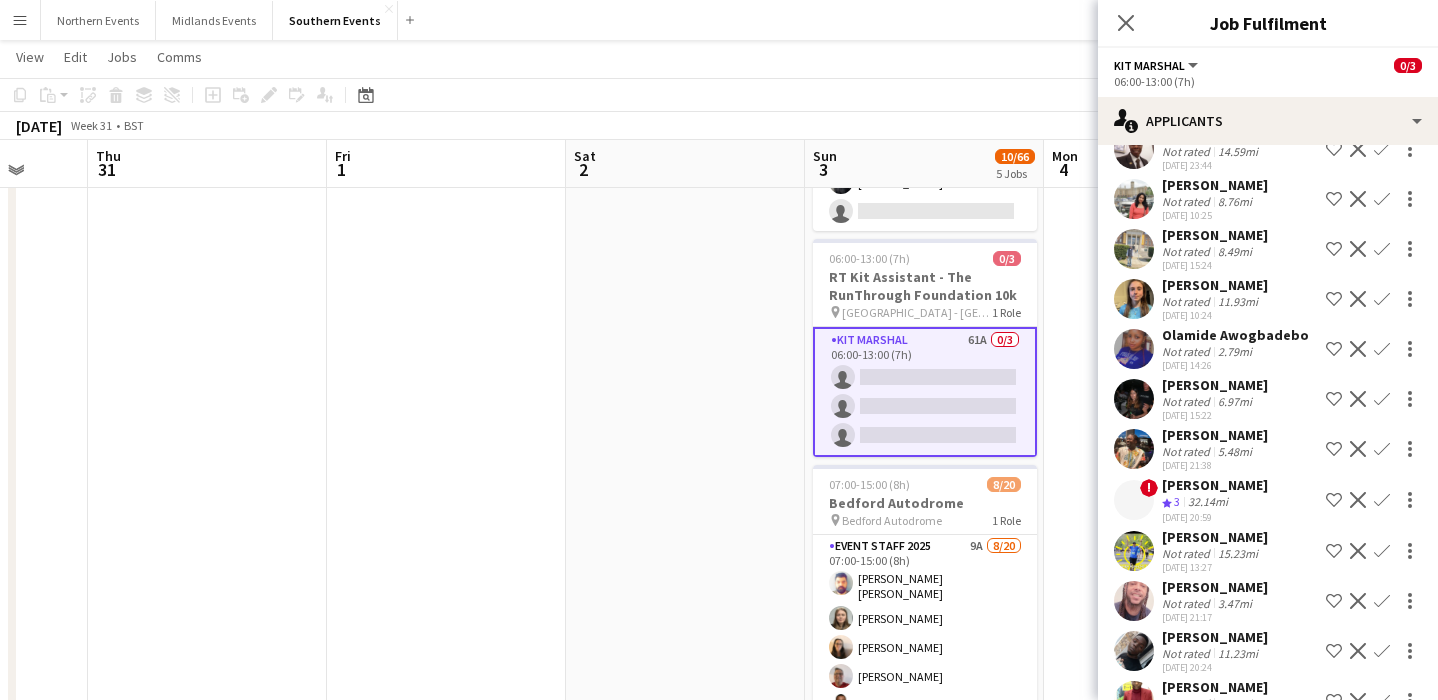 scroll, scrollTop: 340, scrollLeft: 0, axis: vertical 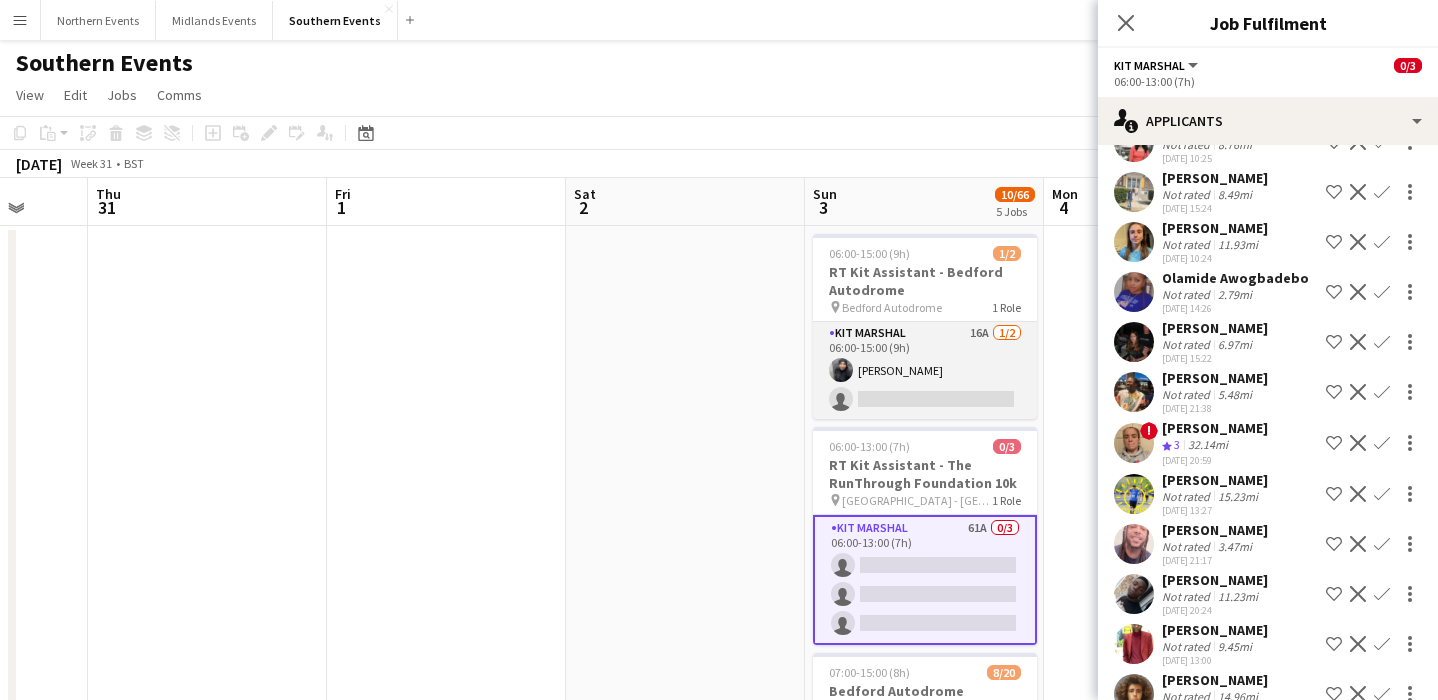 click on "Kit Marshal   16A   [DATE]   06:00-15:00 (9h)
[PERSON_NAME]
single-neutral-actions" at bounding box center (925, 370) 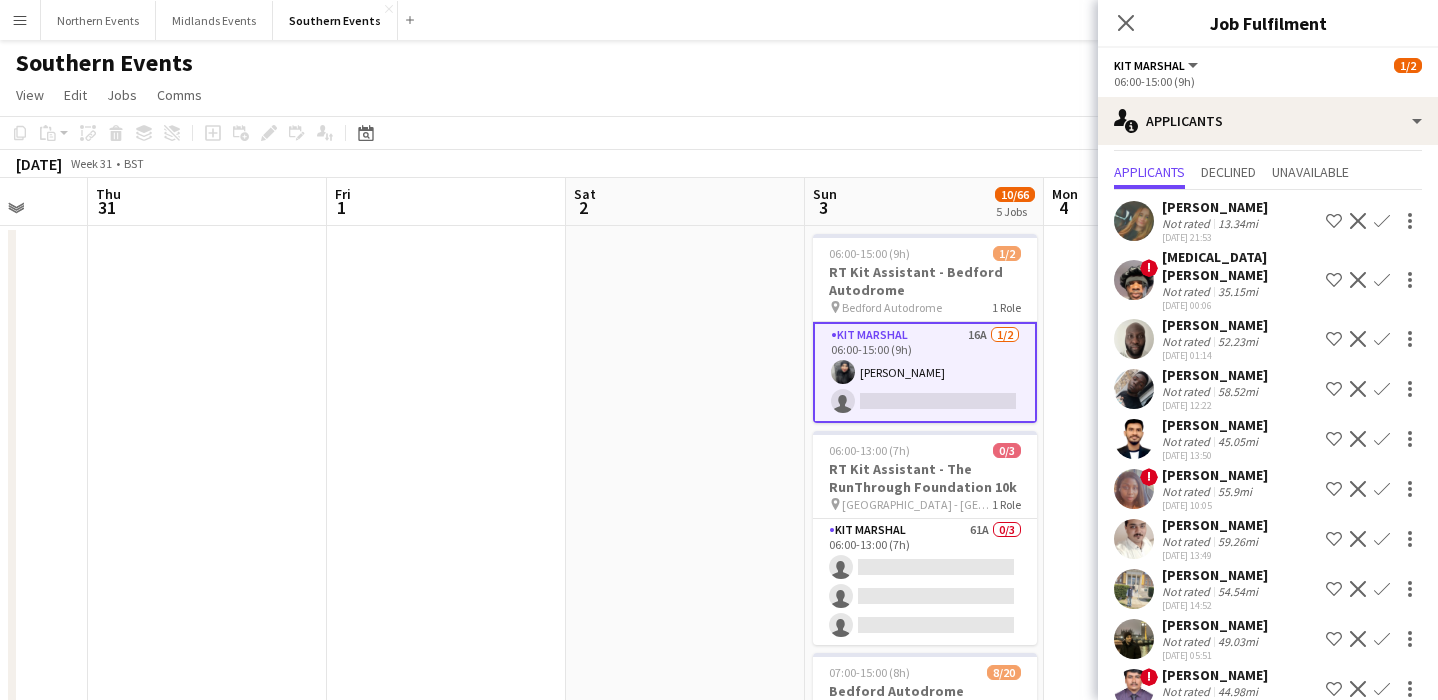 scroll, scrollTop: 57, scrollLeft: 0, axis: vertical 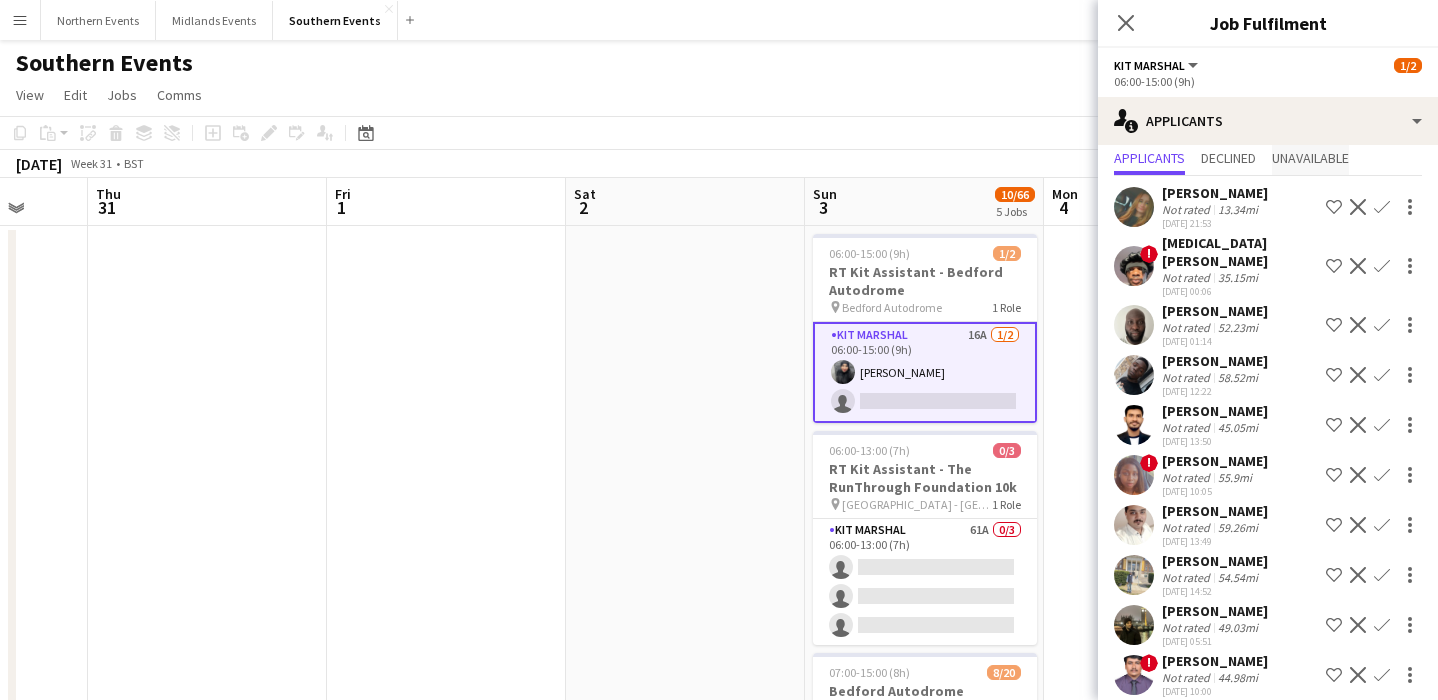 click on "Unavailable" at bounding box center [1310, 158] 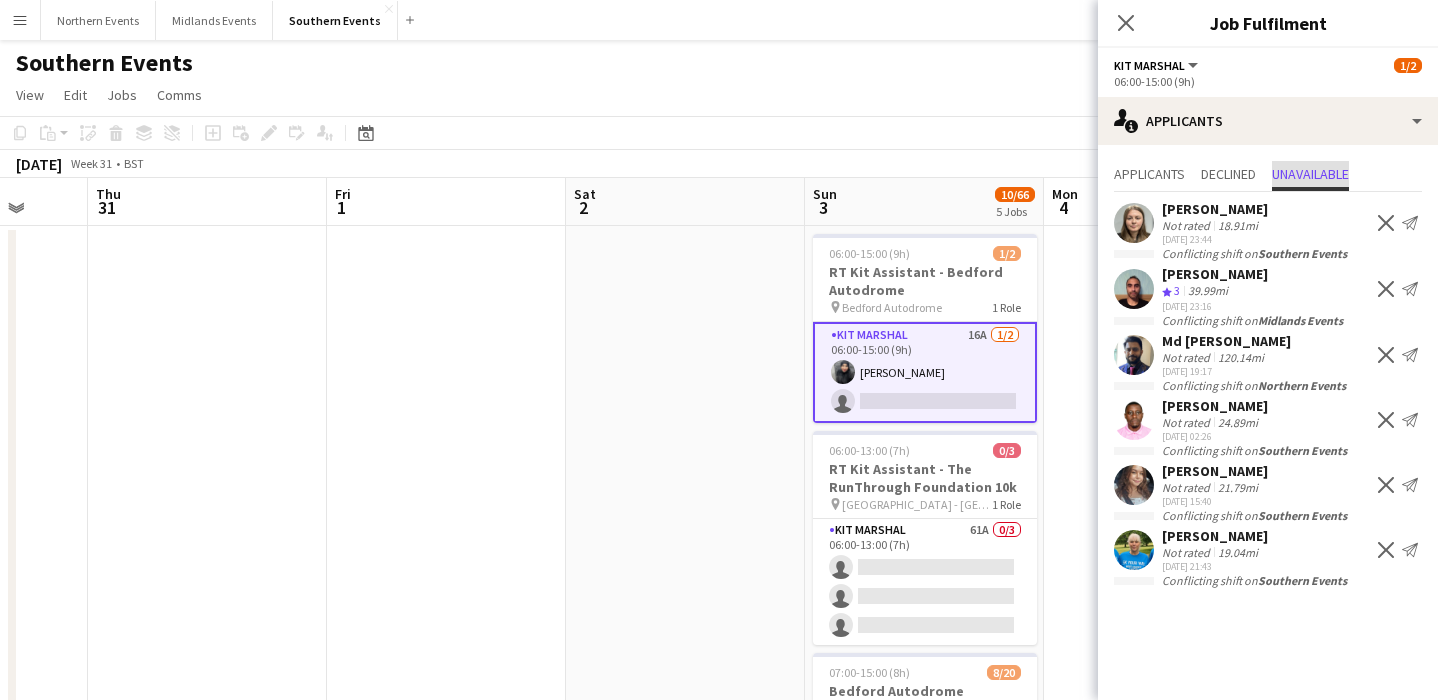 scroll, scrollTop: 0, scrollLeft: 0, axis: both 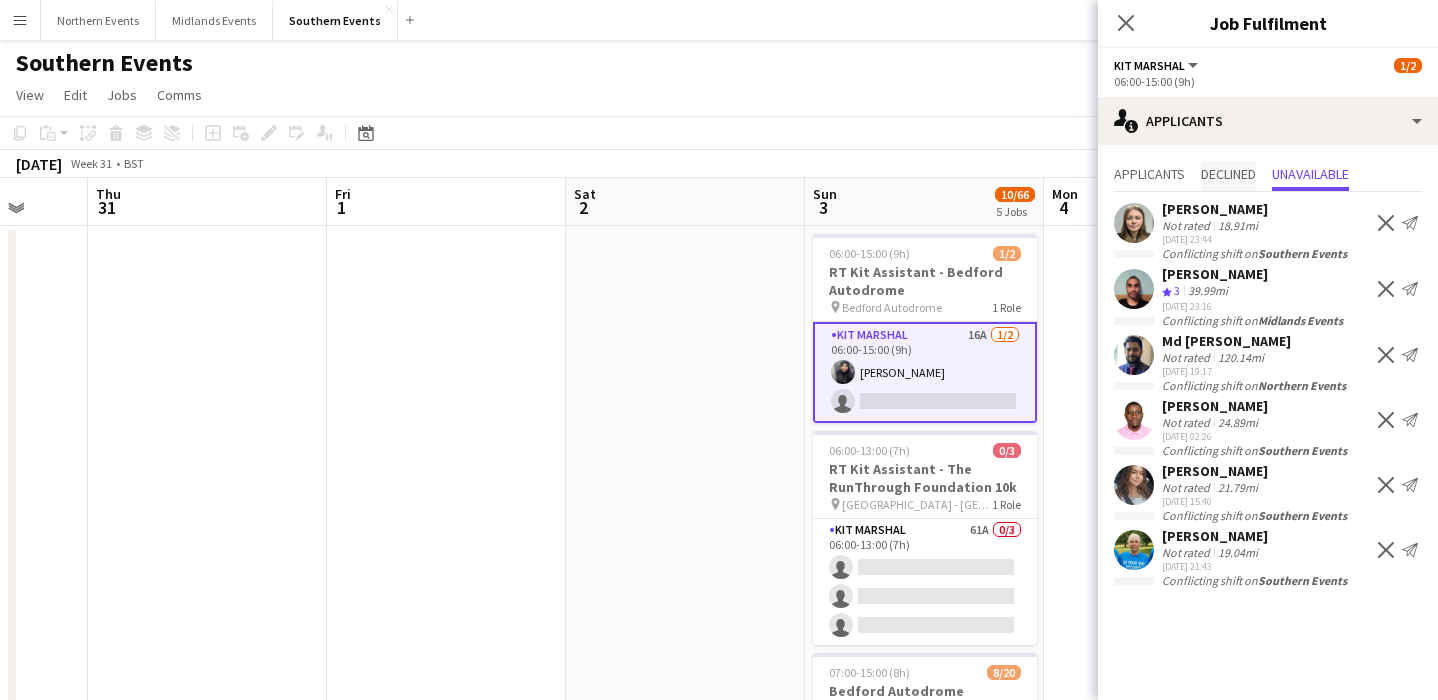 click on "Declined" at bounding box center (1228, 174) 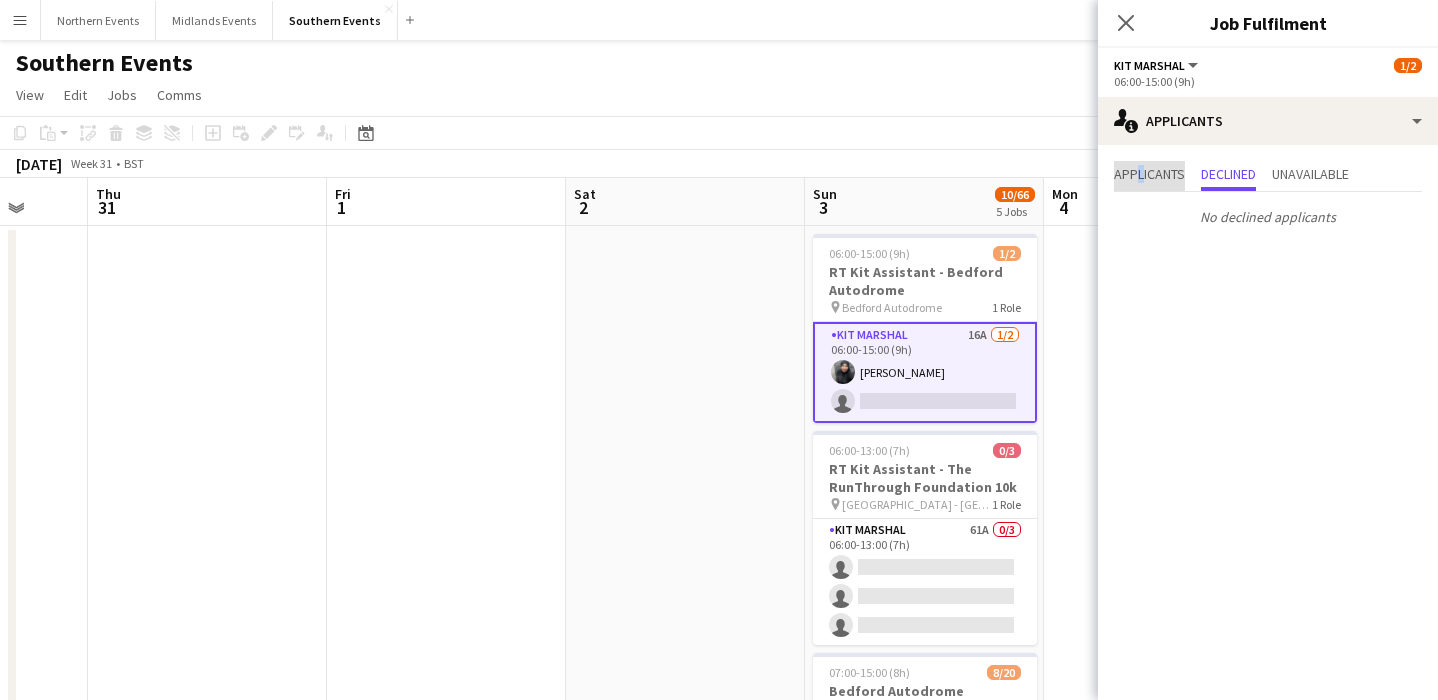 click on "Applicants" at bounding box center (1149, 174) 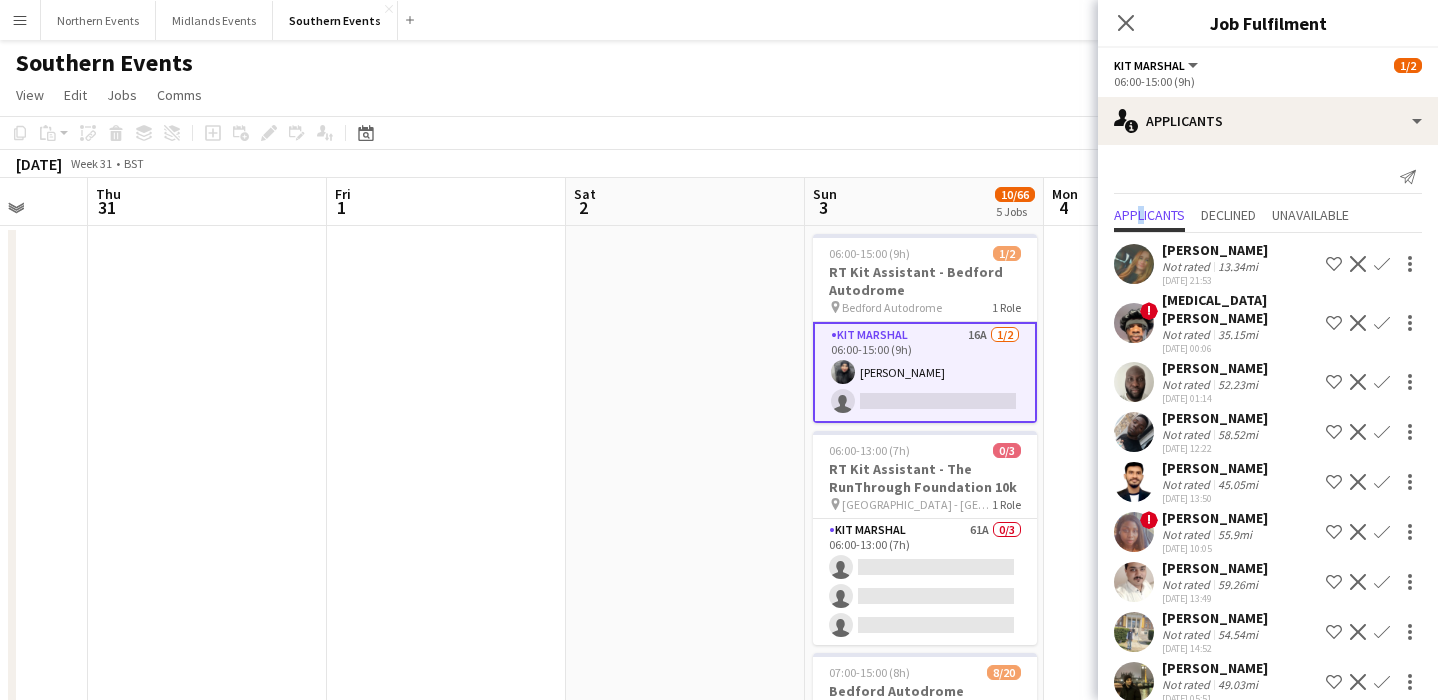 scroll, scrollTop: 0, scrollLeft: 882, axis: horizontal 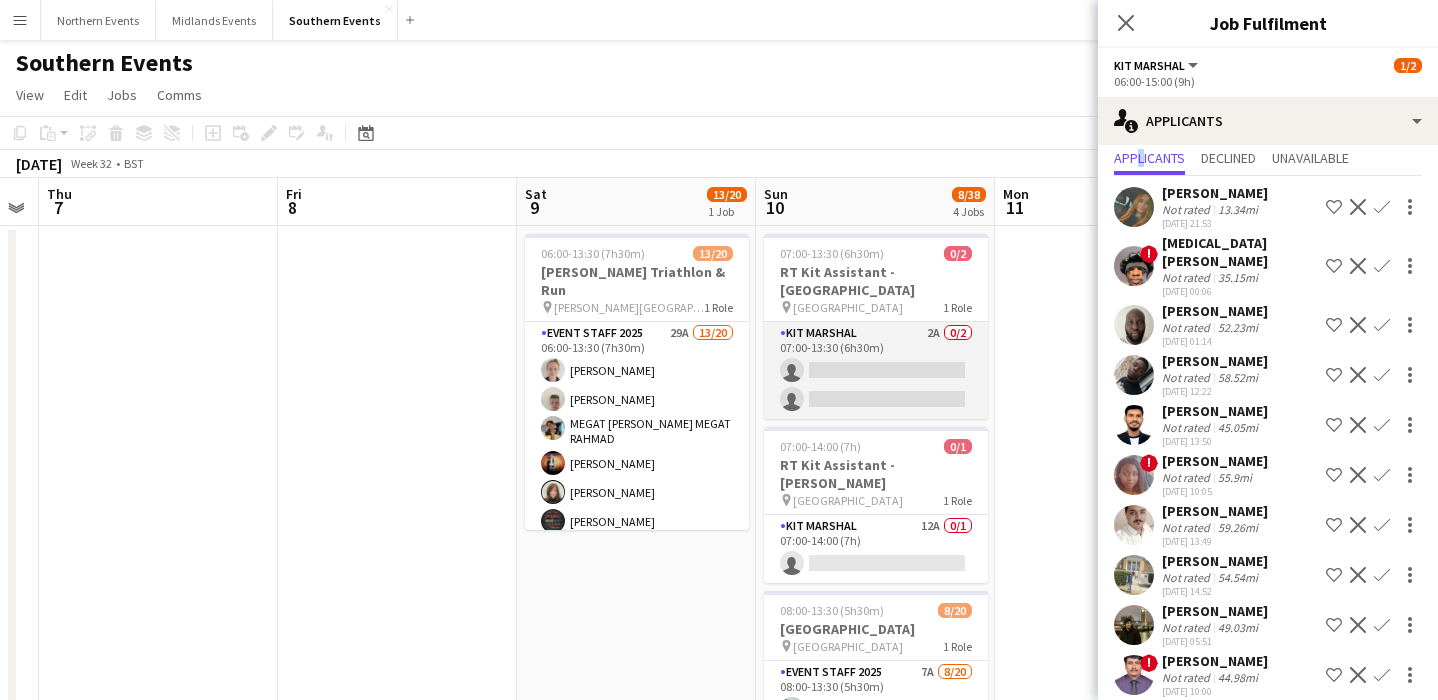 click on "Kit Marshal   2A   0/2   07:00-13:30 (6h30m)
single-neutral-actions
single-neutral-actions" at bounding box center [876, 370] 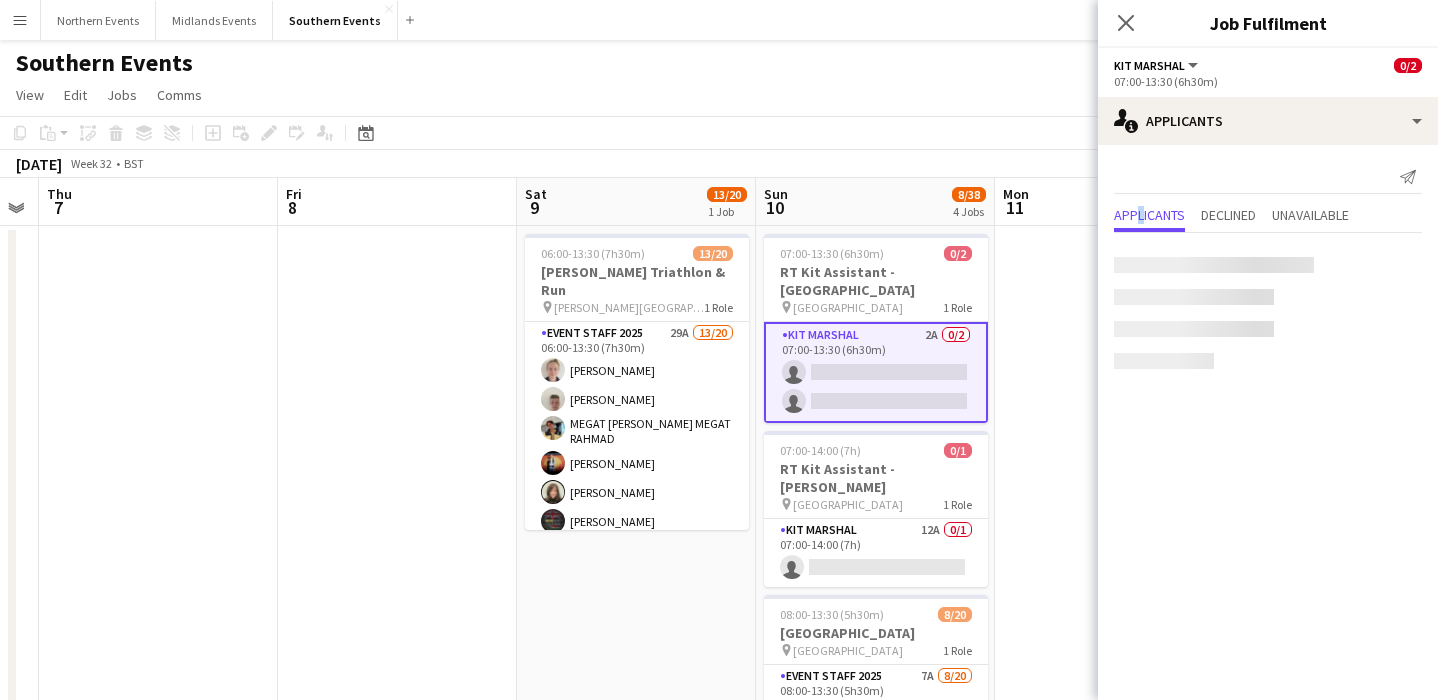 scroll, scrollTop: 0, scrollLeft: 0, axis: both 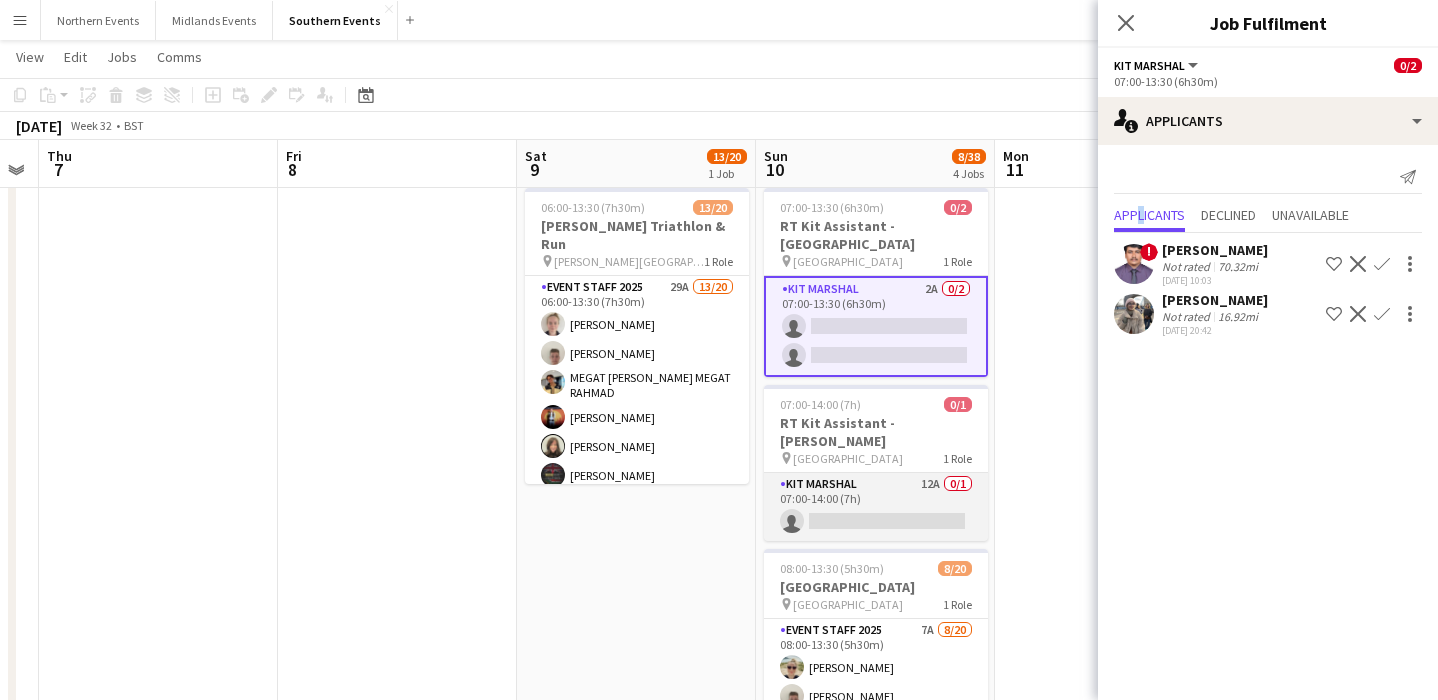 click on "Kit Marshal   12A   0/1   07:00-14:00 (7h)
single-neutral-actions" at bounding box center [876, 507] 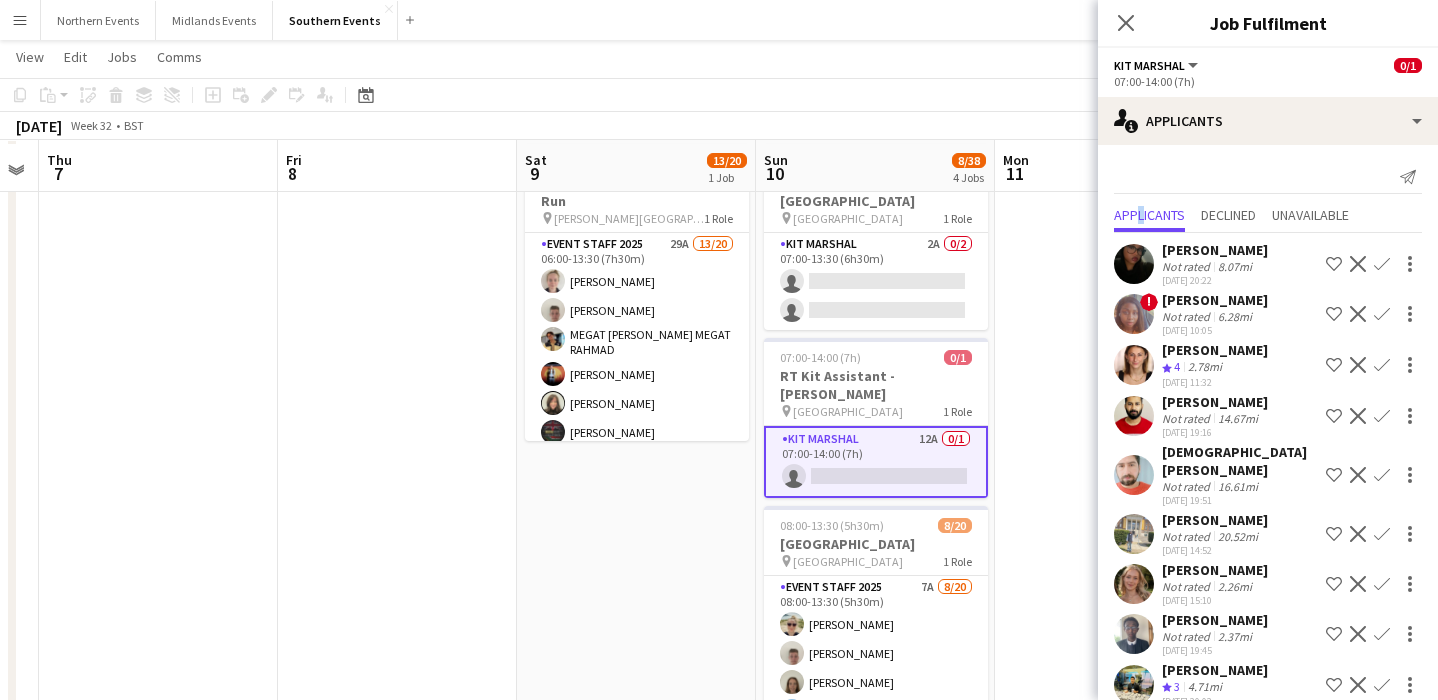 scroll, scrollTop: 93, scrollLeft: 0, axis: vertical 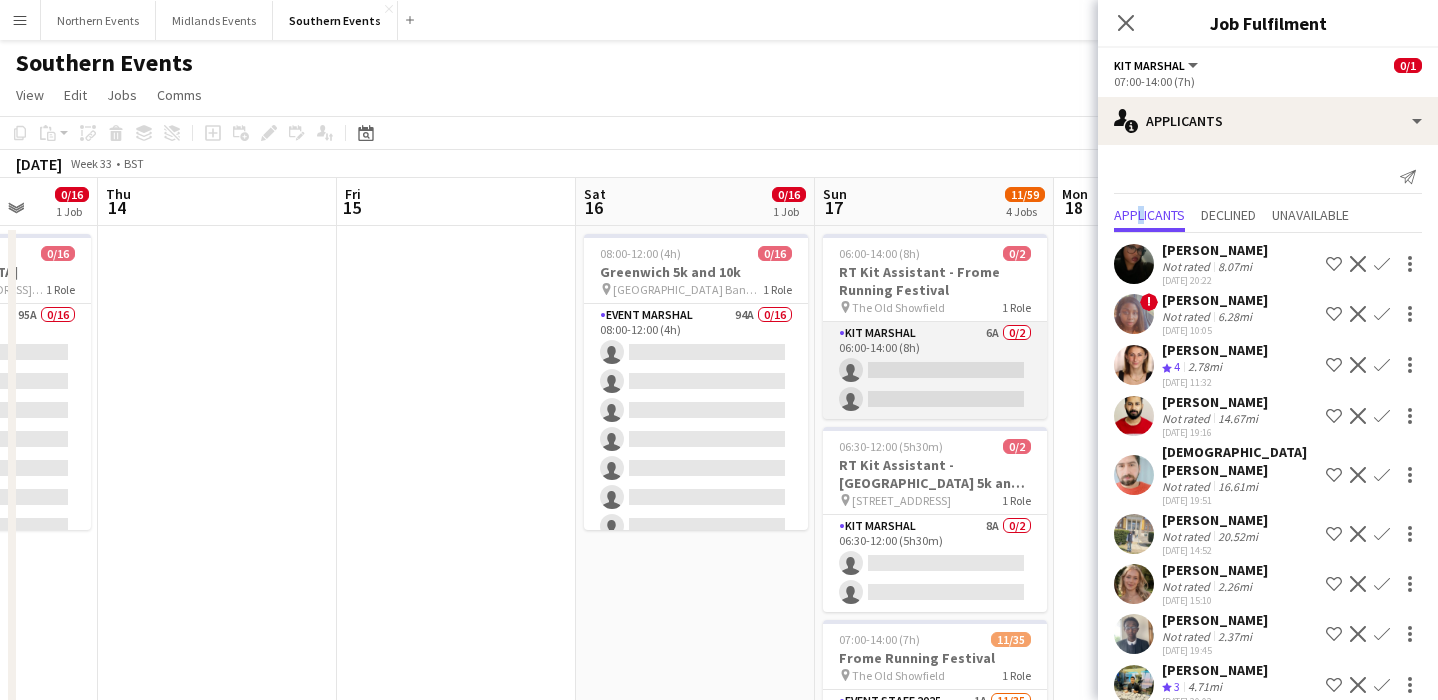 click on "Kit Marshal   6A   0/2   06:00-14:00 (8h)
single-neutral-actions
single-neutral-actions" at bounding box center [935, 370] 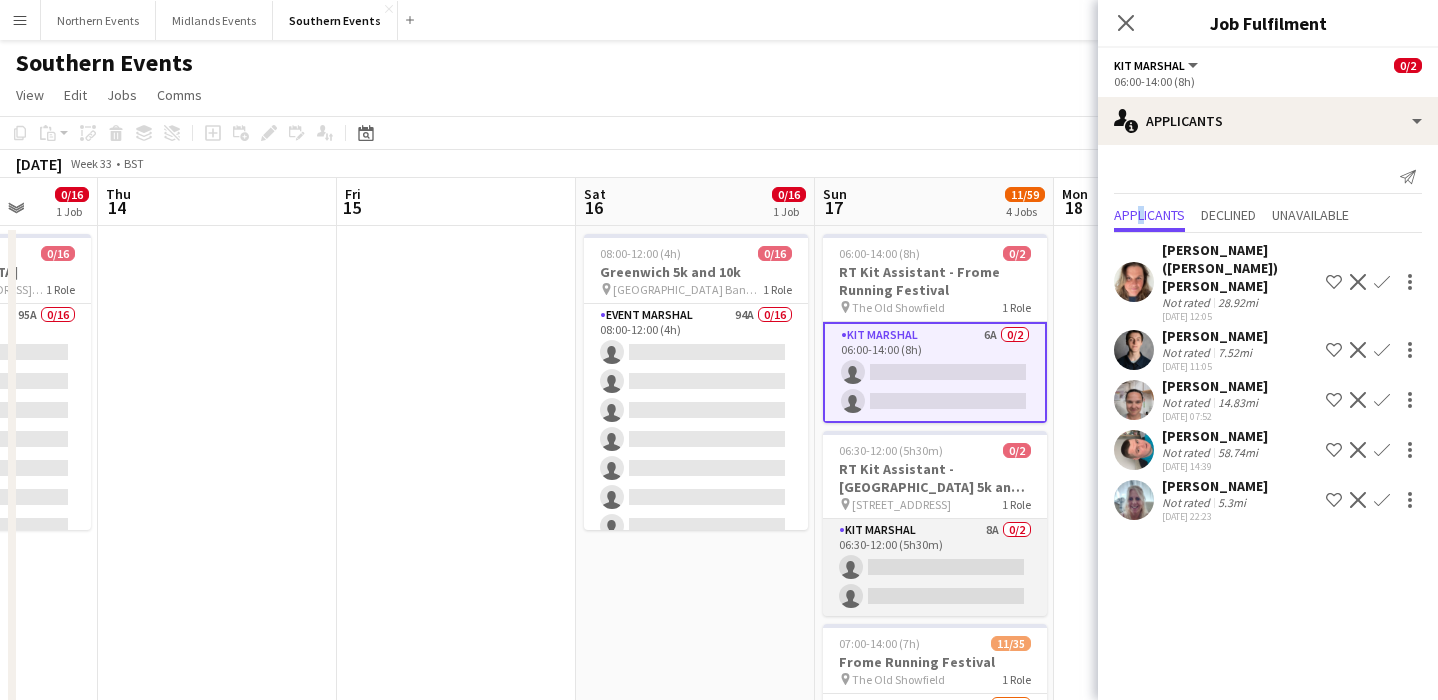 click on "Kit Marshal   8A   0/2   06:30-12:00 (5h30m)
single-neutral-actions
single-neutral-actions" at bounding box center (935, 567) 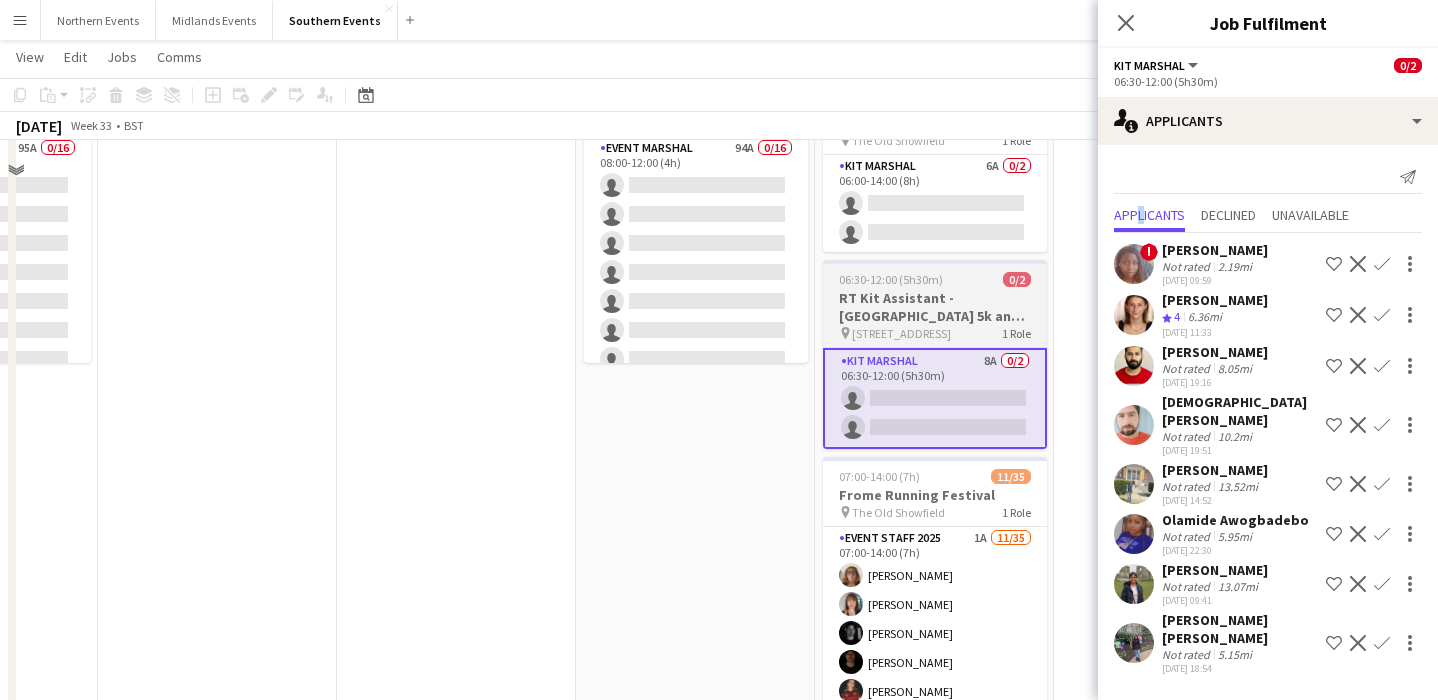 scroll, scrollTop: 201, scrollLeft: 0, axis: vertical 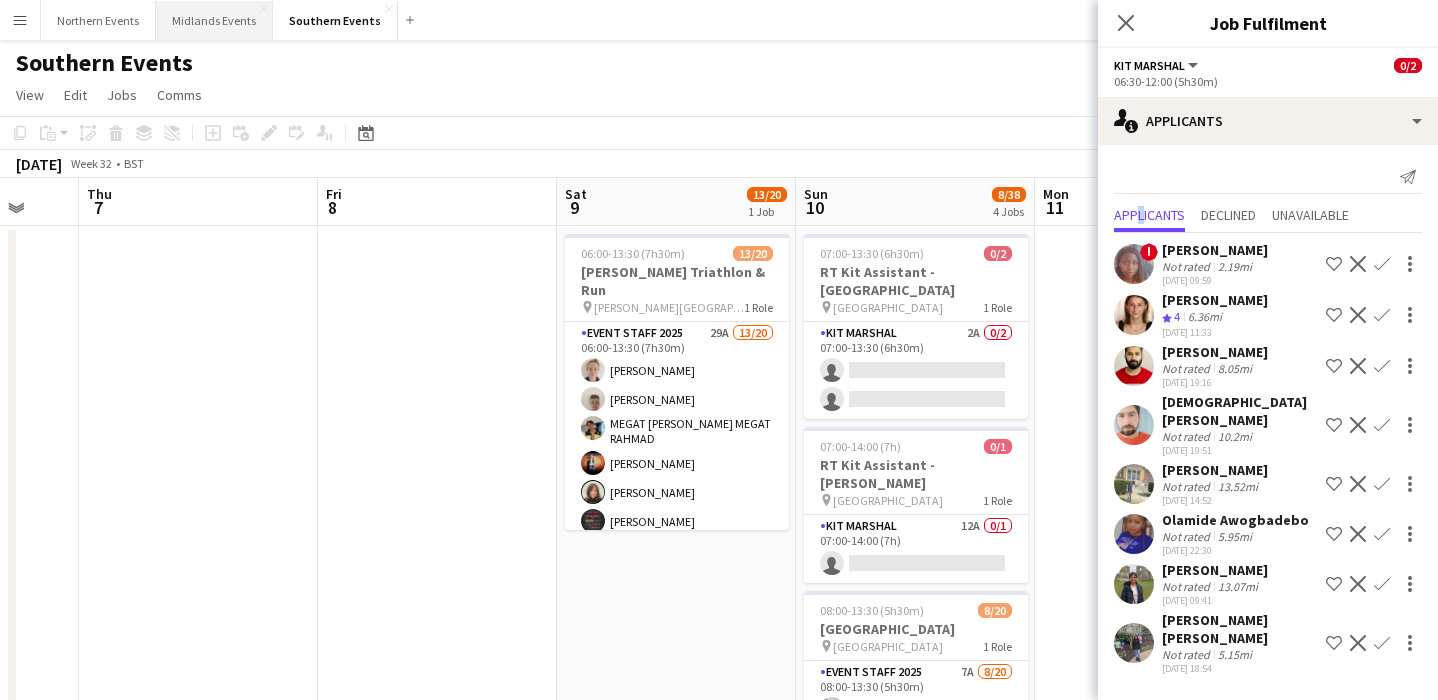 click on "Midlands Events
Close" at bounding box center [214, 20] 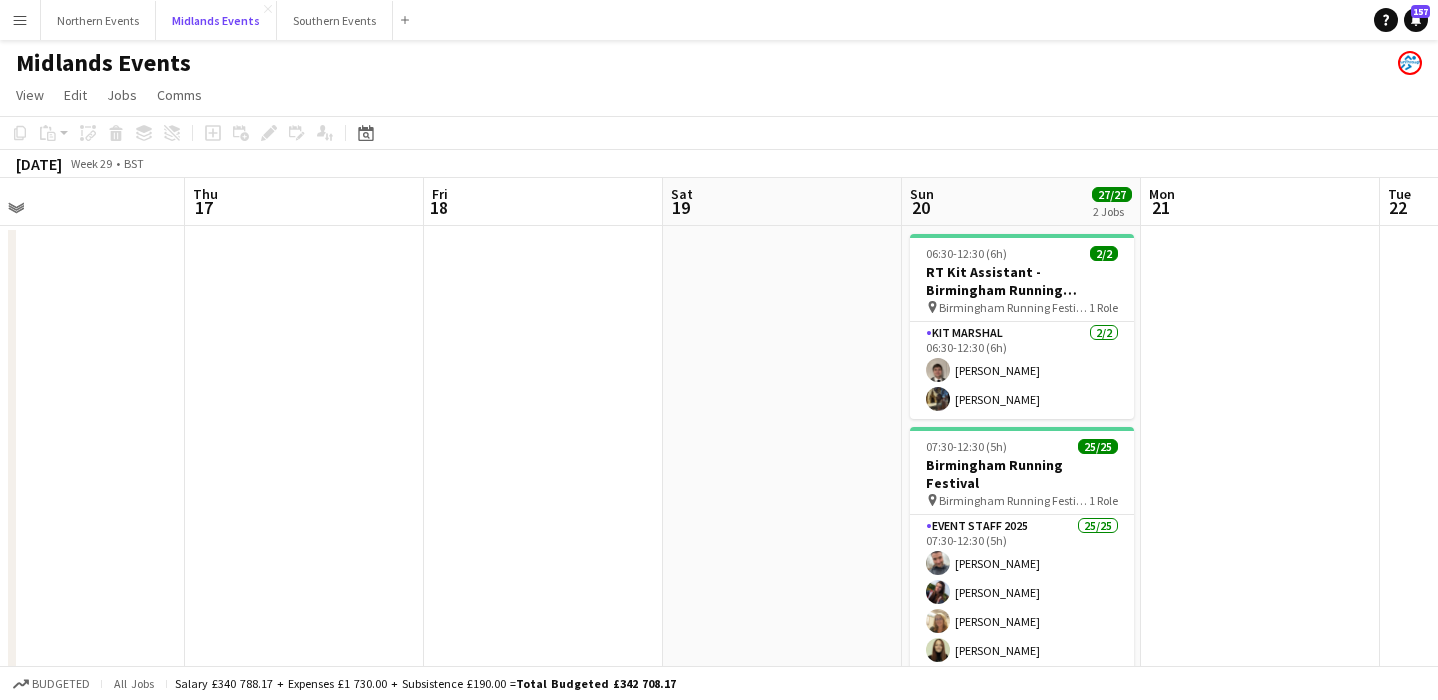 scroll, scrollTop: 0, scrollLeft: 790, axis: horizontal 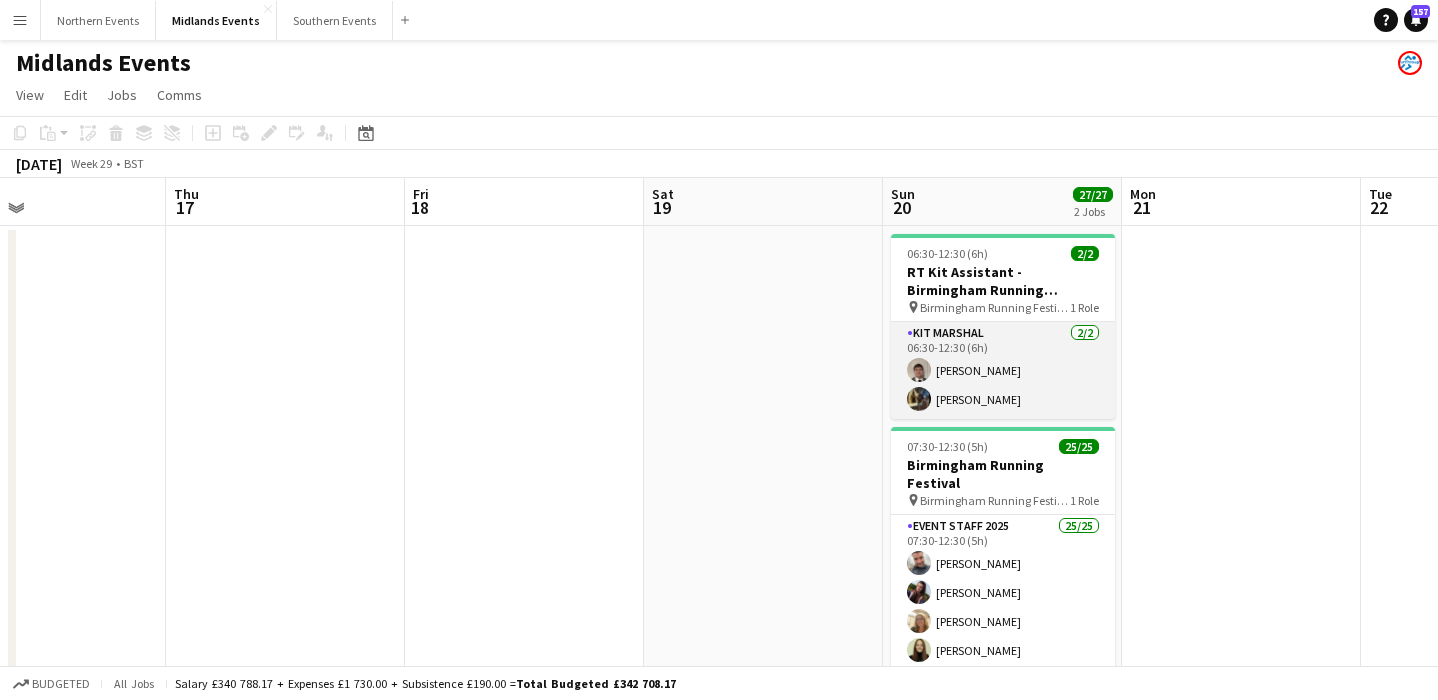 click on "Kit Marshal   [DATE]   06:30-12:30 (6h)
[PERSON_NAME] [PERSON_NAME]" at bounding box center (1003, 370) 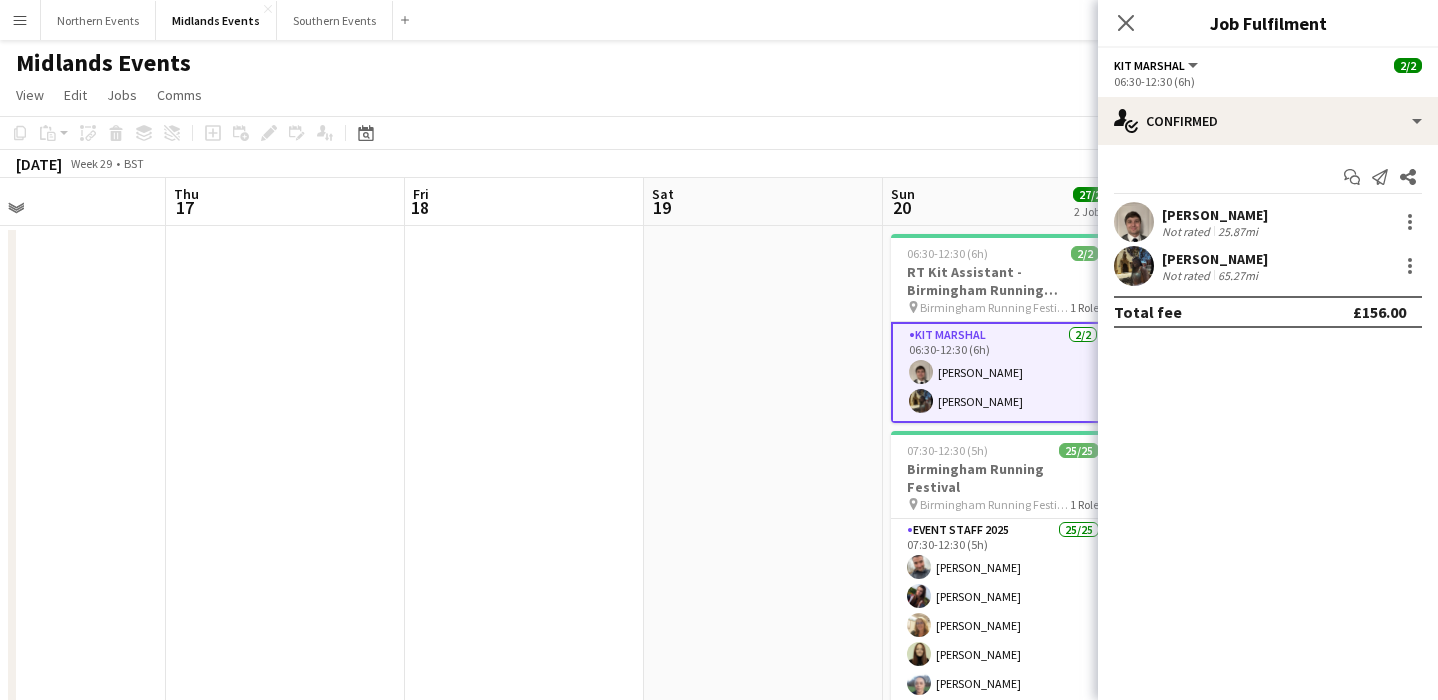 drag, startPoint x: 1268, startPoint y: 262, endPoint x: 1165, endPoint y: 218, distance: 112.00446 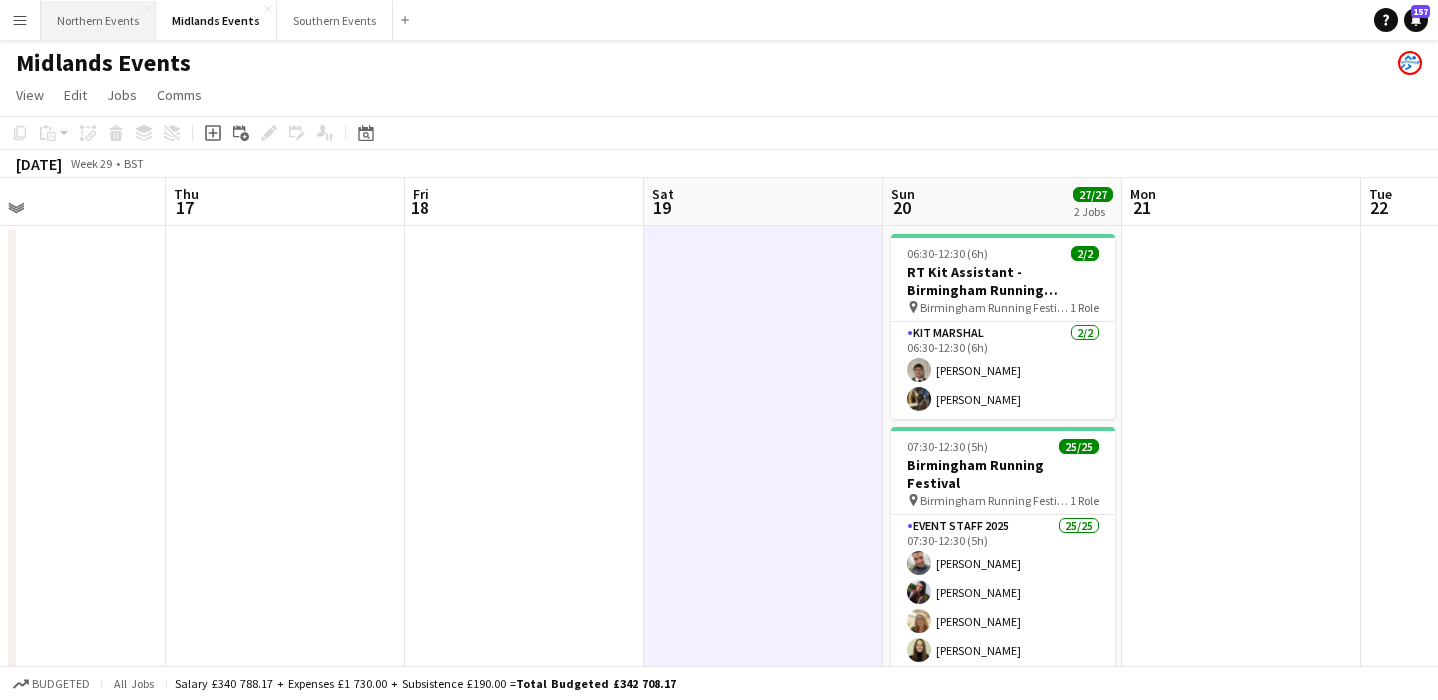 click on "Northern Events
Close" at bounding box center (98, 20) 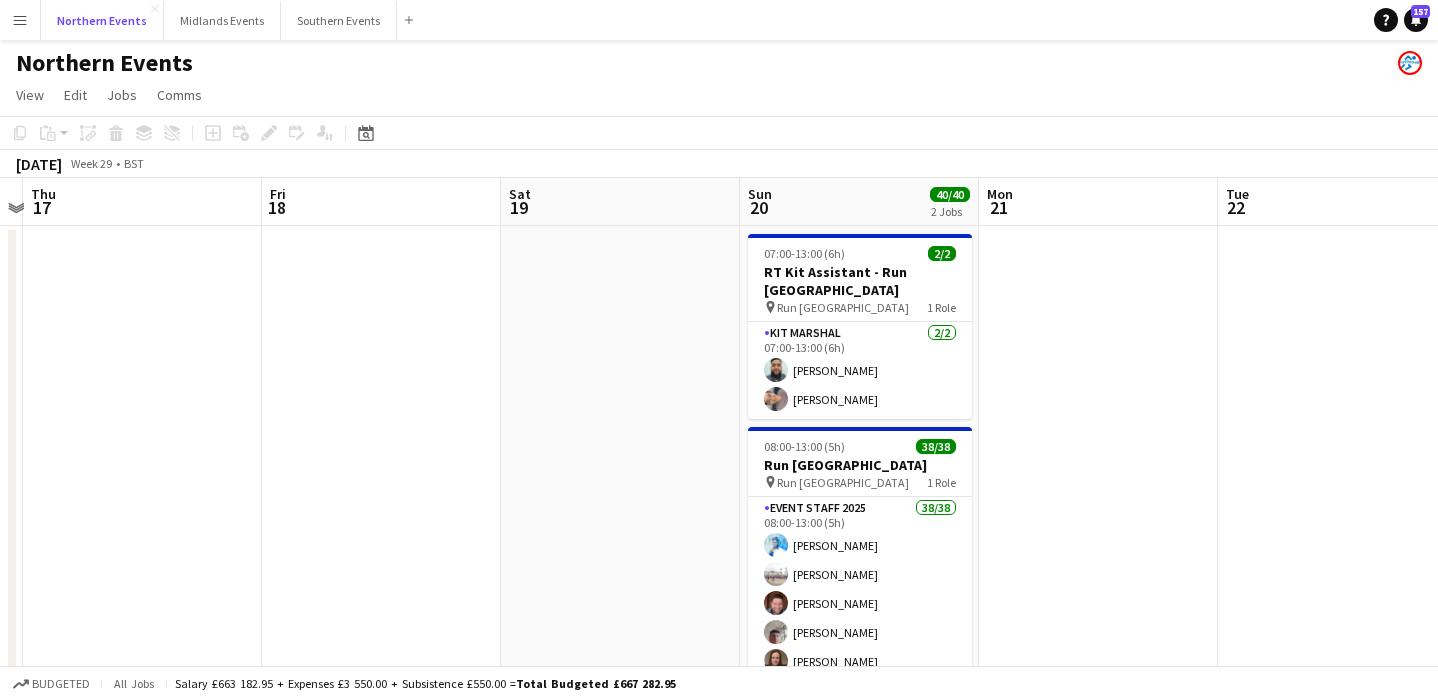 scroll, scrollTop: 0, scrollLeft: 993, axis: horizontal 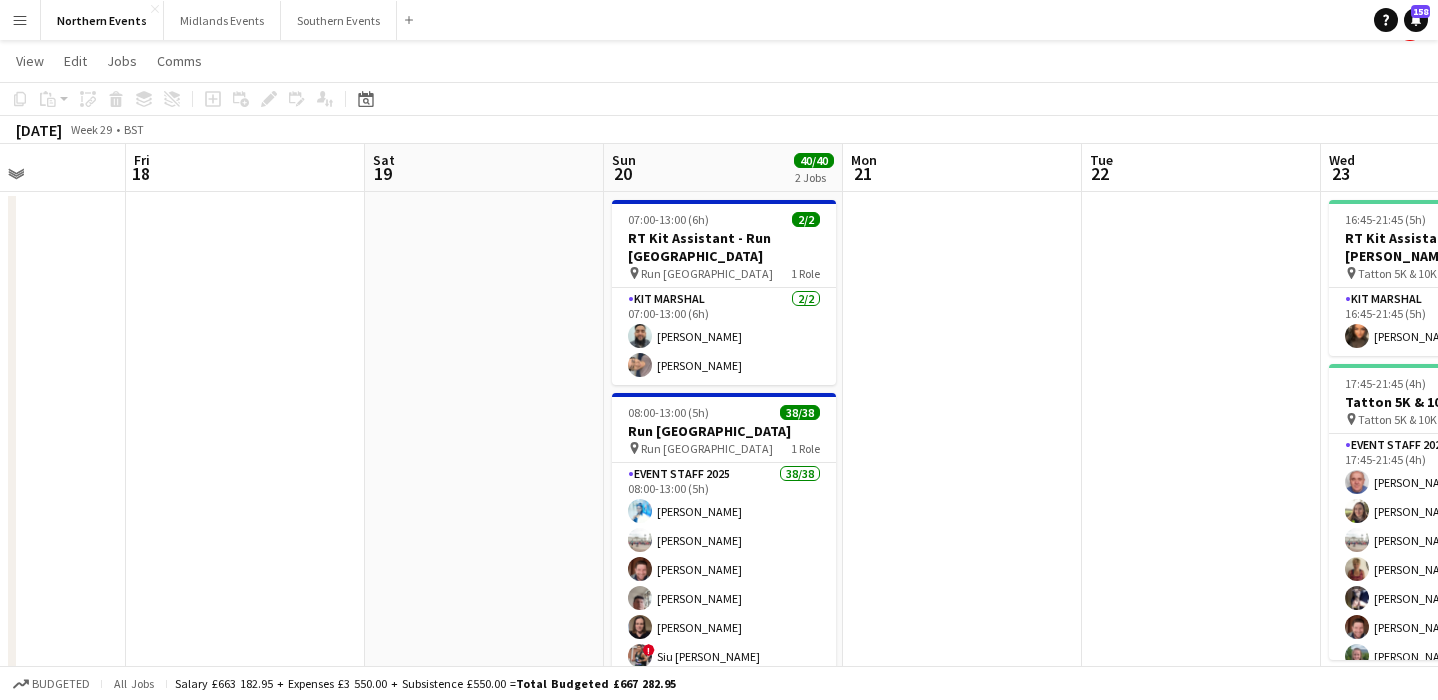 drag, startPoint x: 800, startPoint y: 365, endPoint x: 724, endPoint y: 357, distance: 76.41989 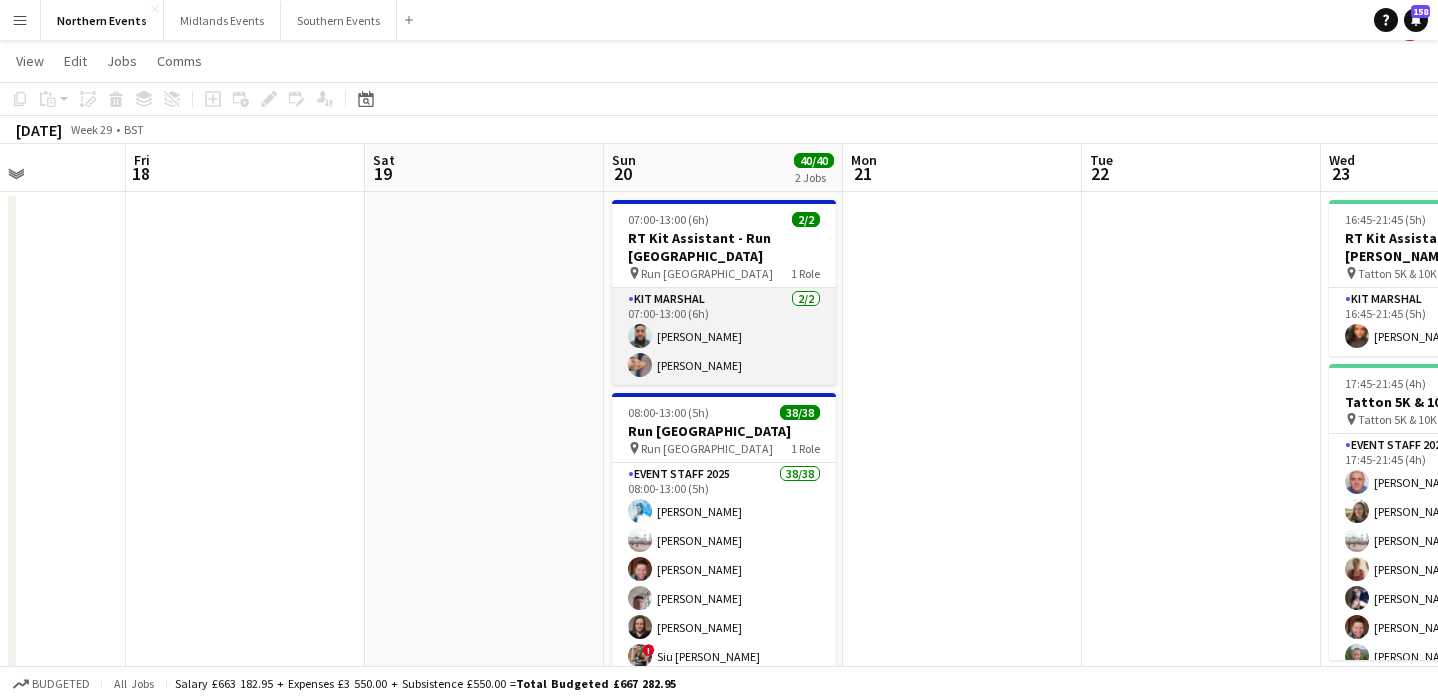 click on "Kit Marshal   [DATE]   07:00-13:00 (6h)
[PERSON_NAME] Yin [PERSON_NAME]" at bounding box center [724, 336] 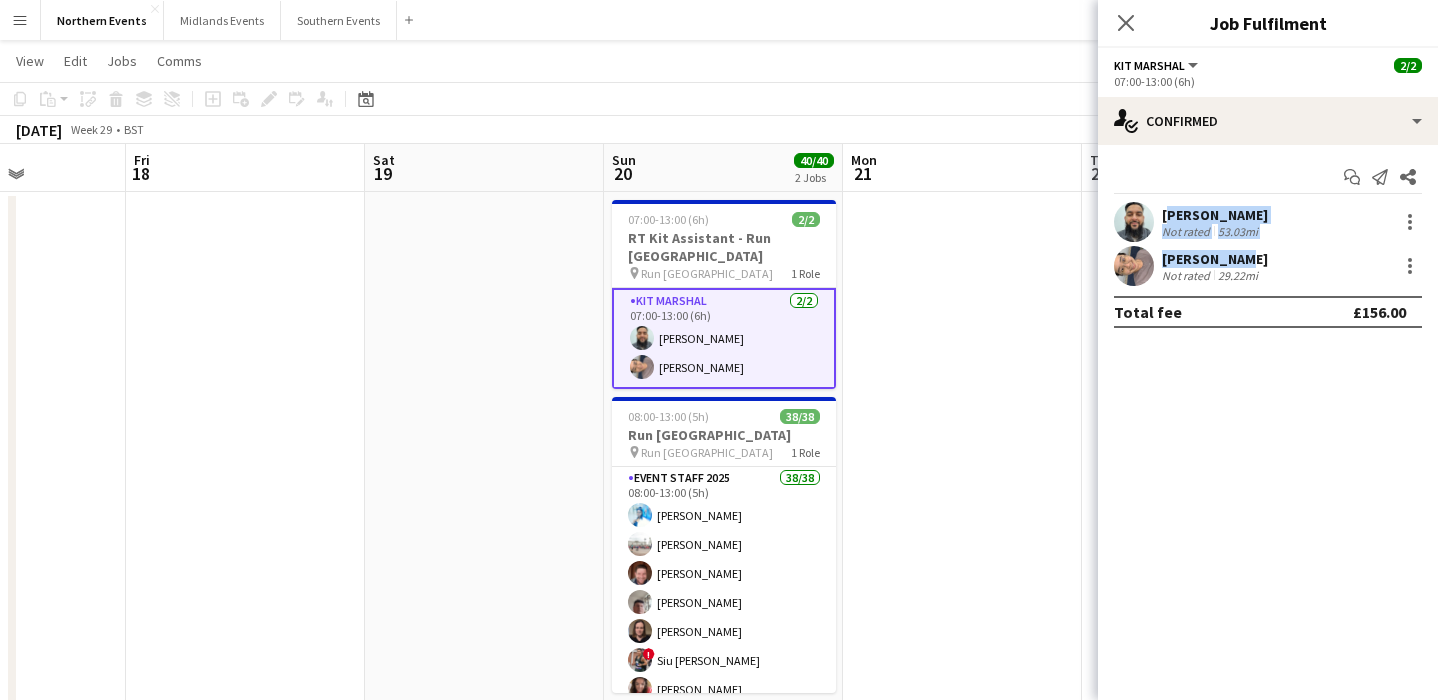 drag, startPoint x: 1228, startPoint y: 259, endPoint x: 1163, endPoint y: 217, distance: 77.388626 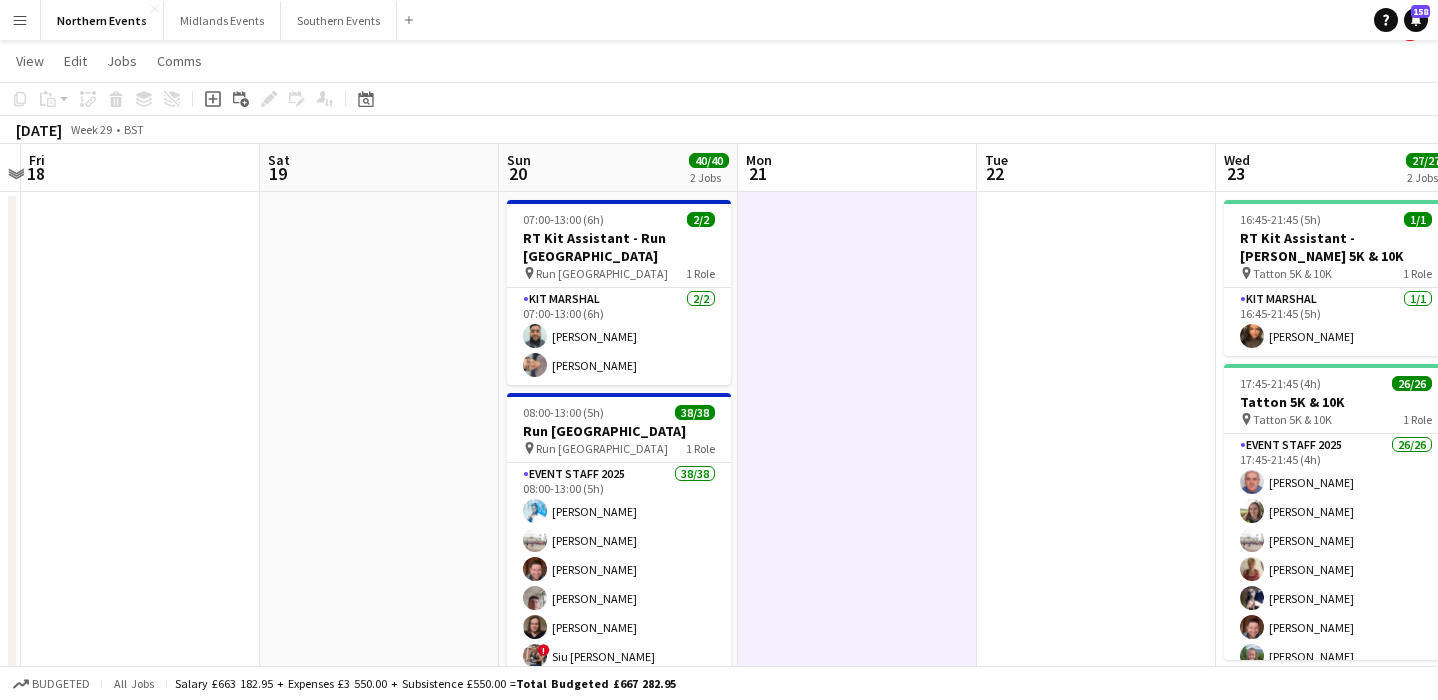 scroll, scrollTop: 0, scrollLeft: 693, axis: horizontal 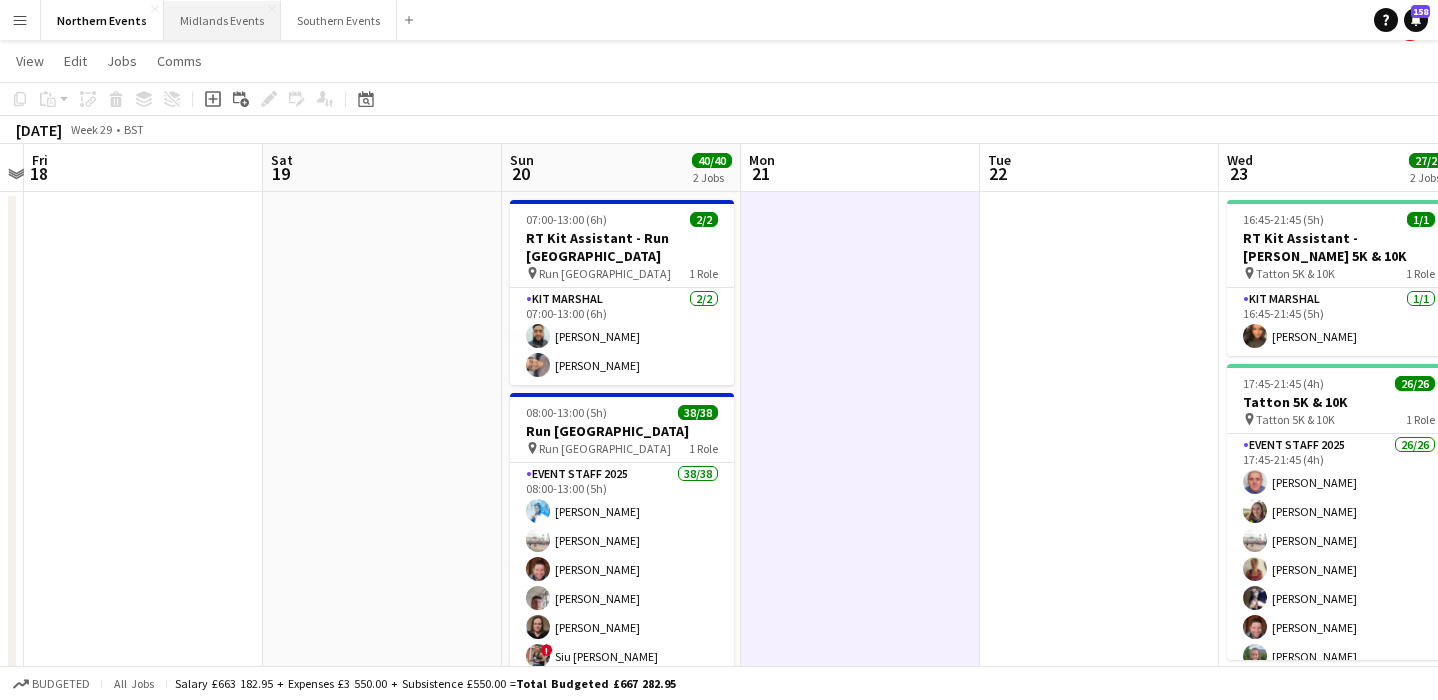 click on "Midlands Events
Close" at bounding box center (222, 20) 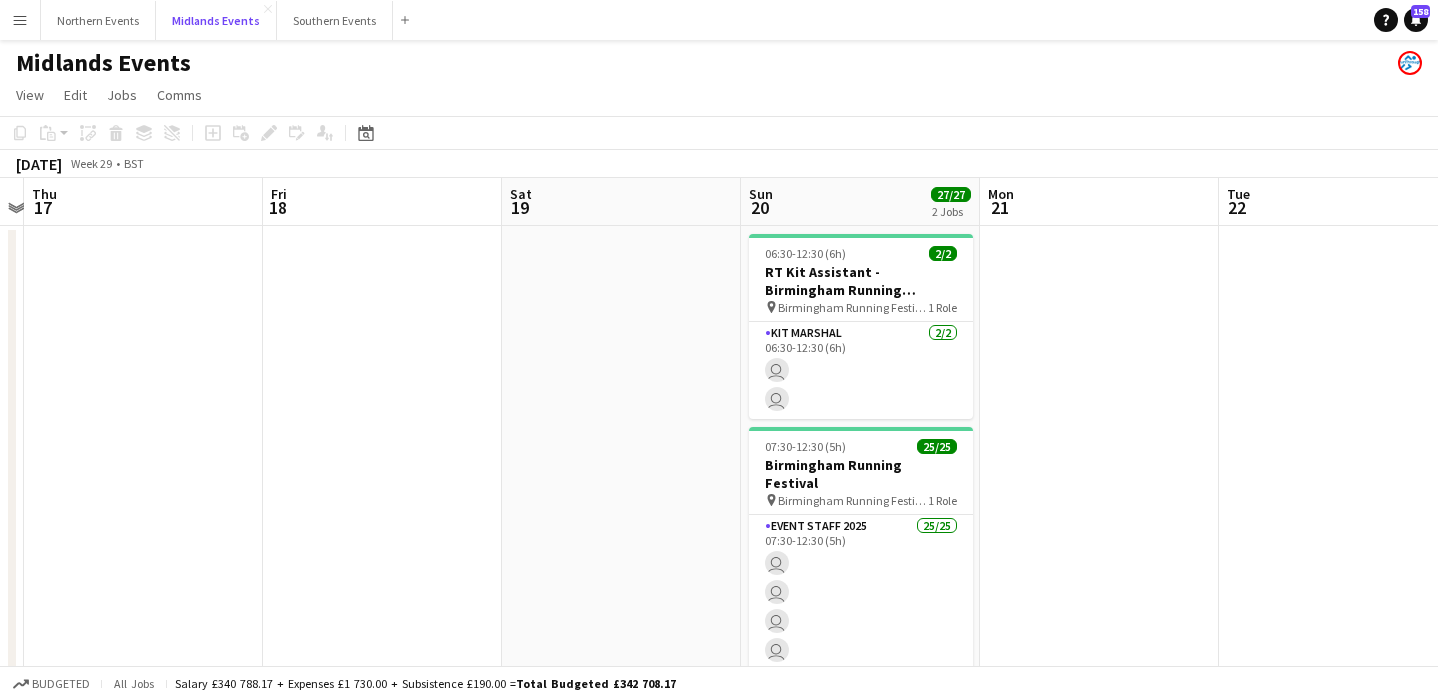 scroll, scrollTop: 0, scrollLeft: 968, axis: horizontal 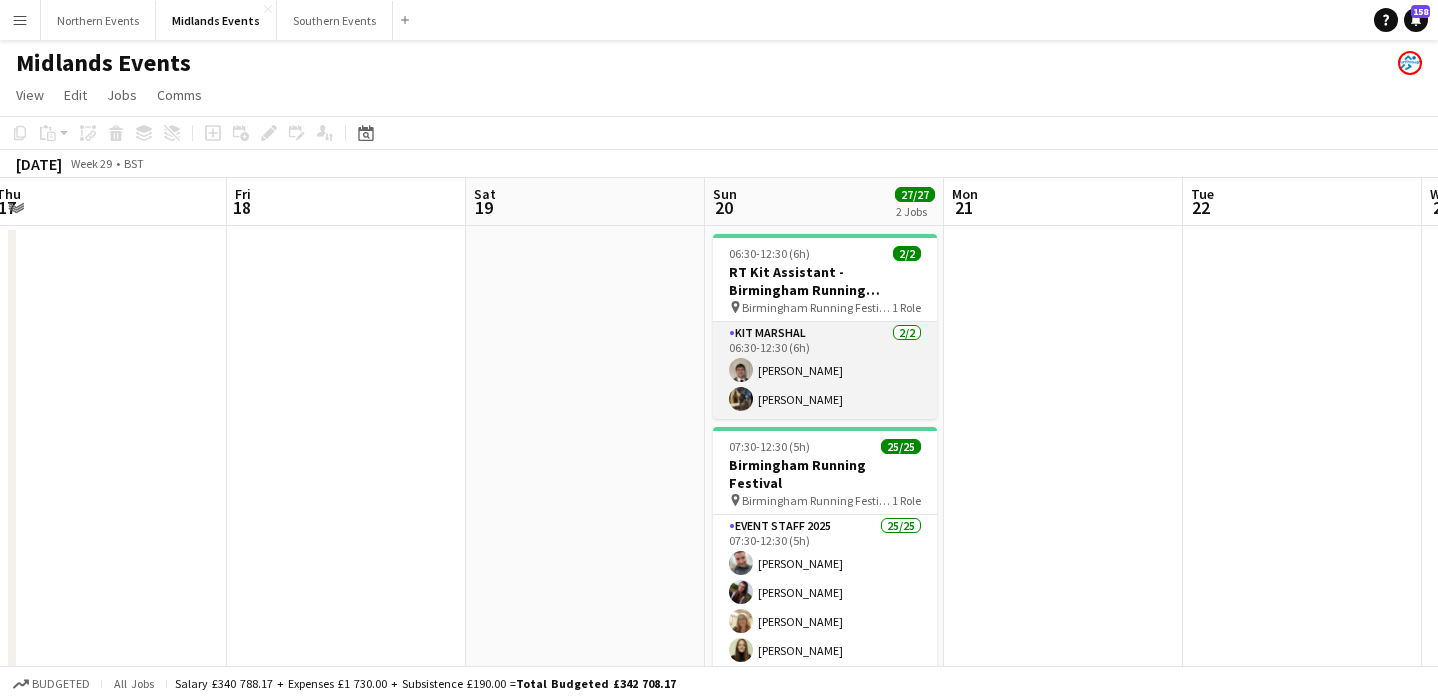 click on "Kit Marshal   [DATE]   06:30-12:30 (6h)
[PERSON_NAME] [PERSON_NAME]" at bounding box center [825, 370] 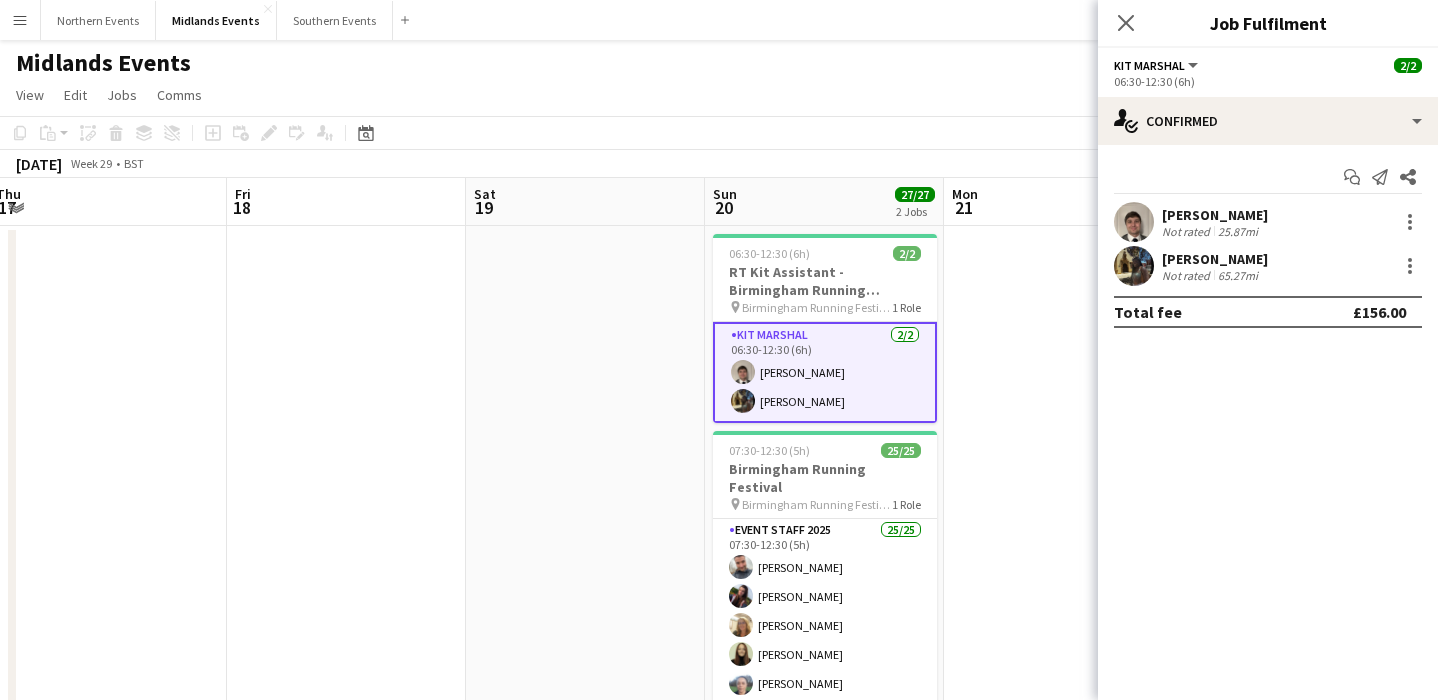 drag, startPoint x: 1258, startPoint y: 257, endPoint x: 1161, endPoint y: 213, distance: 106.51291 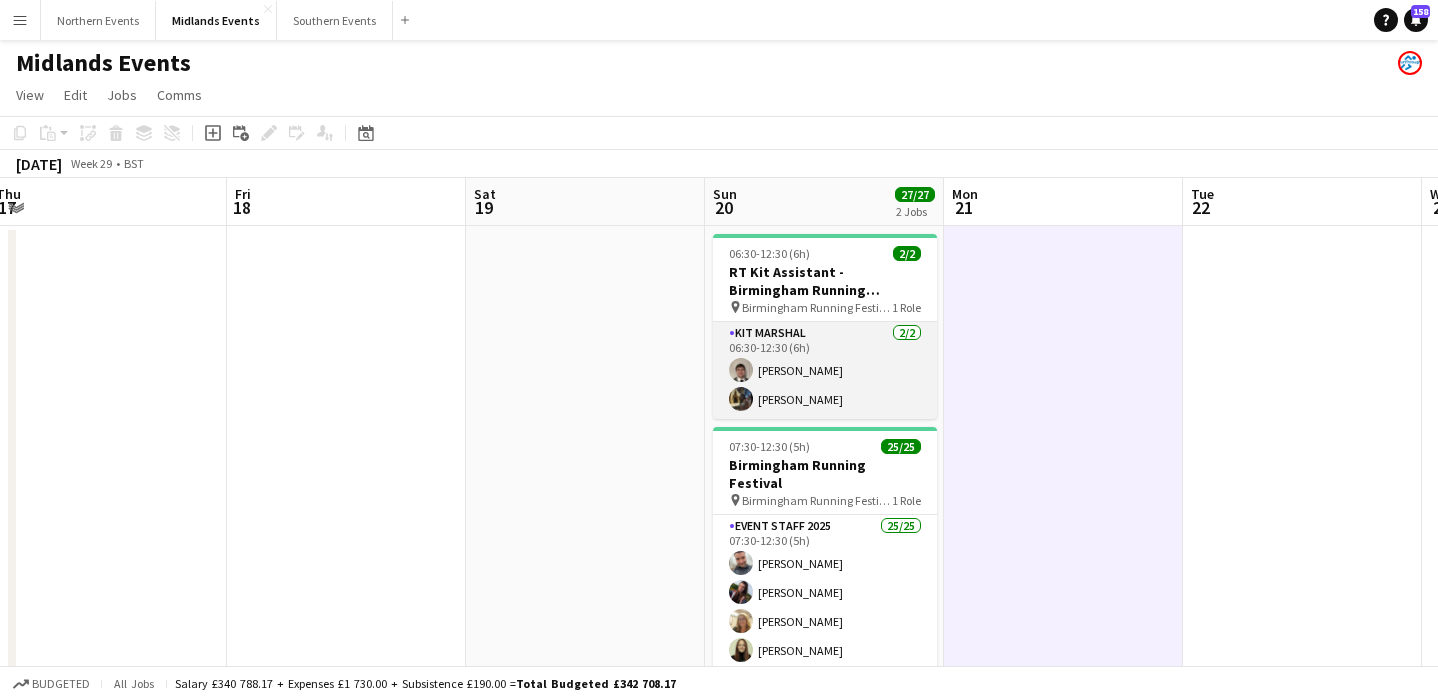 click on "Kit Marshal   [DATE]   06:30-12:30 (6h)
[PERSON_NAME] [PERSON_NAME]" at bounding box center [825, 370] 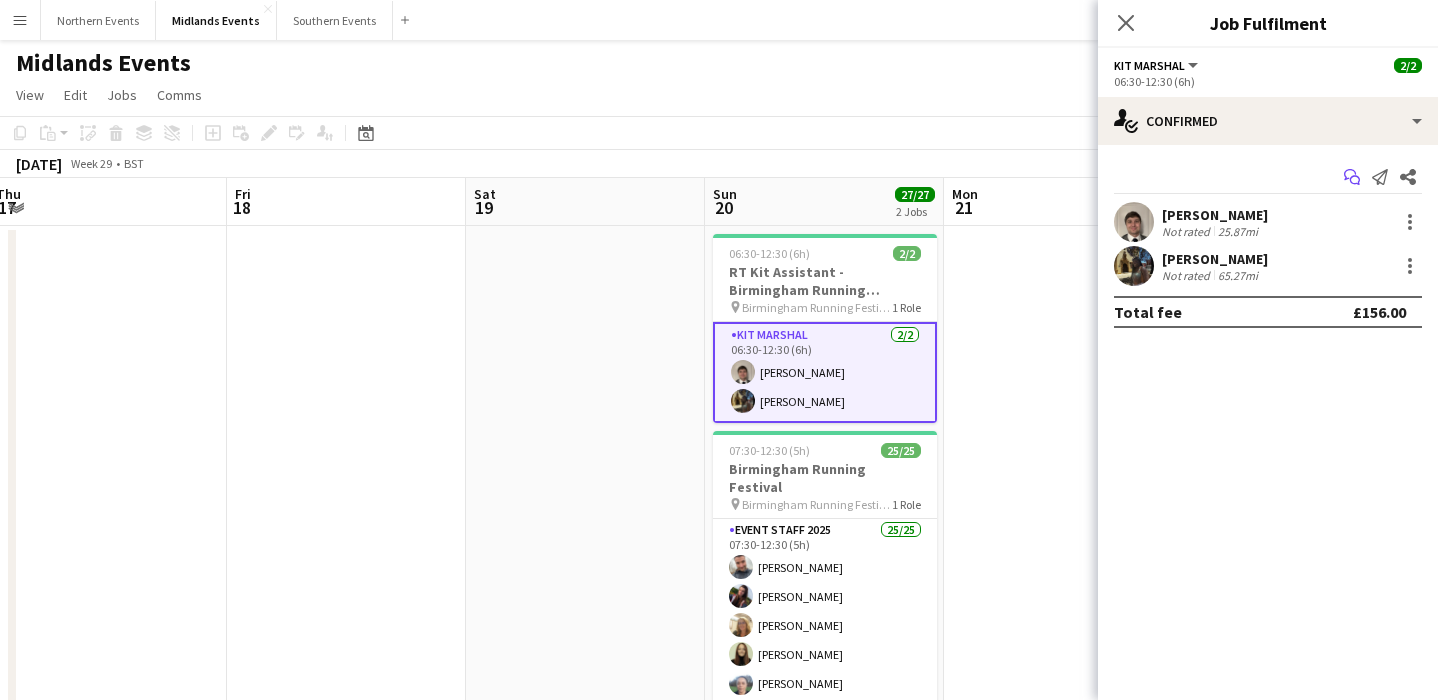 click on "Start chat" 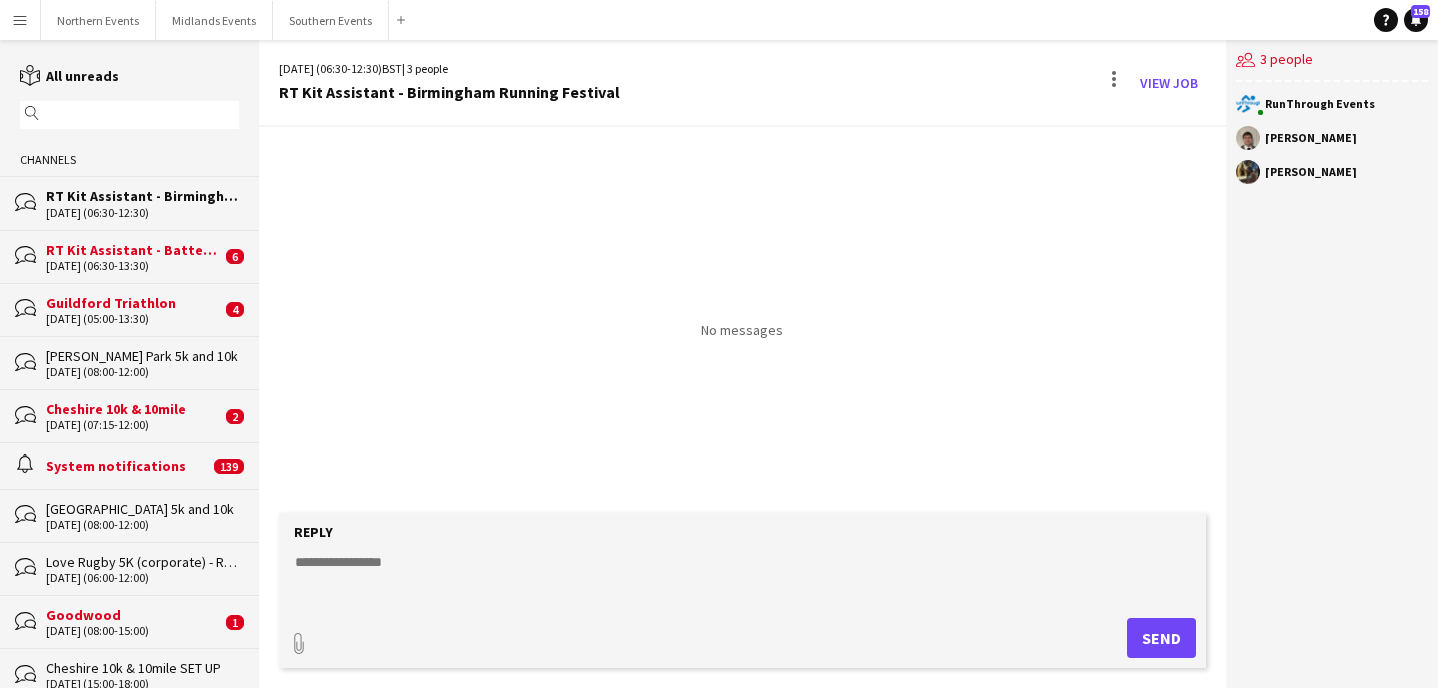 click on "RT Kit Assistant - Battersea 5k & 10k" 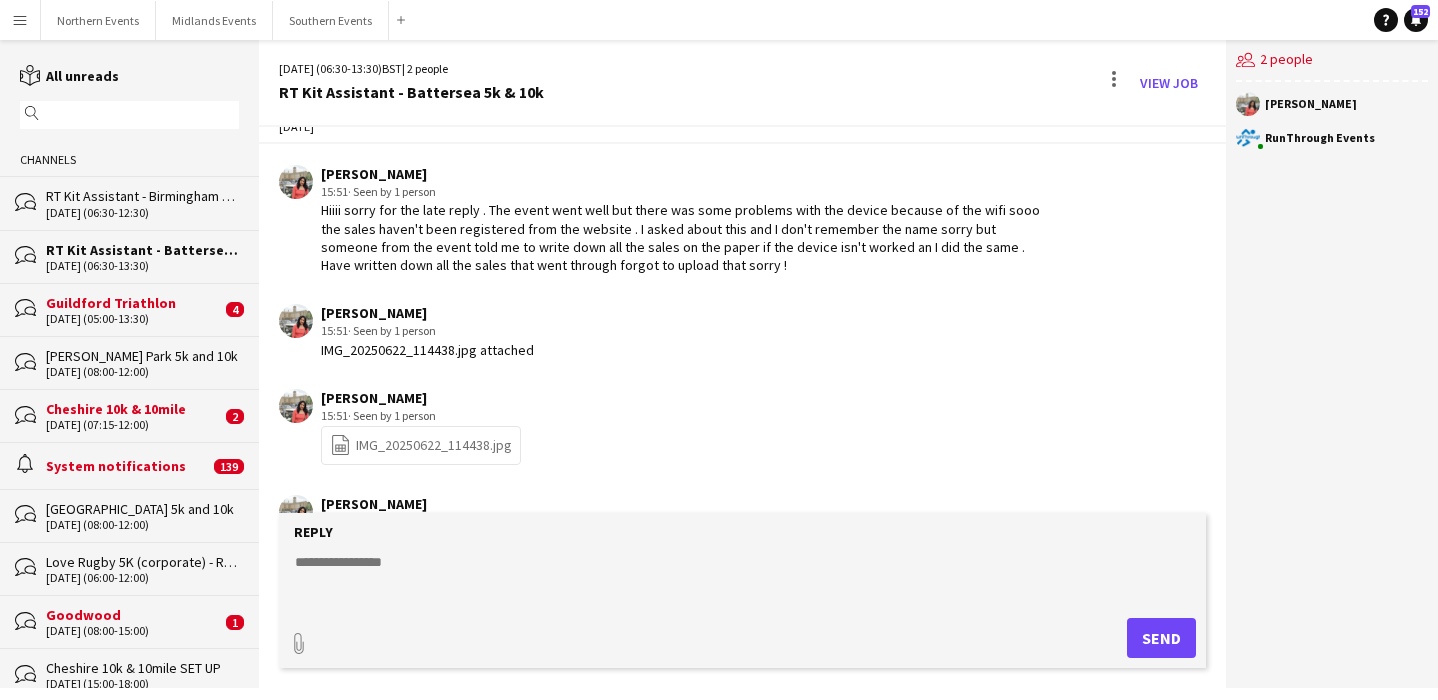 scroll, scrollTop: 2189, scrollLeft: 0, axis: vertical 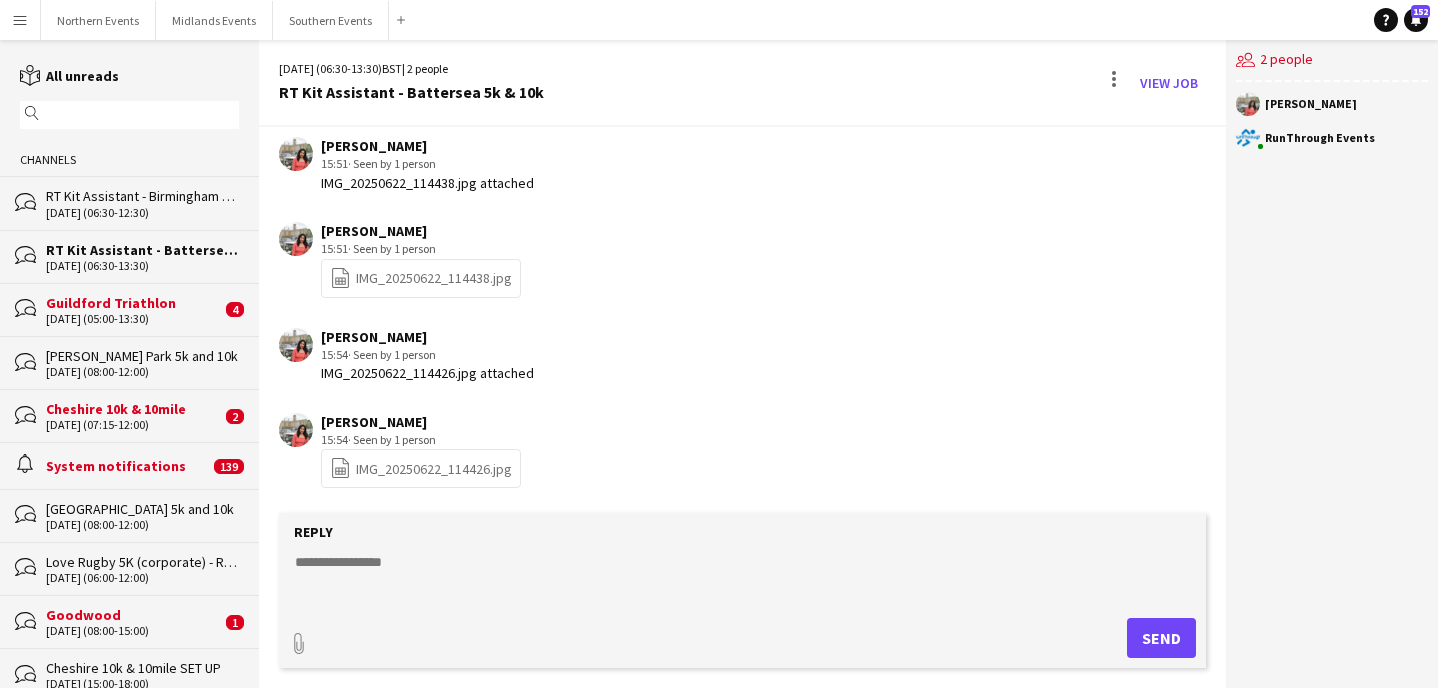 click 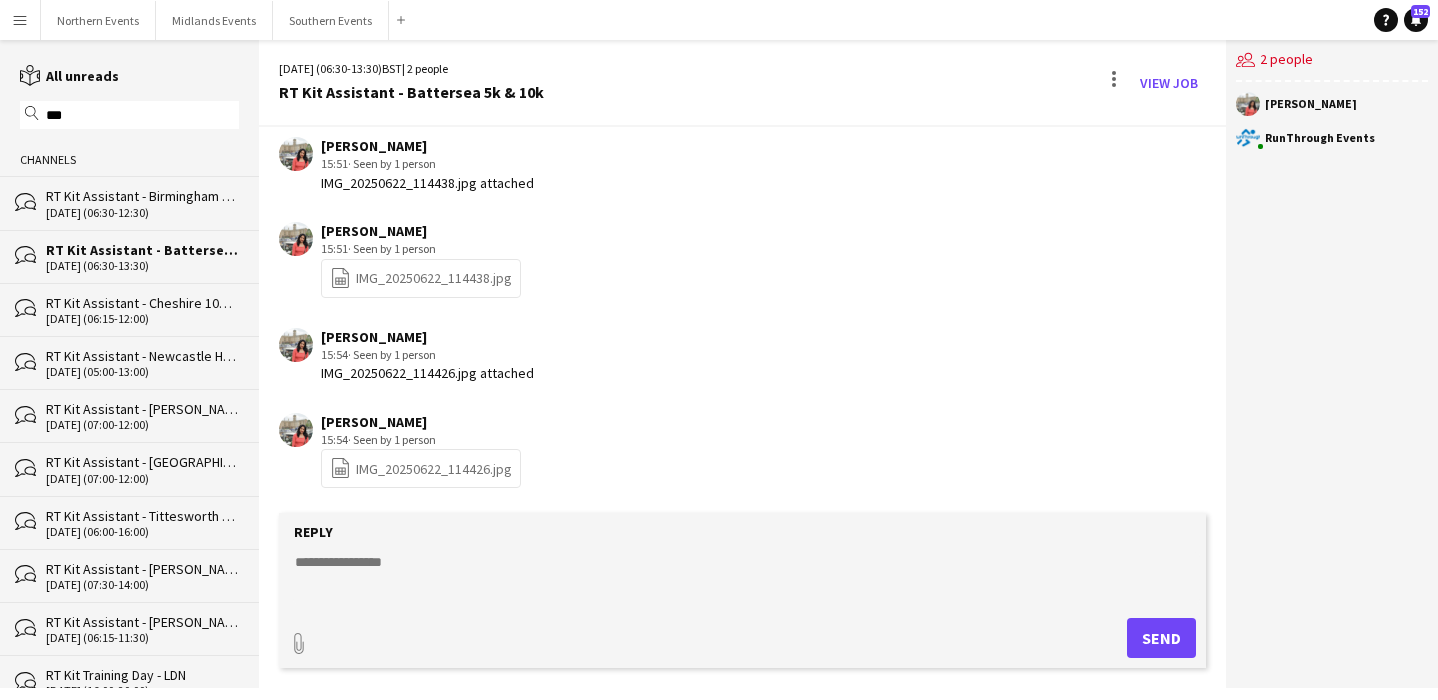 type on "***" 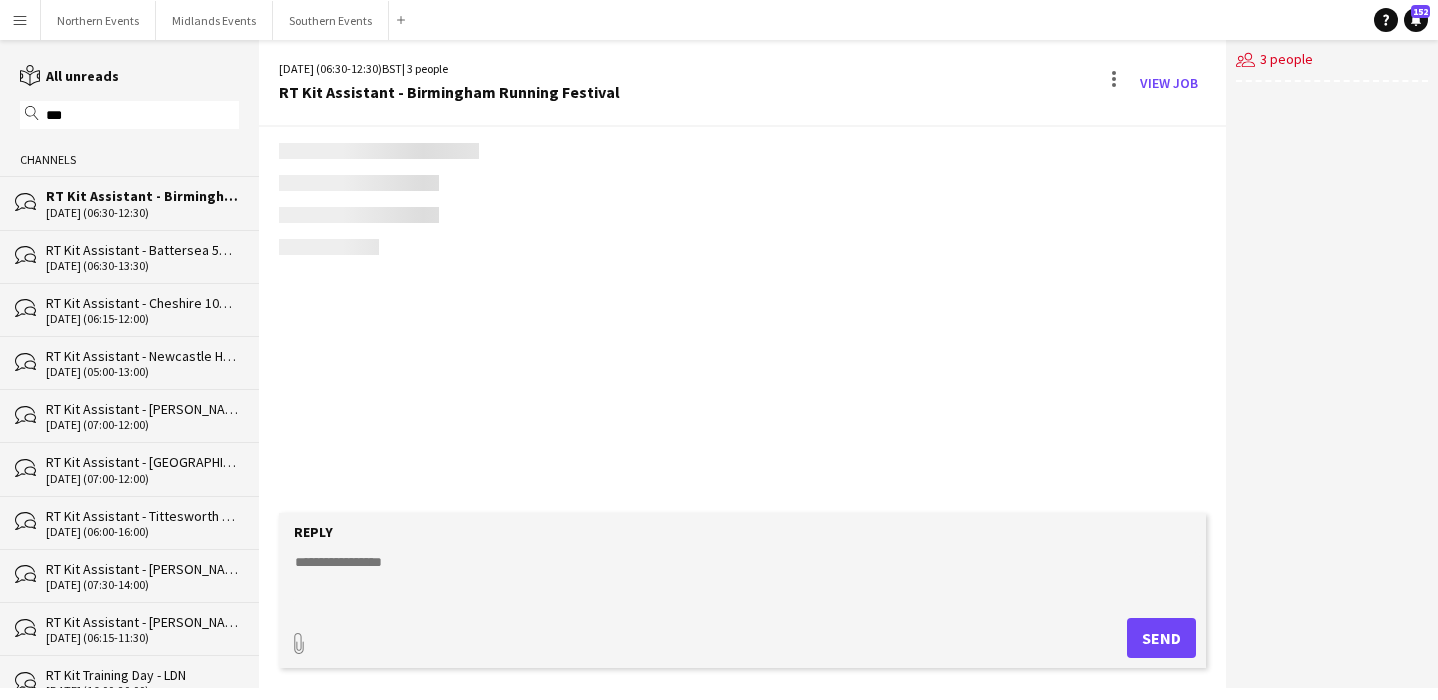 scroll, scrollTop: 0, scrollLeft: 0, axis: both 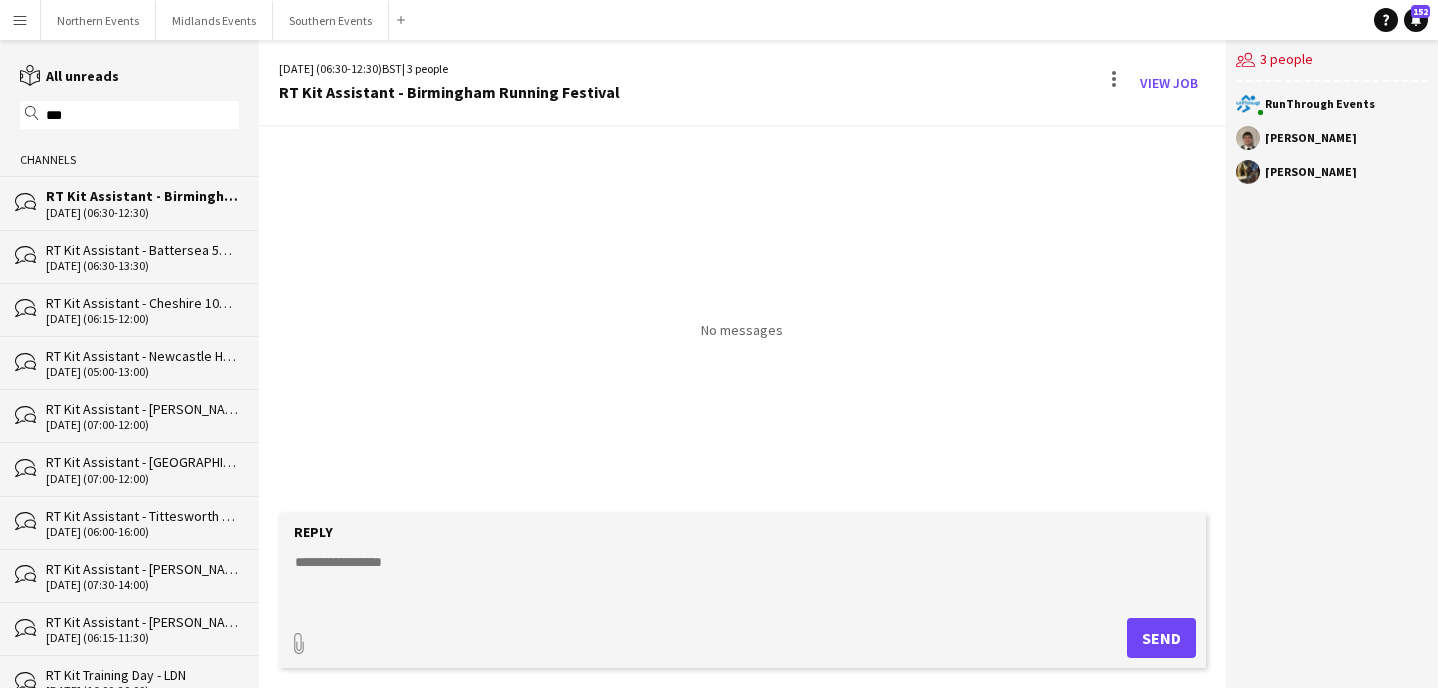 click on "RT Kit Assistant - Battersea 5k & 10k" 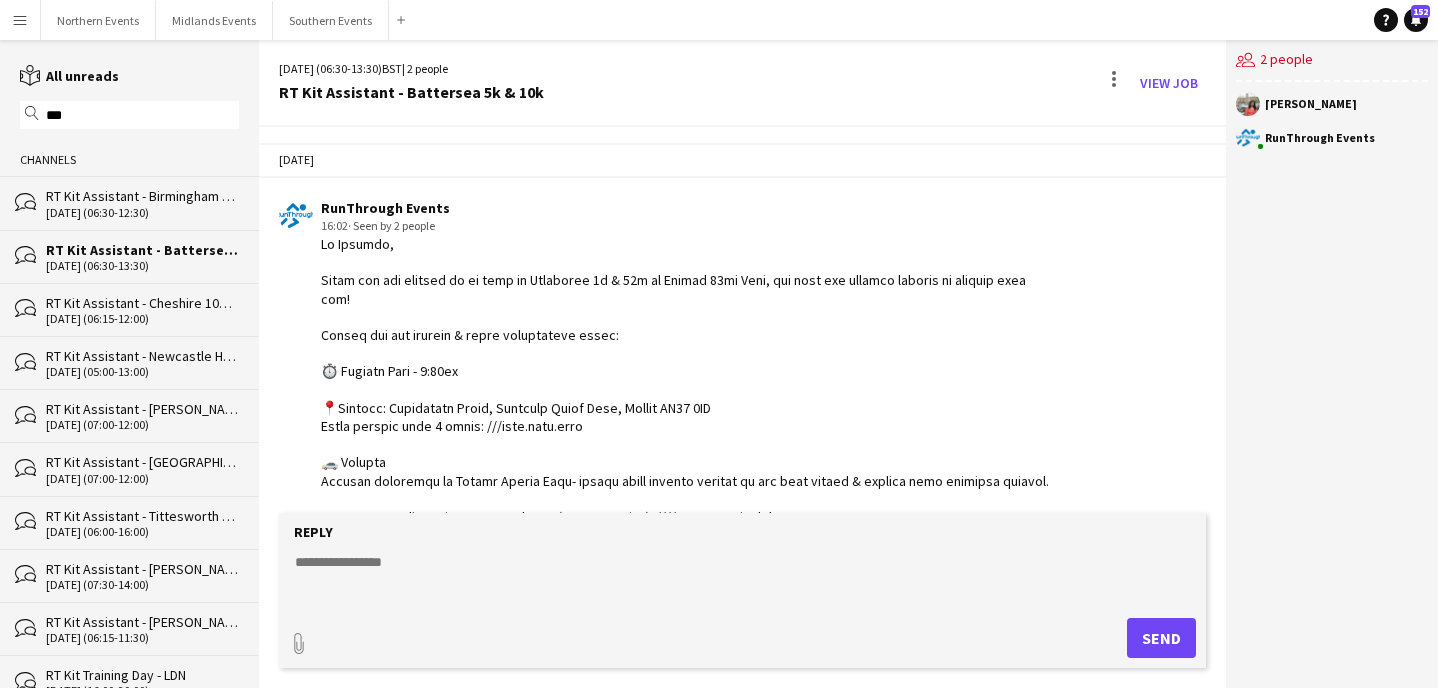 scroll, scrollTop: 2189, scrollLeft: 0, axis: vertical 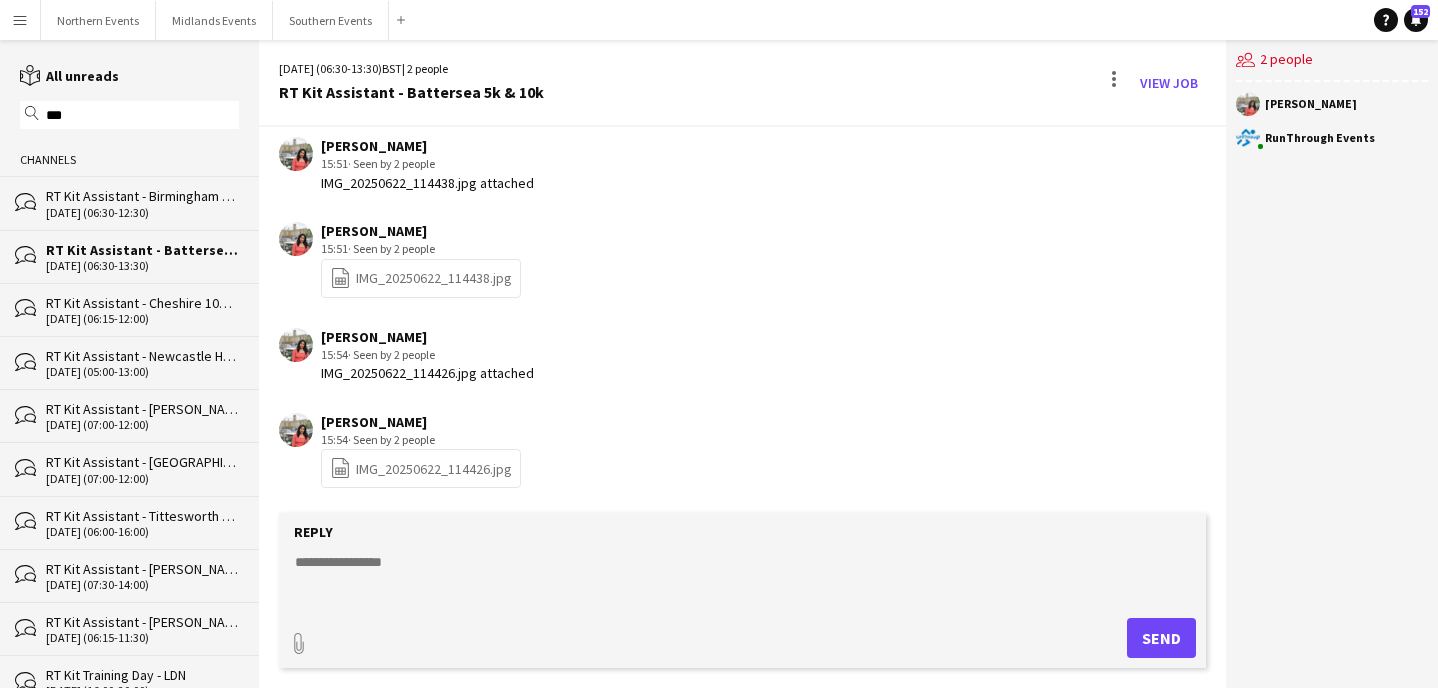 click on "RT Kit Assistant - Cheshire 10k & 10mile" 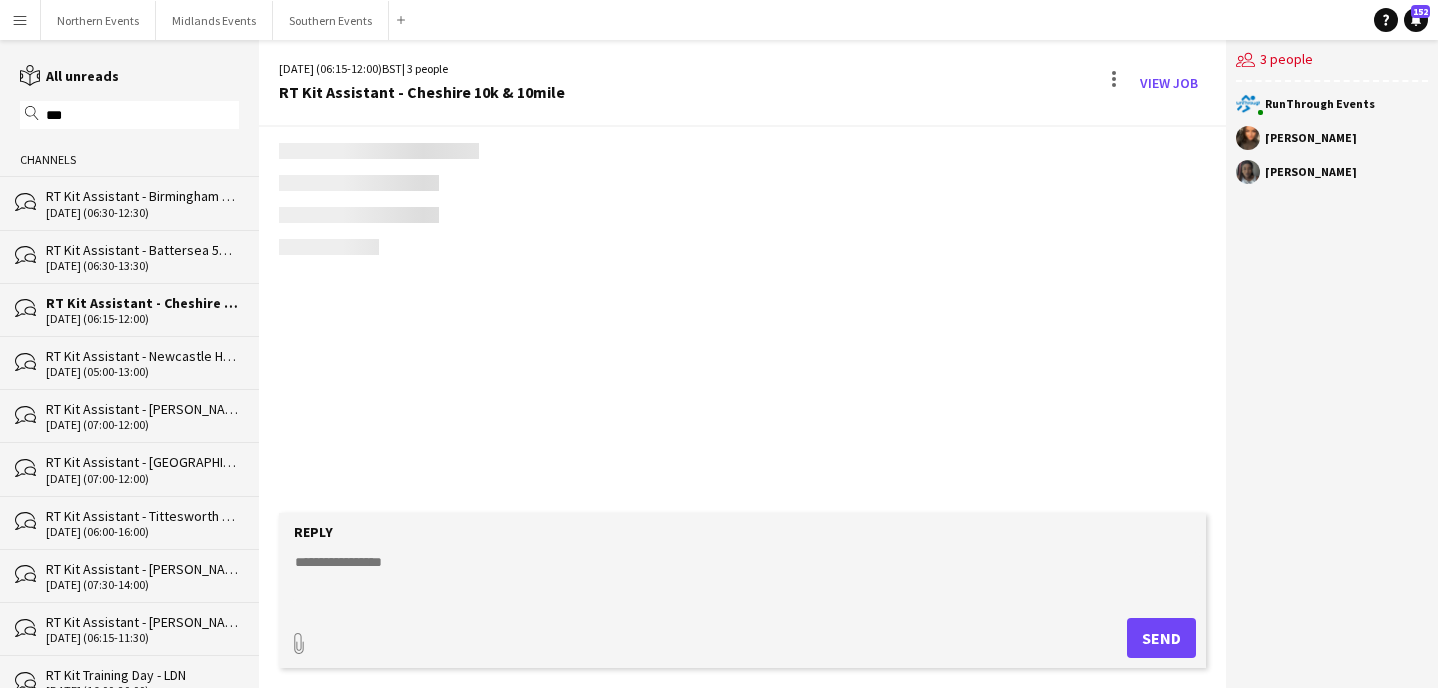 scroll, scrollTop: 1492, scrollLeft: 0, axis: vertical 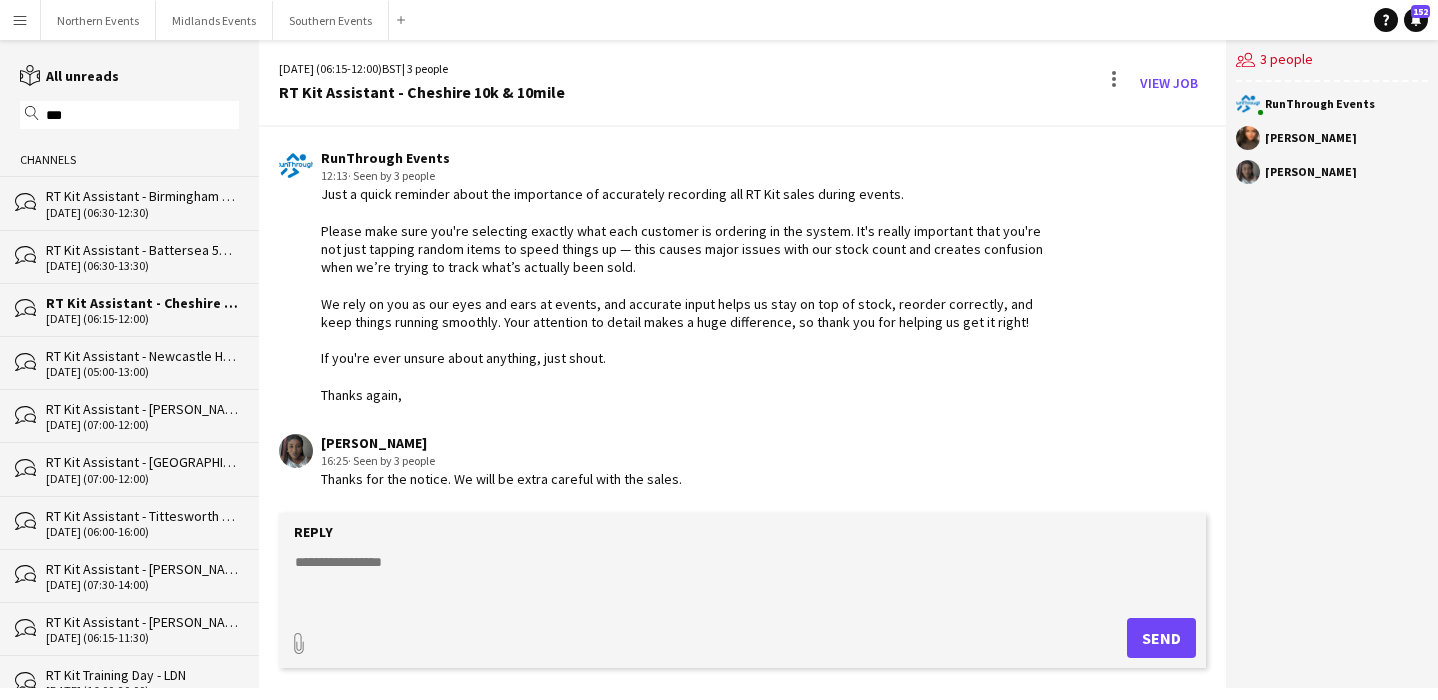 click on "RT Kit Assistant - Newcastle Half Marathon & 10k" 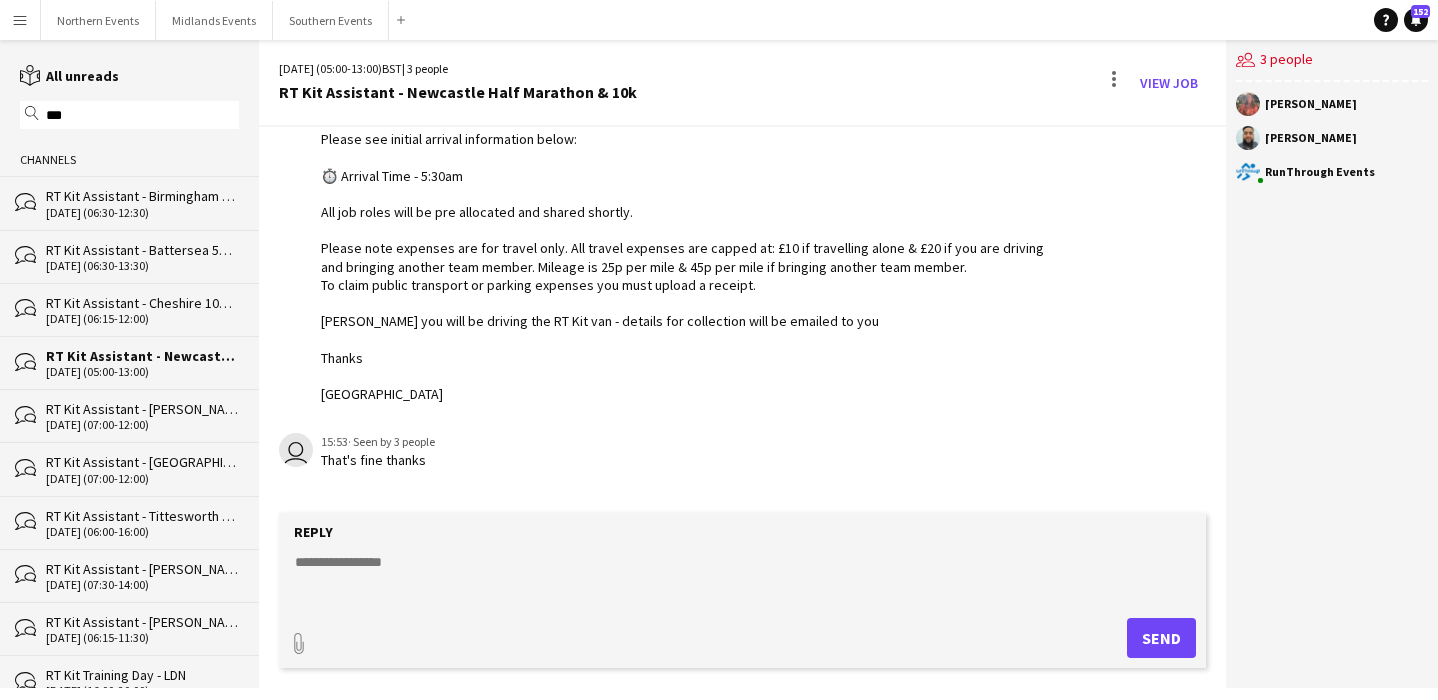 scroll, scrollTop: 141, scrollLeft: 0, axis: vertical 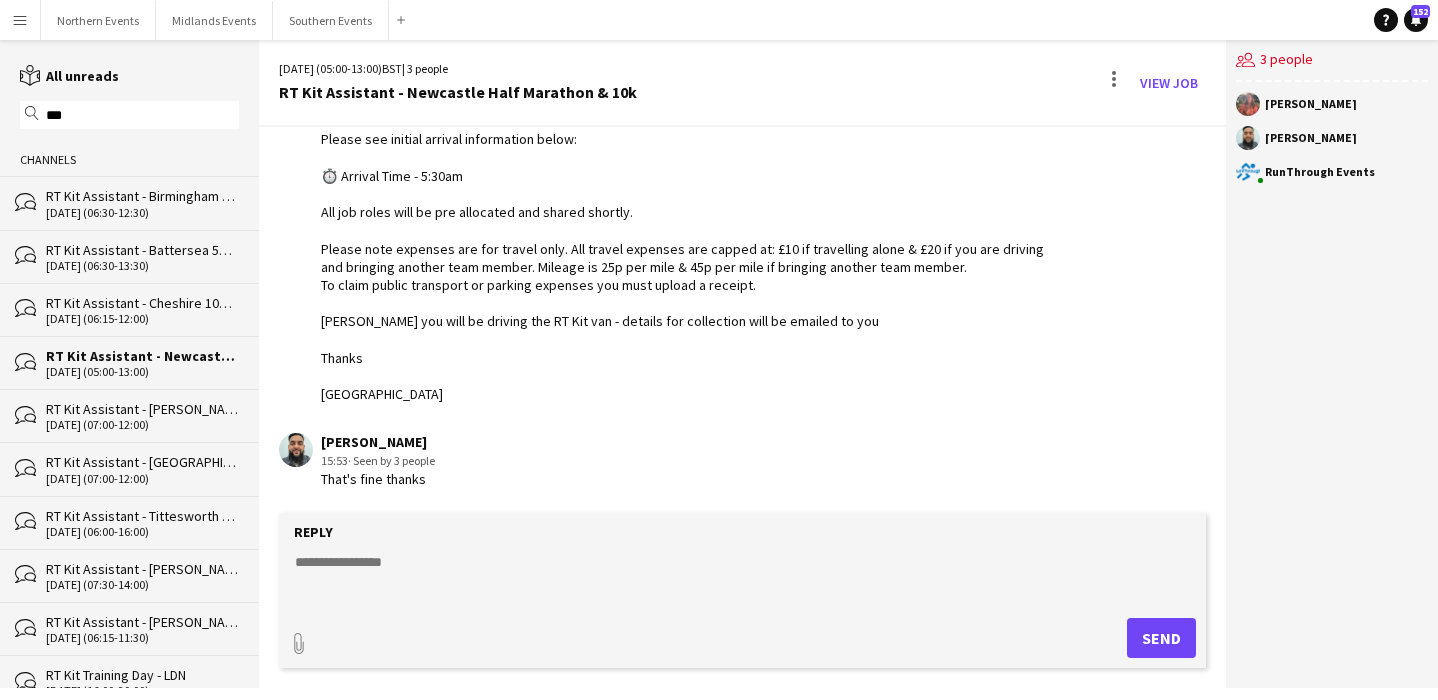 click on "RT Kit Assistant - [PERSON_NAME][GEOGRAPHIC_DATA] 5k and 10k" 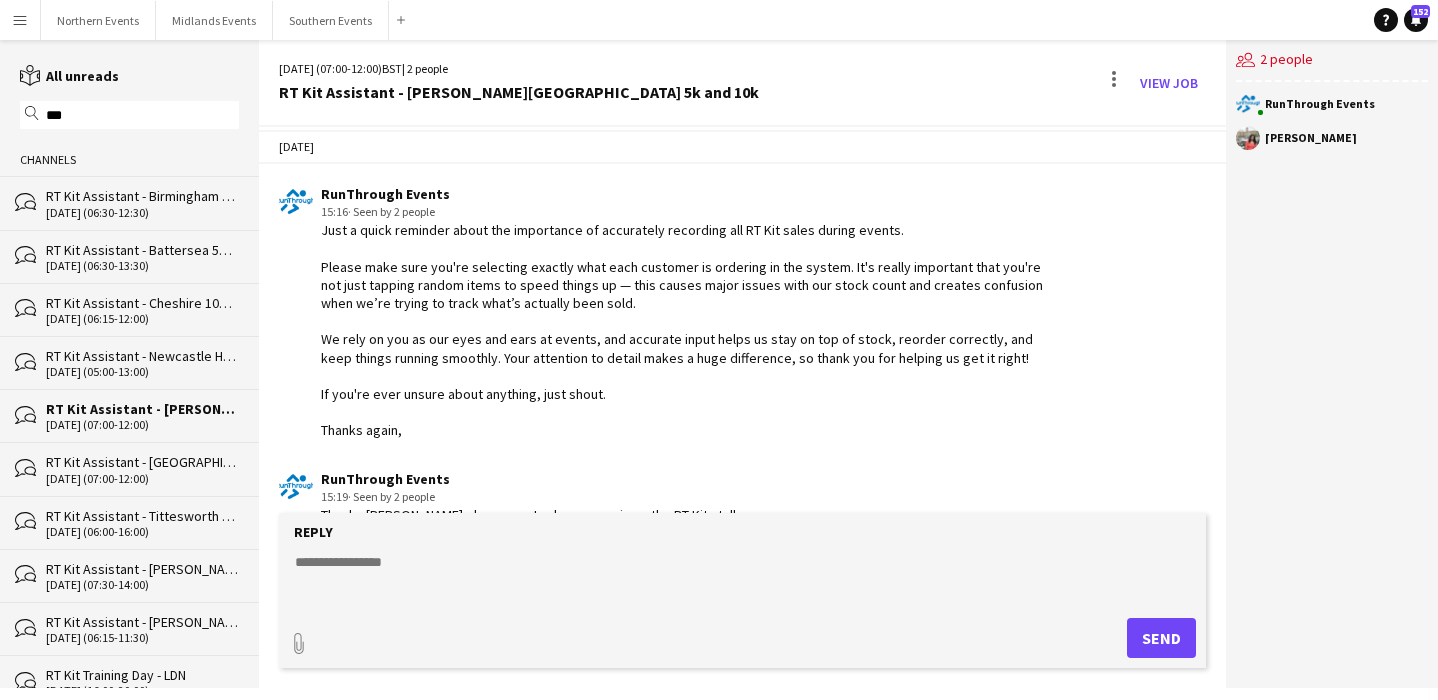 scroll, scrollTop: 1234, scrollLeft: 0, axis: vertical 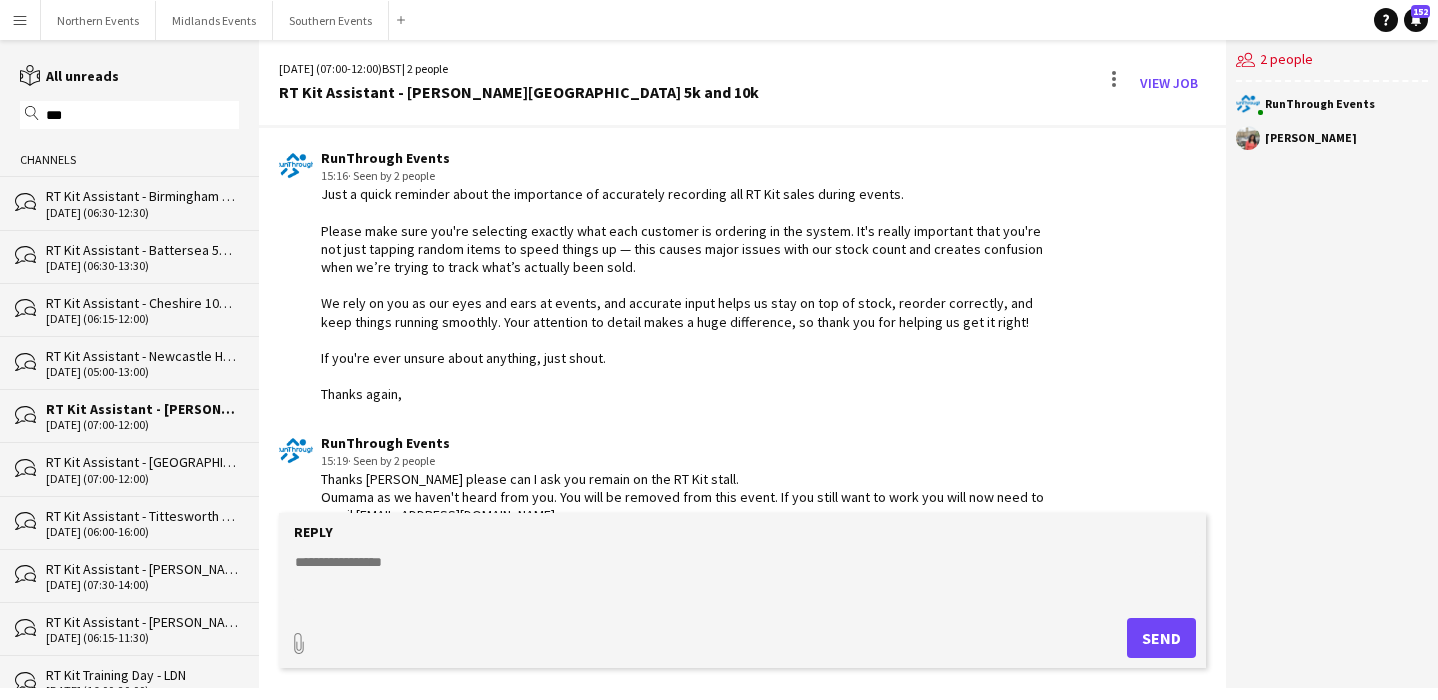click on "[DATE] (05:00-13:00)" 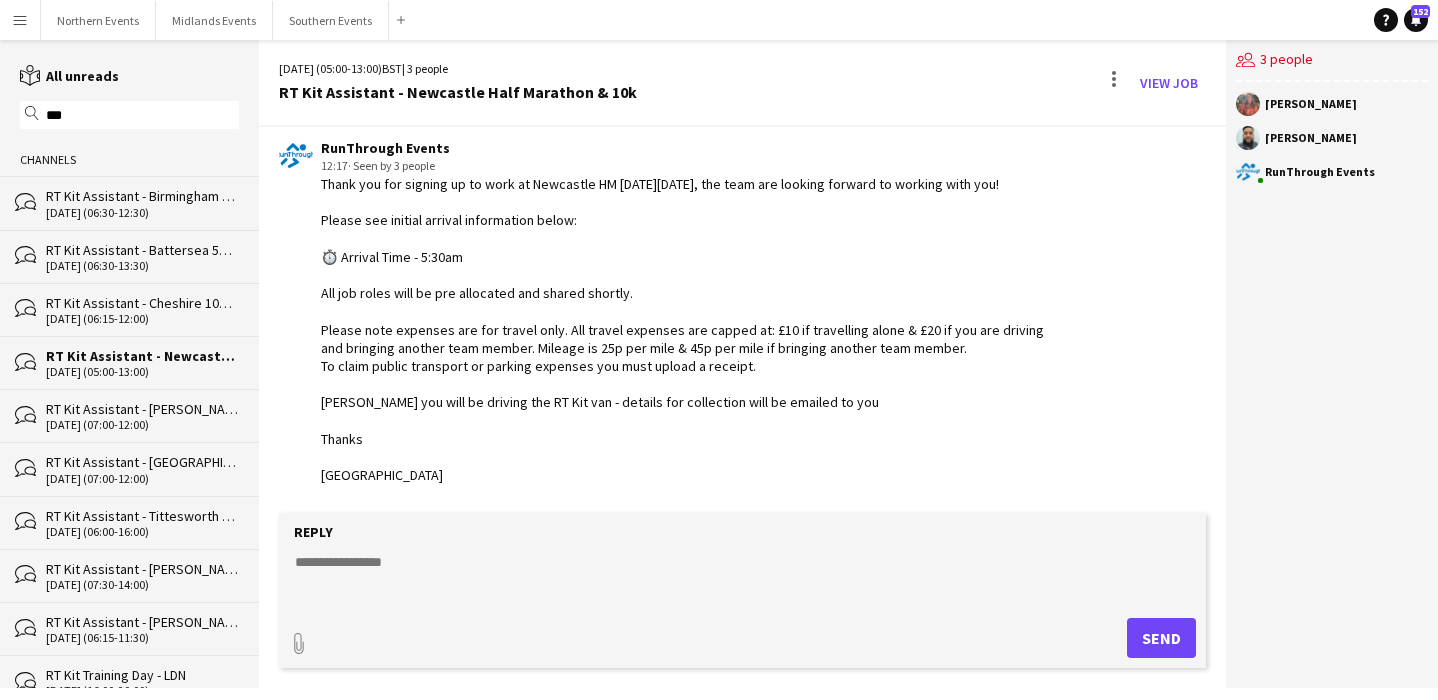 scroll, scrollTop: 0, scrollLeft: 0, axis: both 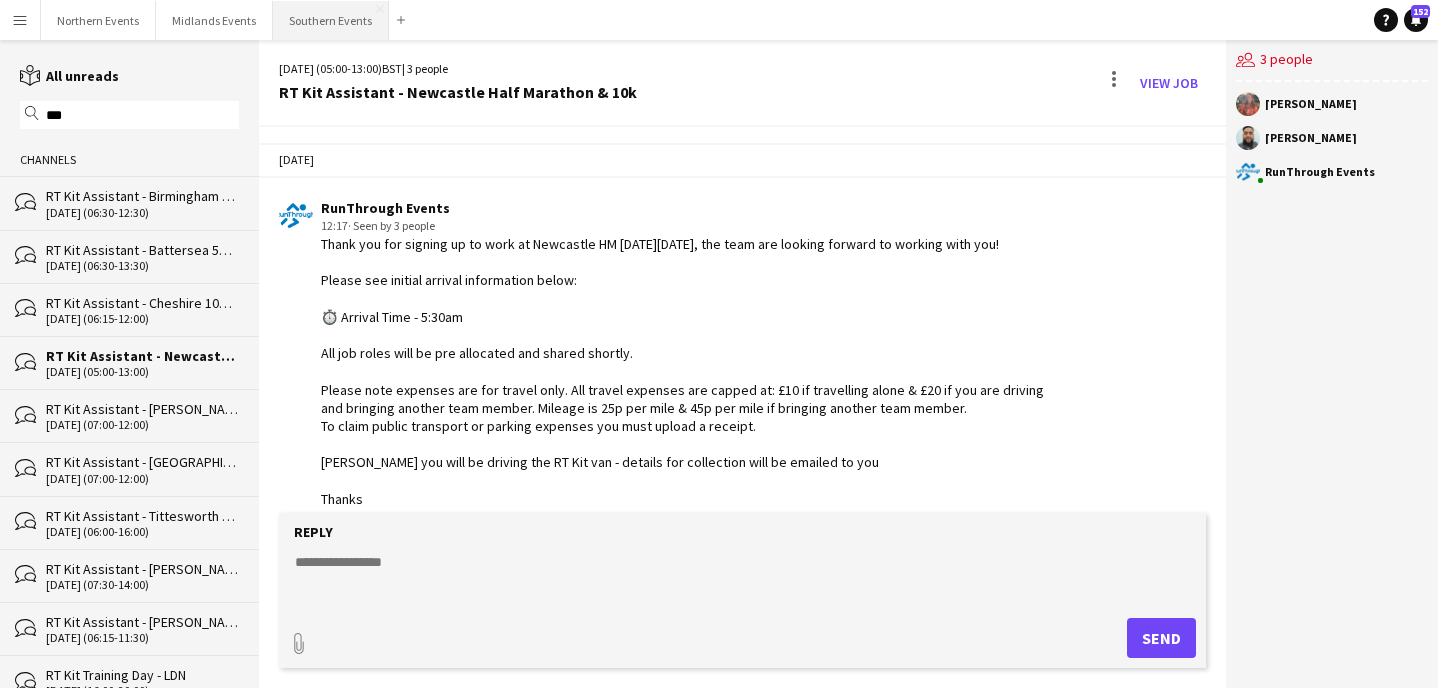 click on "Southern Events
Close" at bounding box center [331, 20] 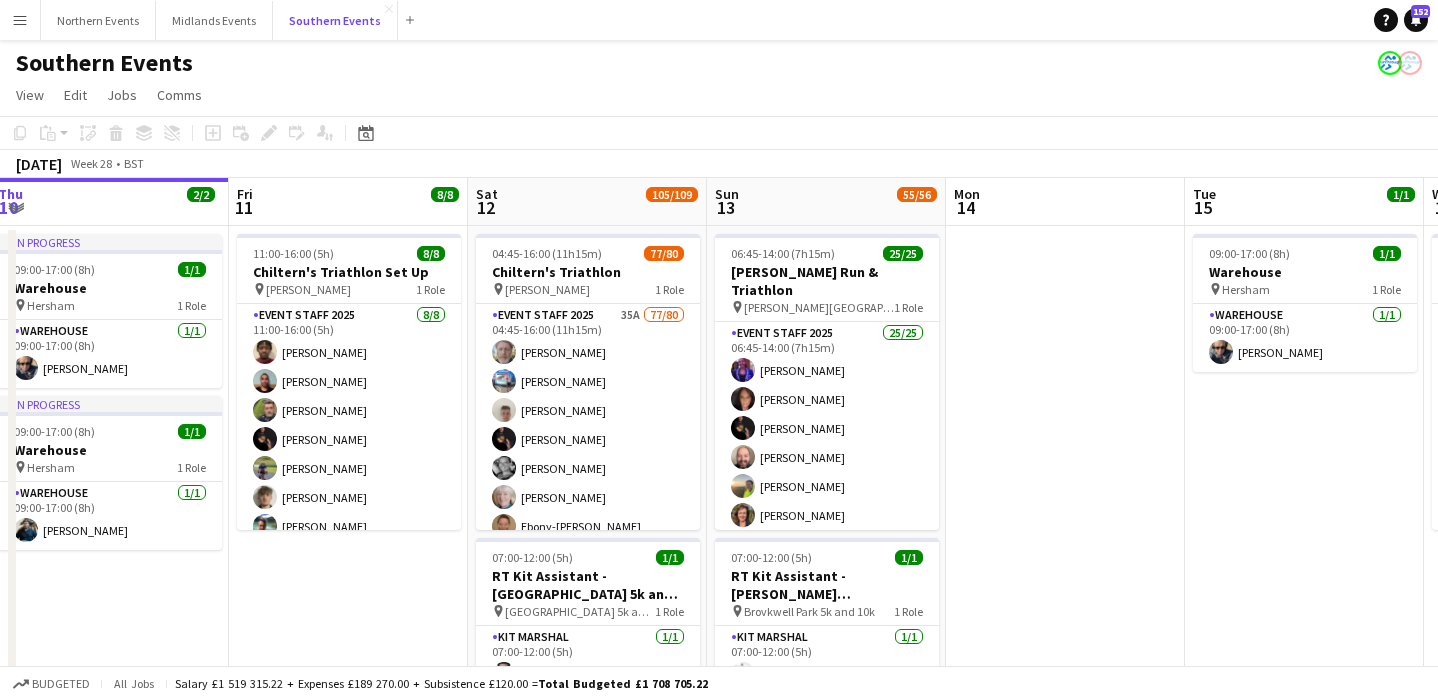 scroll, scrollTop: 0, scrollLeft: 777, axis: horizontal 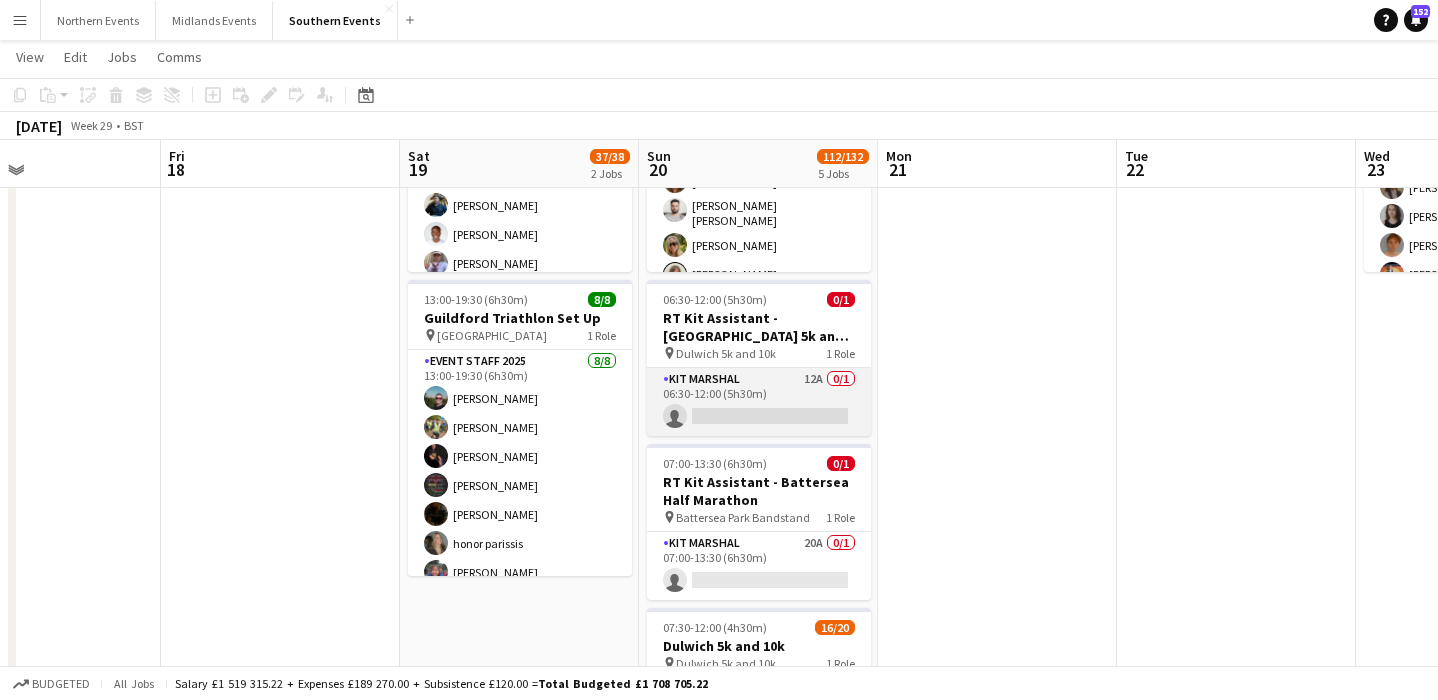 click on "Kit Marshal   12A   0/1   06:30-12:00 (5h30m)
single-neutral-actions" at bounding box center (759, 402) 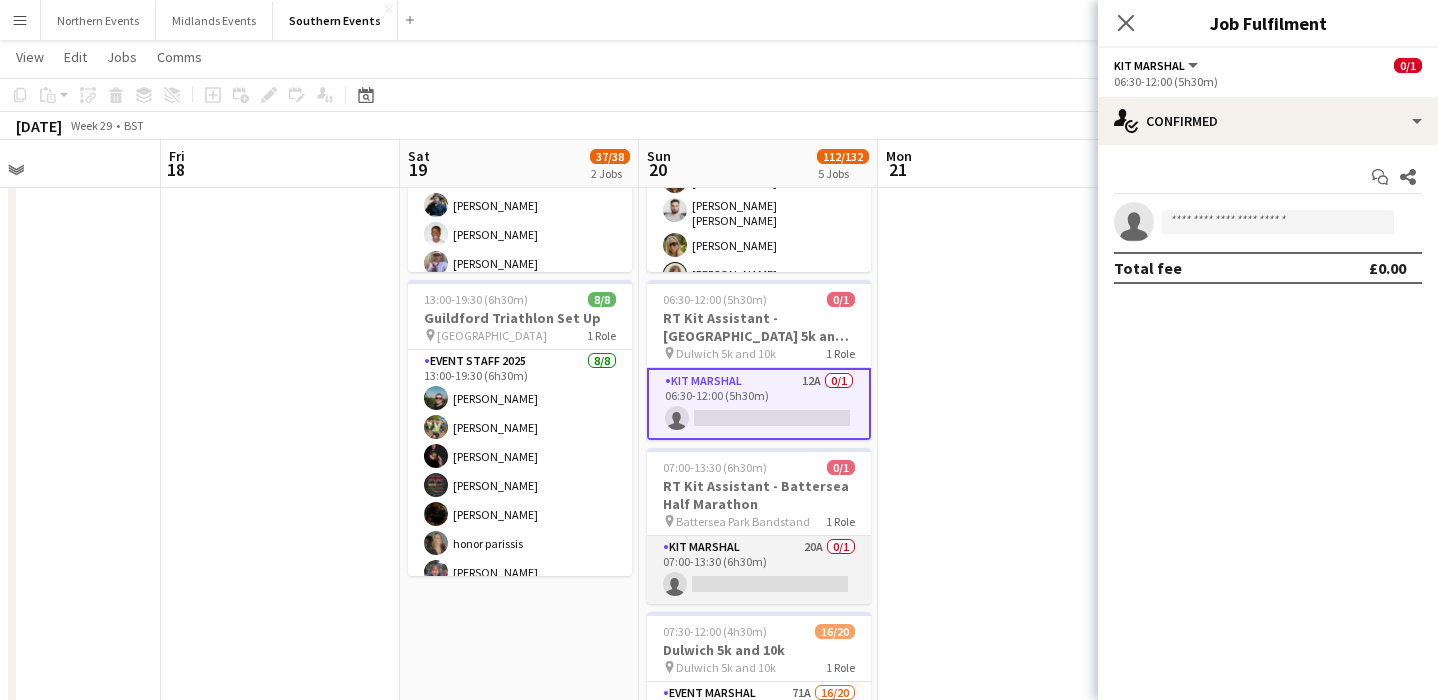 click on "Kit Marshal   20A   0/1   07:00-13:30 (6h30m)
single-neutral-actions" at bounding box center (759, 570) 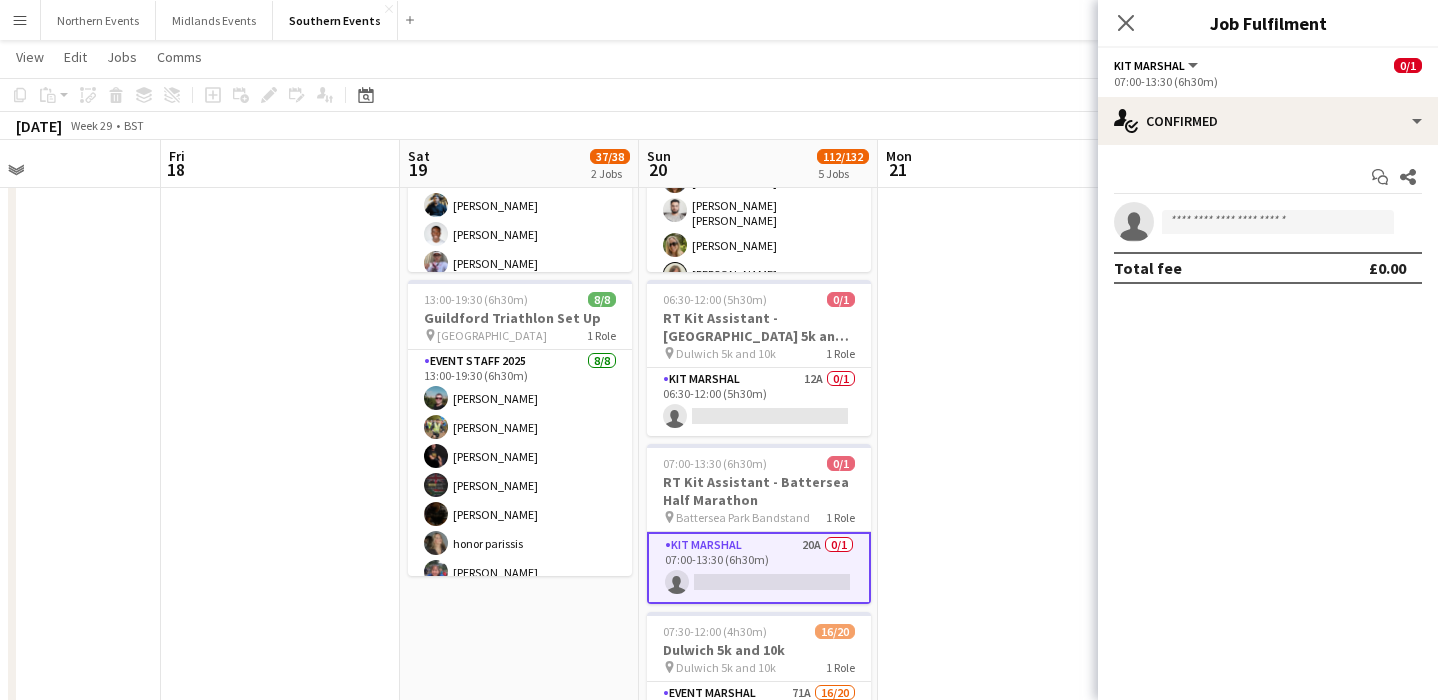 click at bounding box center [997, 609] 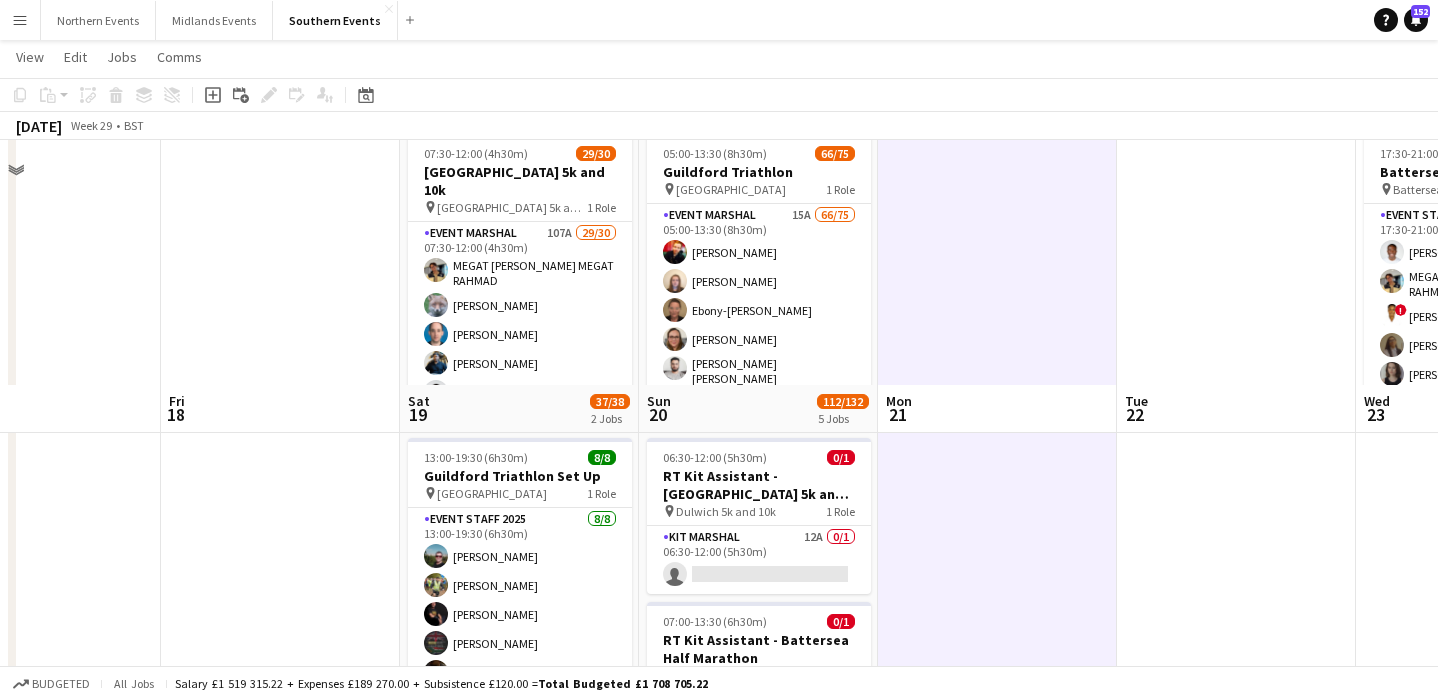 scroll, scrollTop: 0, scrollLeft: 0, axis: both 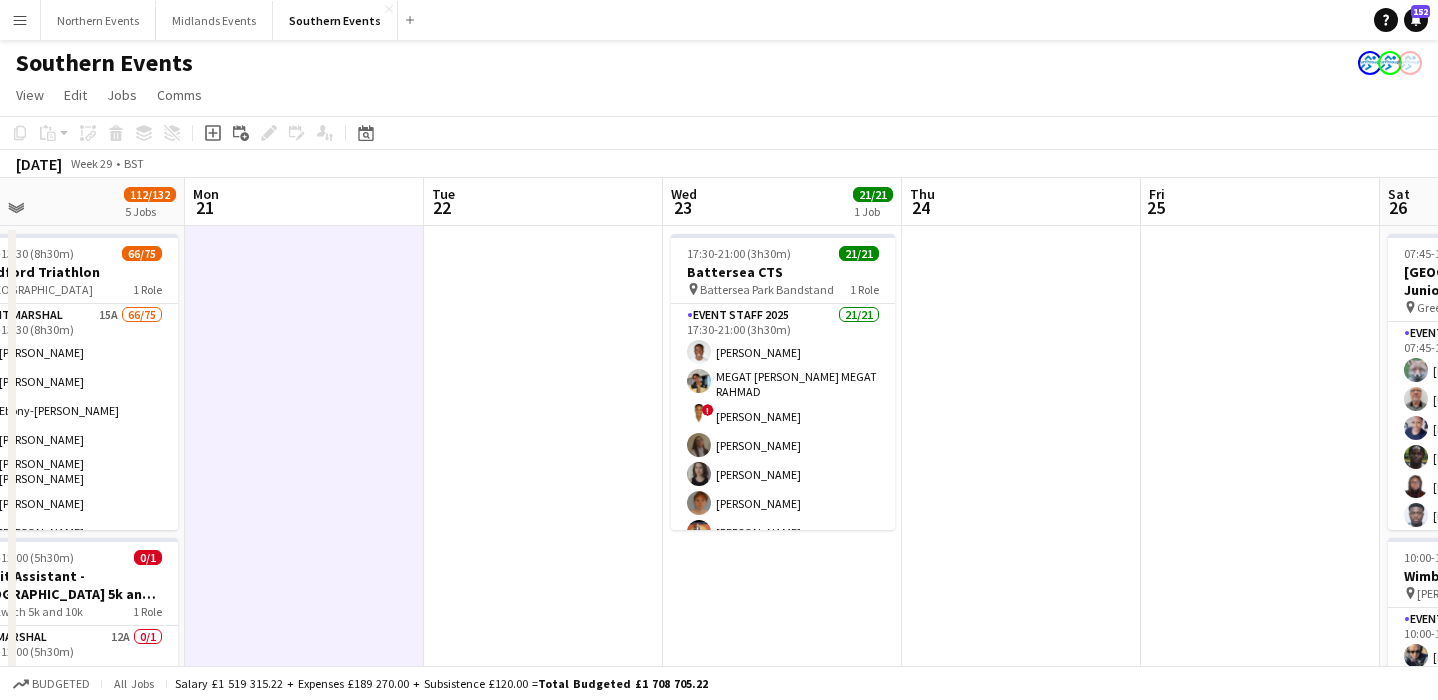 click at bounding box center [543, 882] 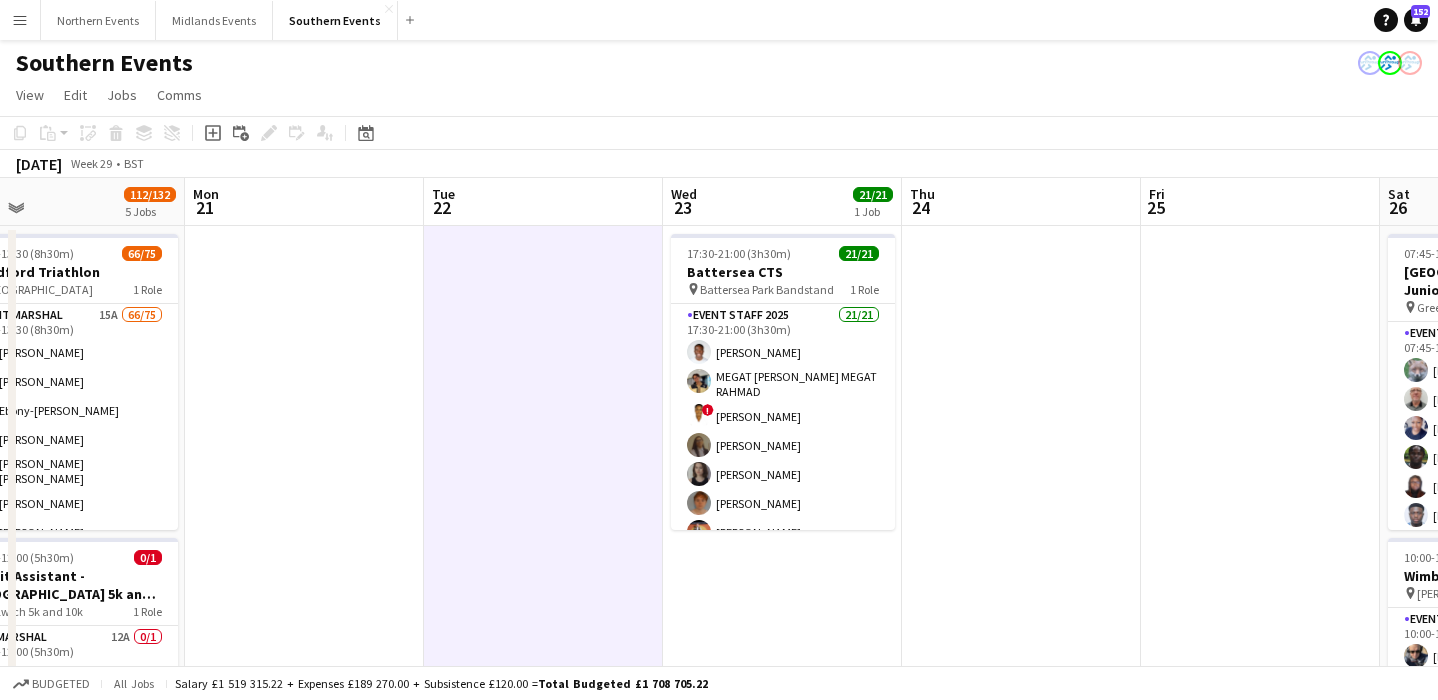 click at bounding box center [1021, 882] 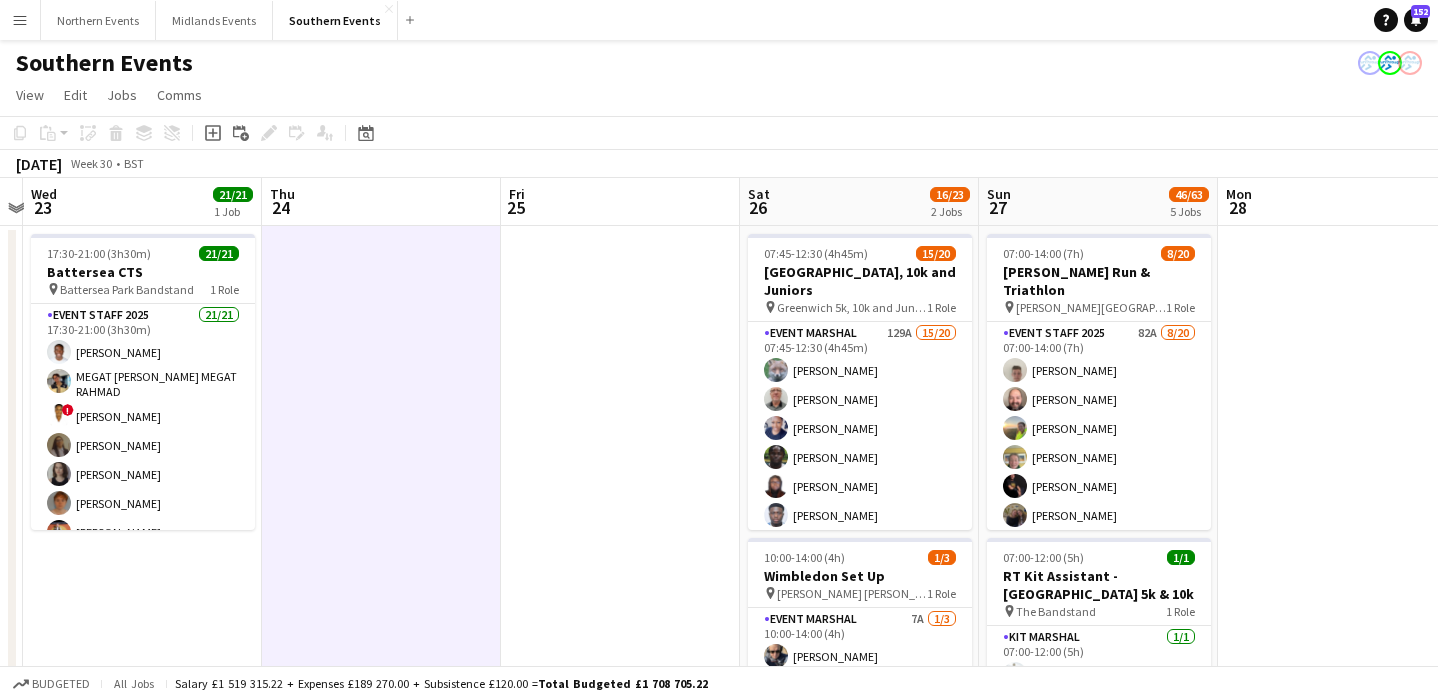 scroll, scrollTop: 0, scrollLeft: 958, axis: horizontal 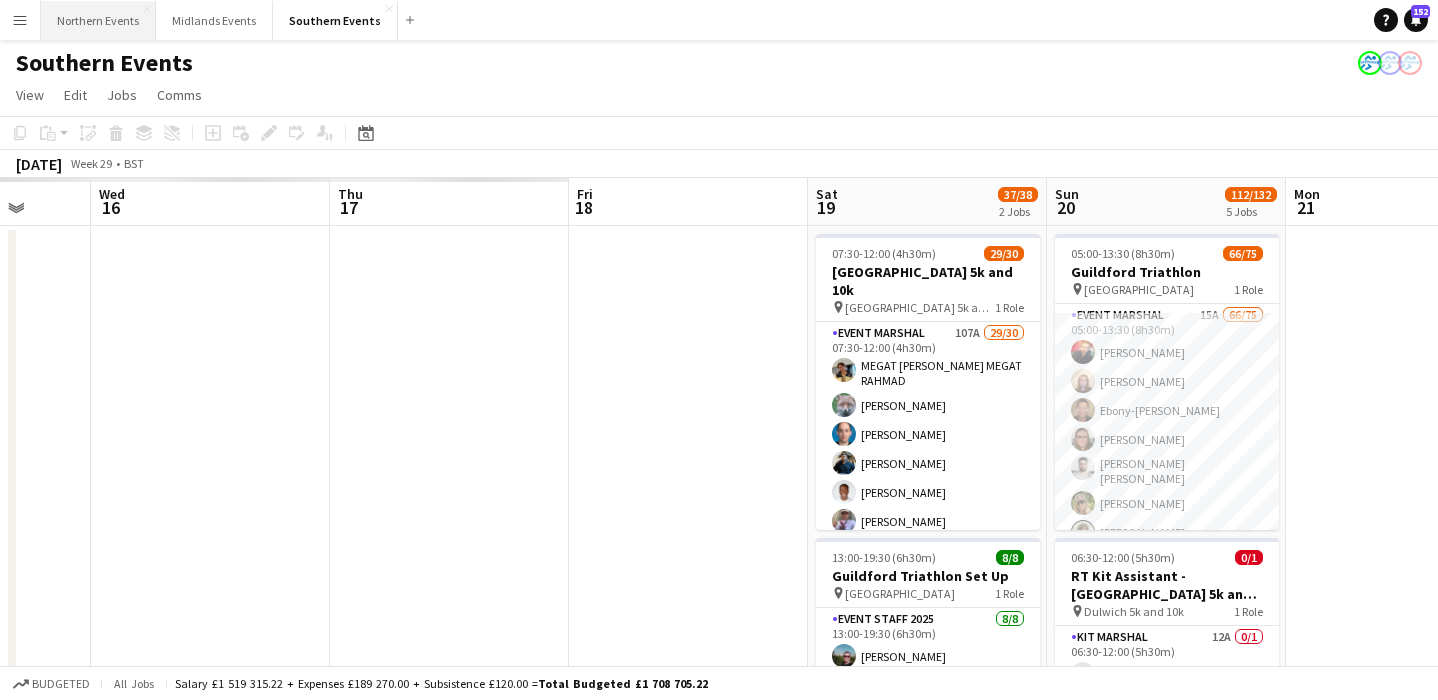 click on "Northern Events
Close" at bounding box center [98, 20] 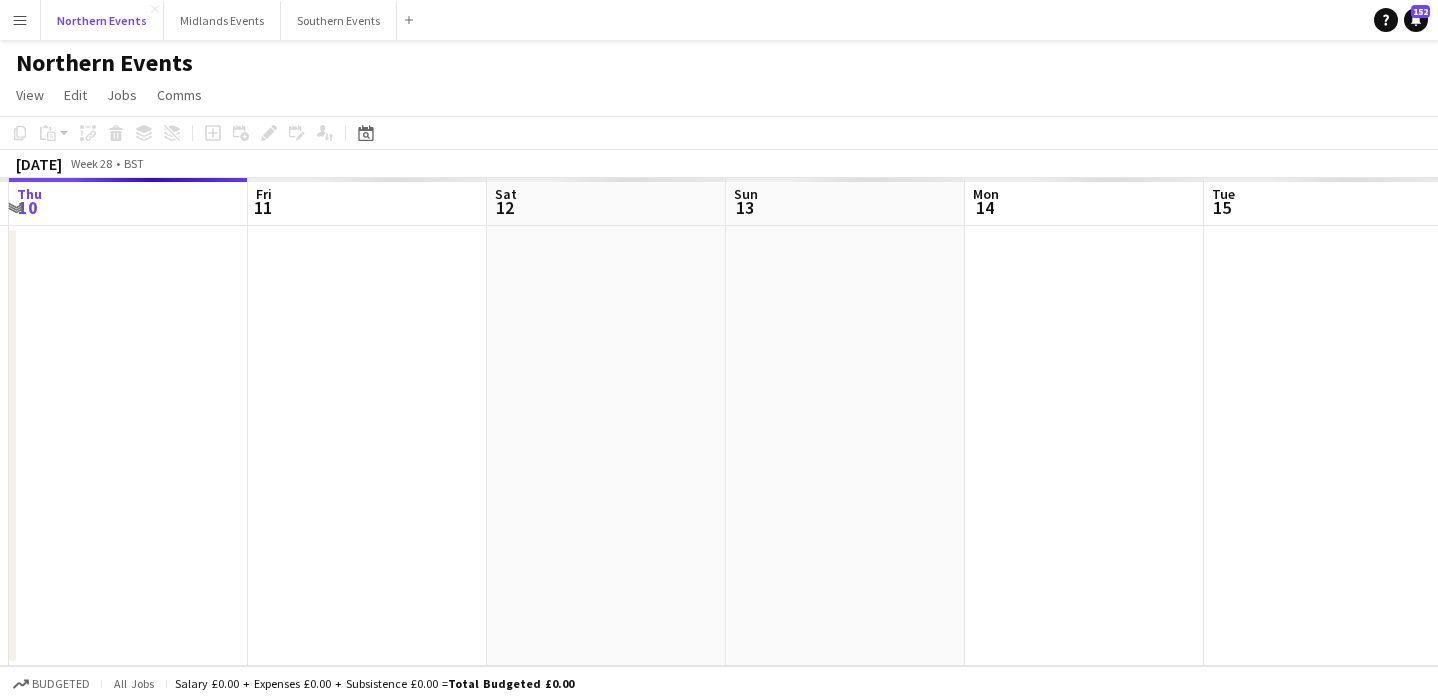 scroll, scrollTop: 0, scrollLeft: 717, axis: horizontal 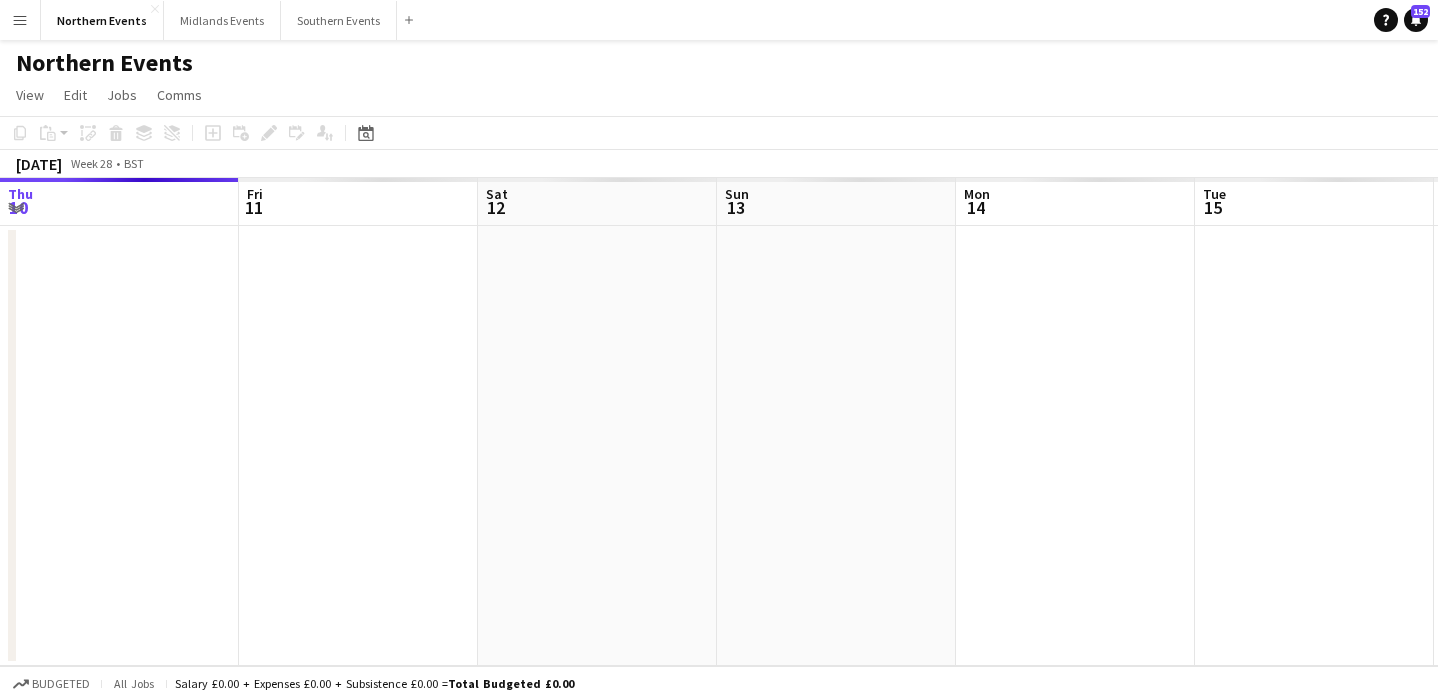click at bounding box center (597, 446) 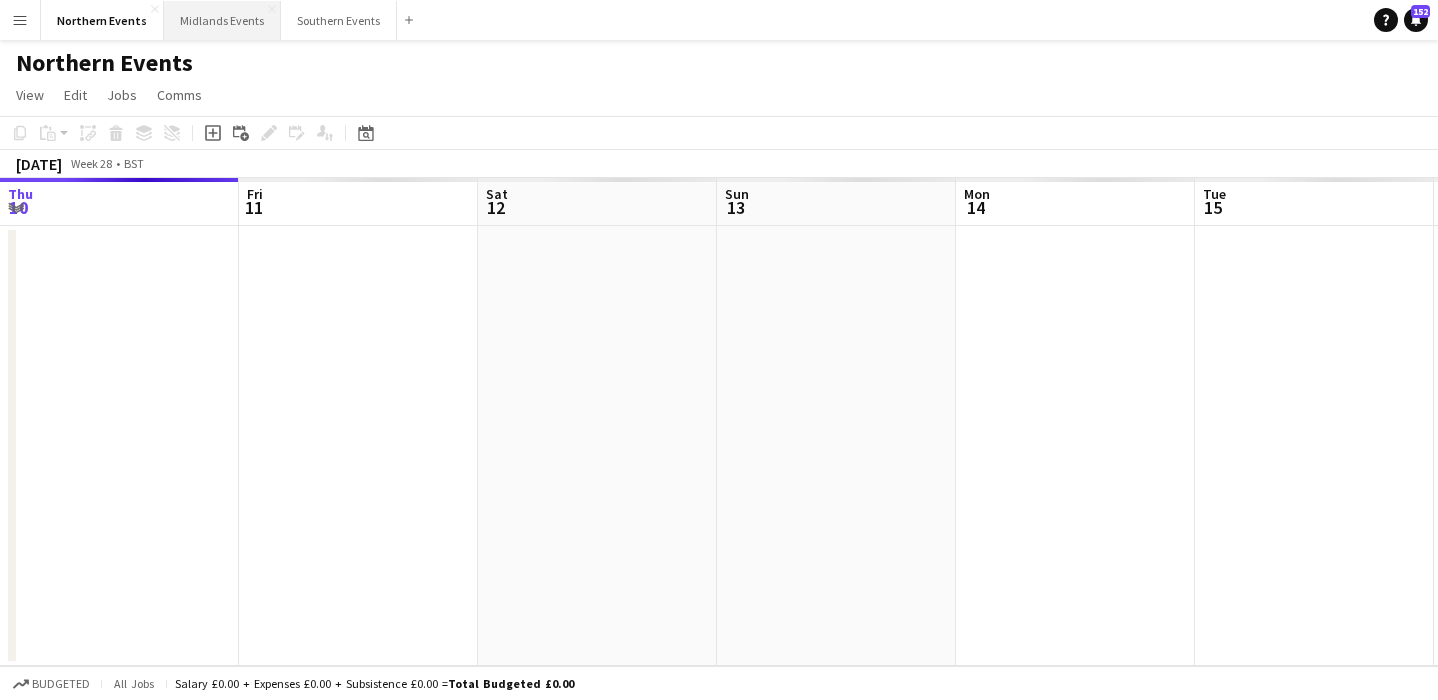 click on "Midlands Events
Close" at bounding box center (222, 20) 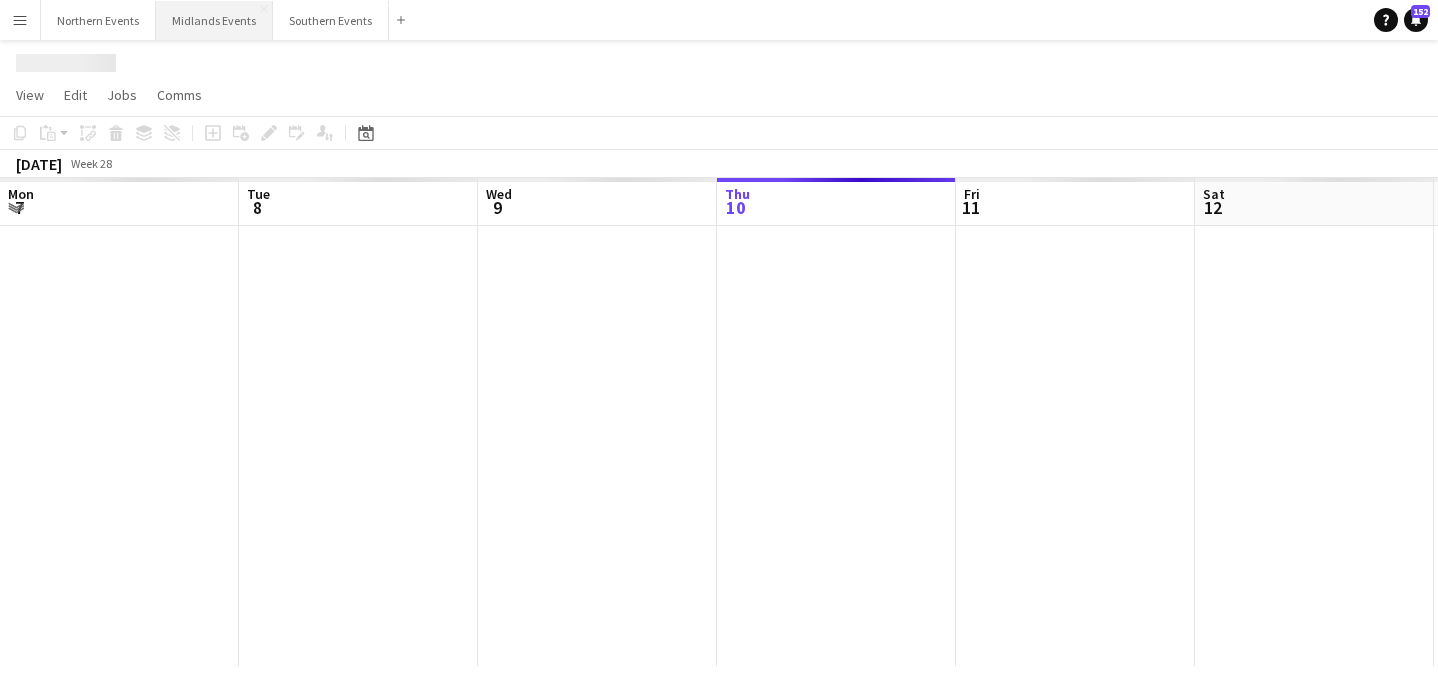 scroll, scrollTop: 0, scrollLeft: 478, axis: horizontal 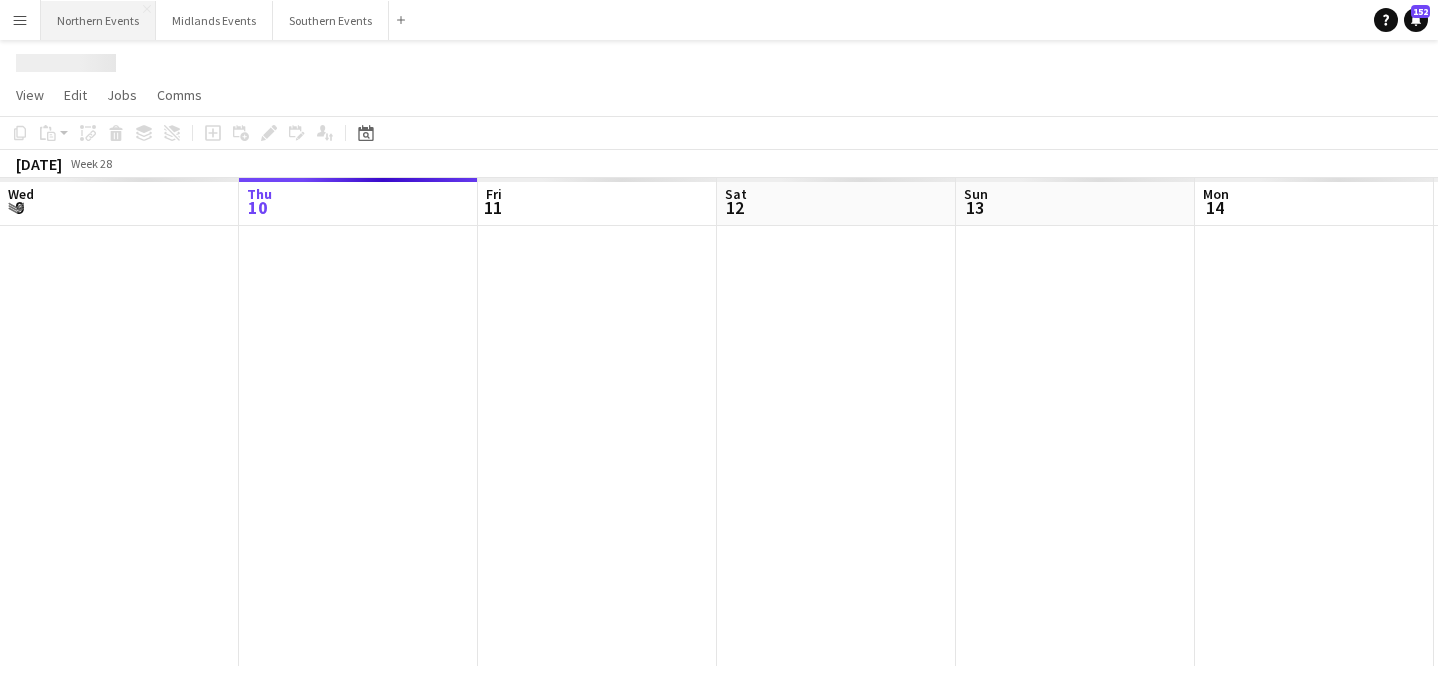click on "Northern Events
Close" at bounding box center (98, 20) 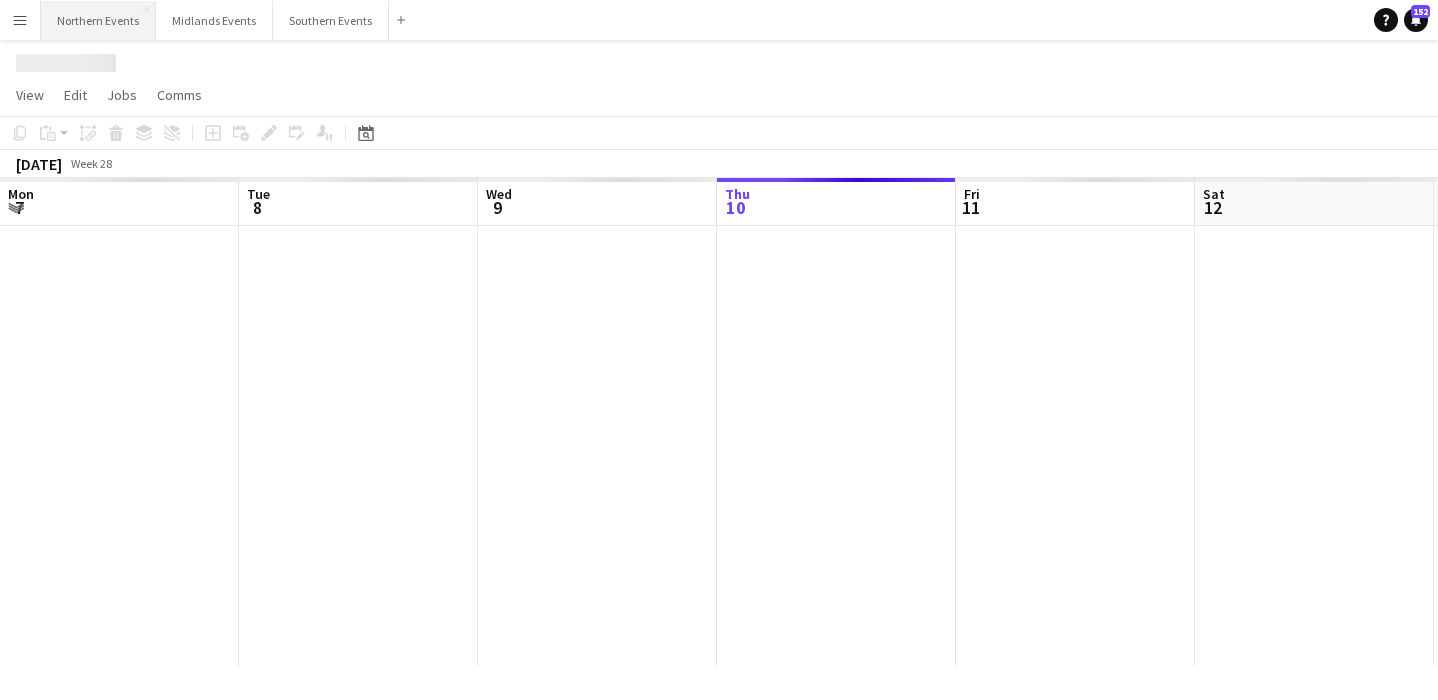 scroll, scrollTop: 0, scrollLeft: 478, axis: horizontal 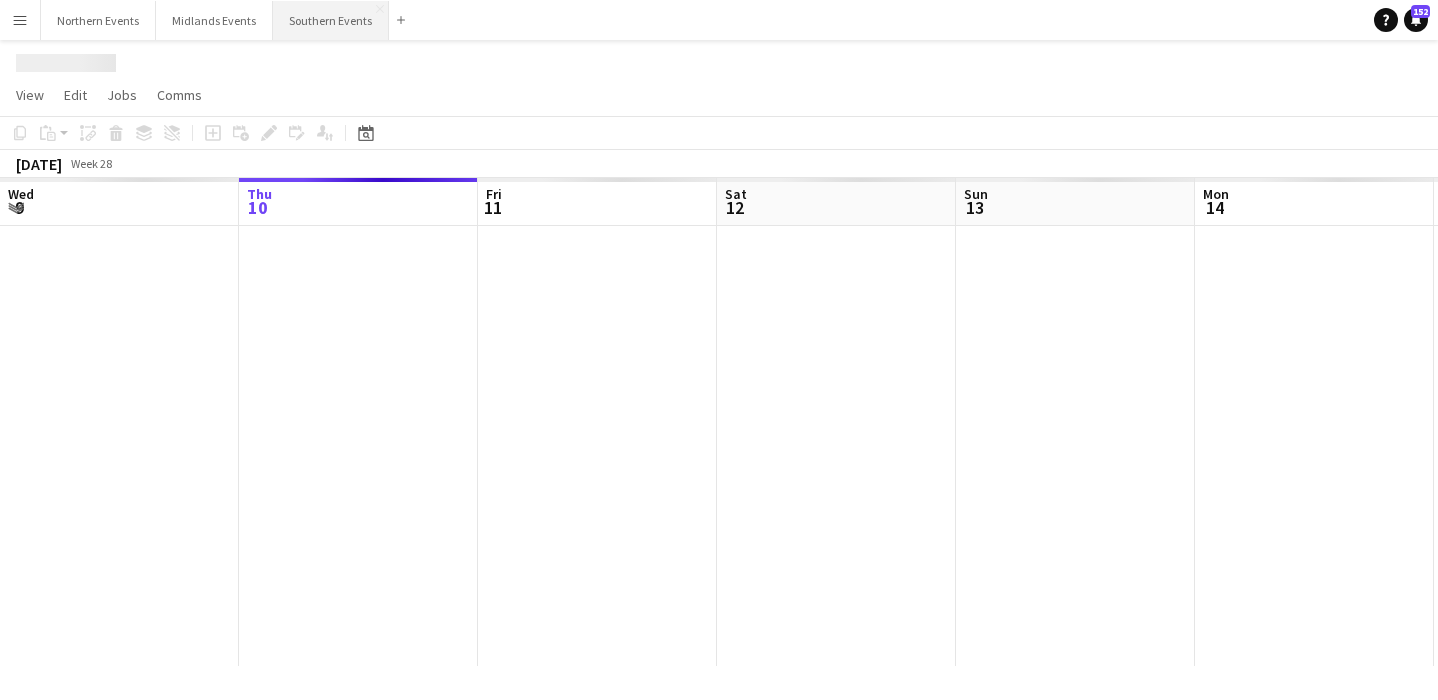 click on "Southern Events
Close" at bounding box center (331, 20) 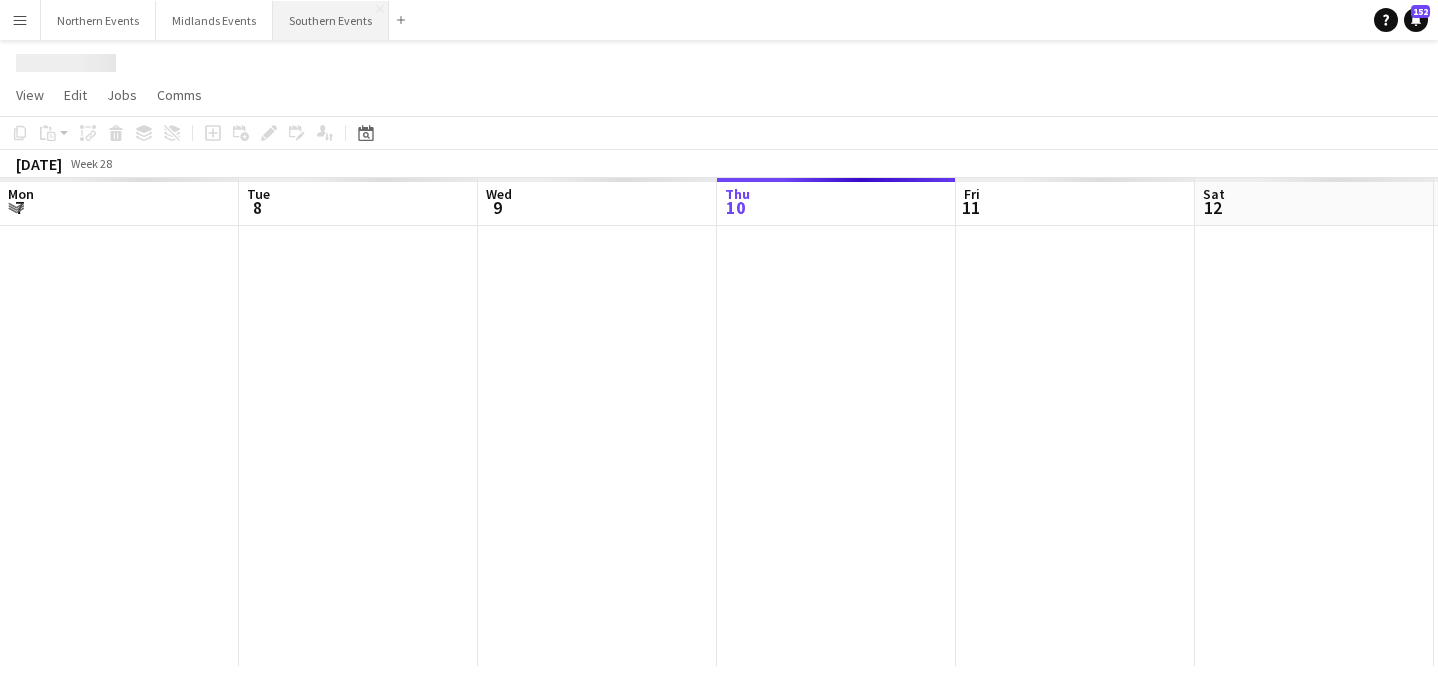 scroll, scrollTop: 0, scrollLeft: 478, axis: horizontal 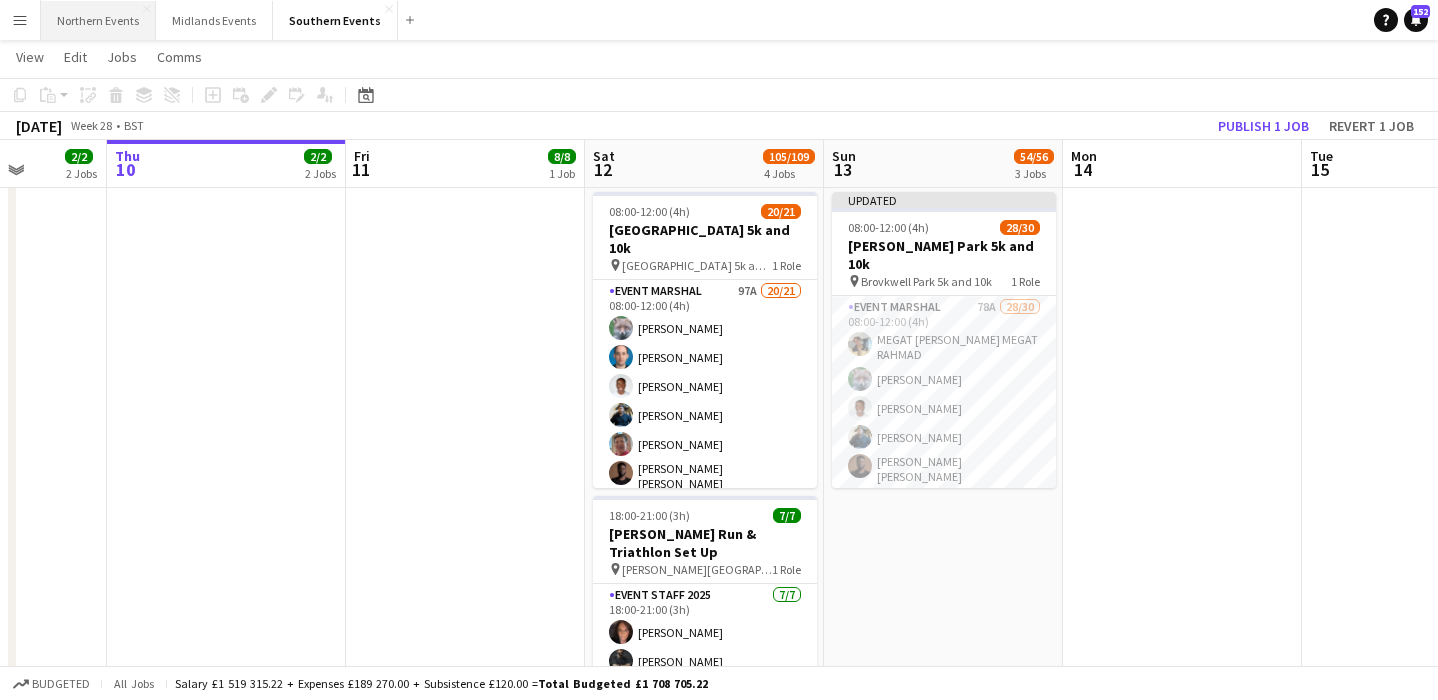 click on "Northern Events
Close" at bounding box center [98, 20] 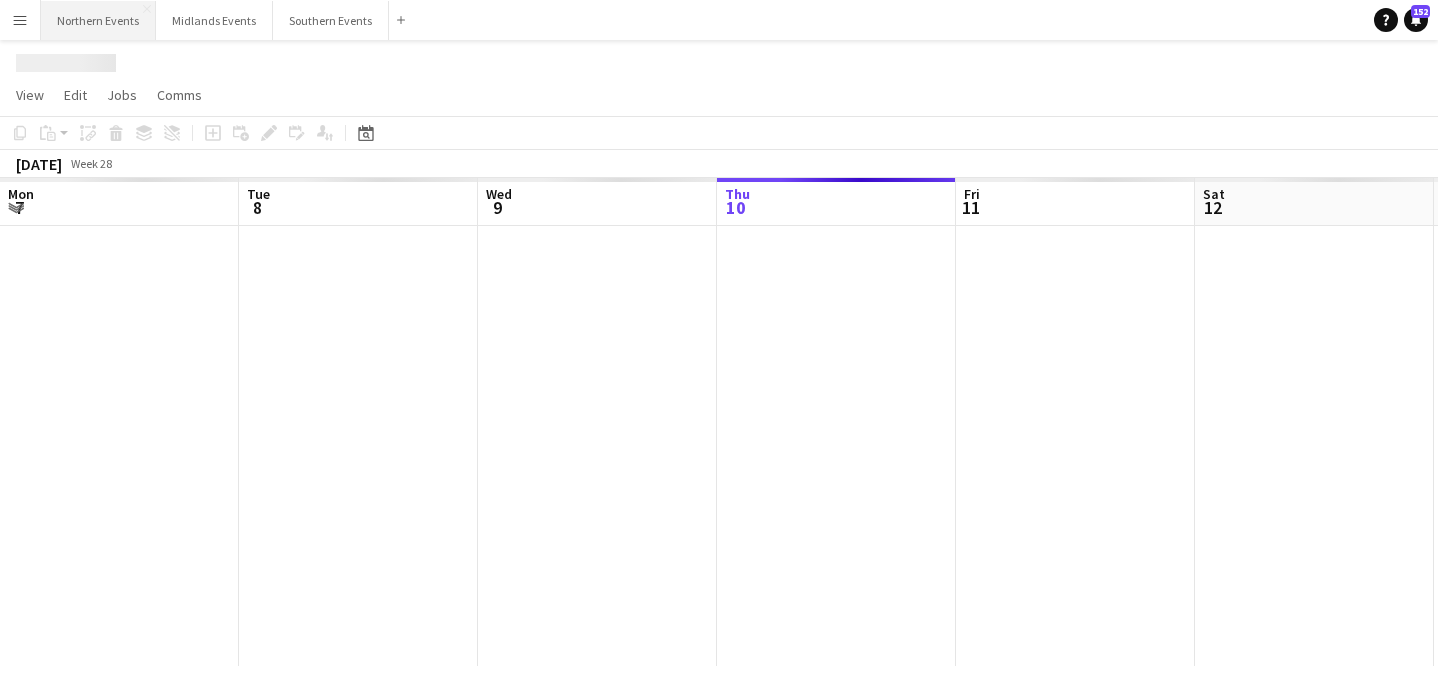 scroll, scrollTop: 0, scrollLeft: 0, axis: both 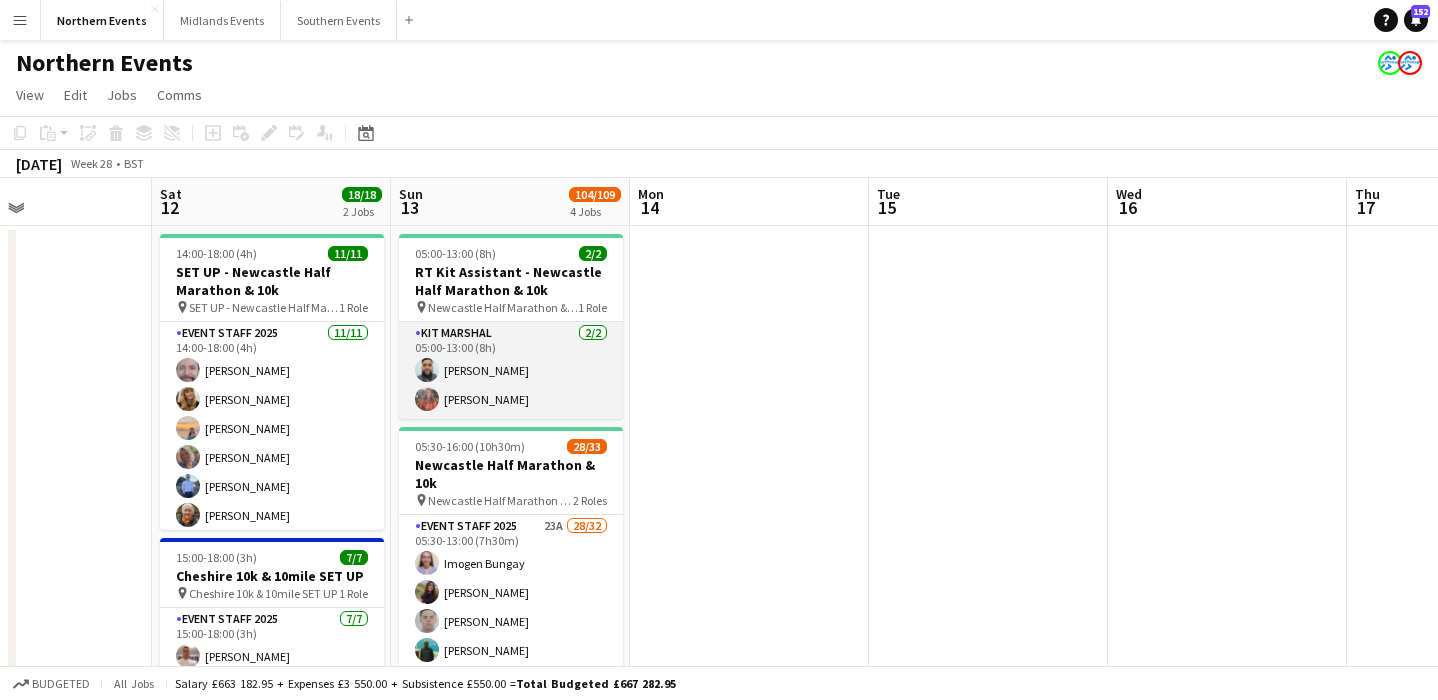 click on "Kit Marshal   [DATE]   05:00-13:00 (8h)
[PERSON_NAME] [PERSON_NAME]" at bounding box center [511, 370] 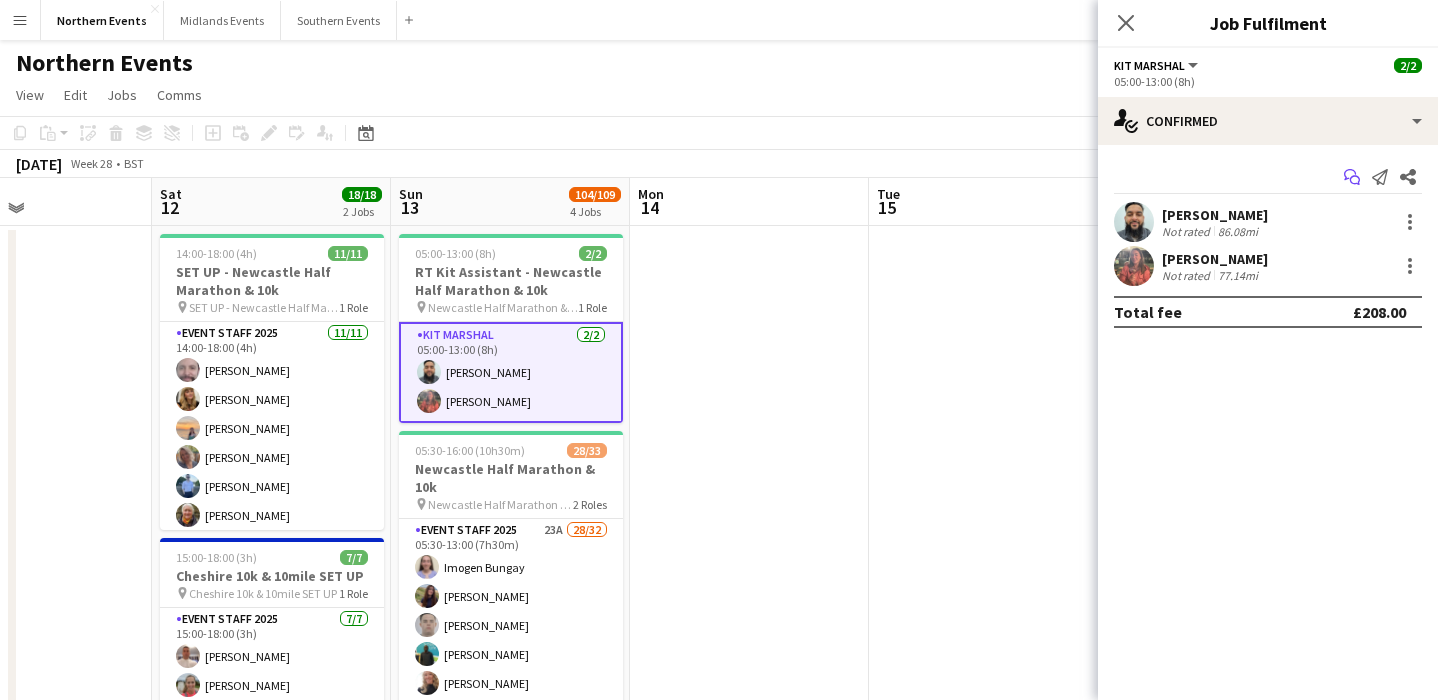 click on "Start chat" 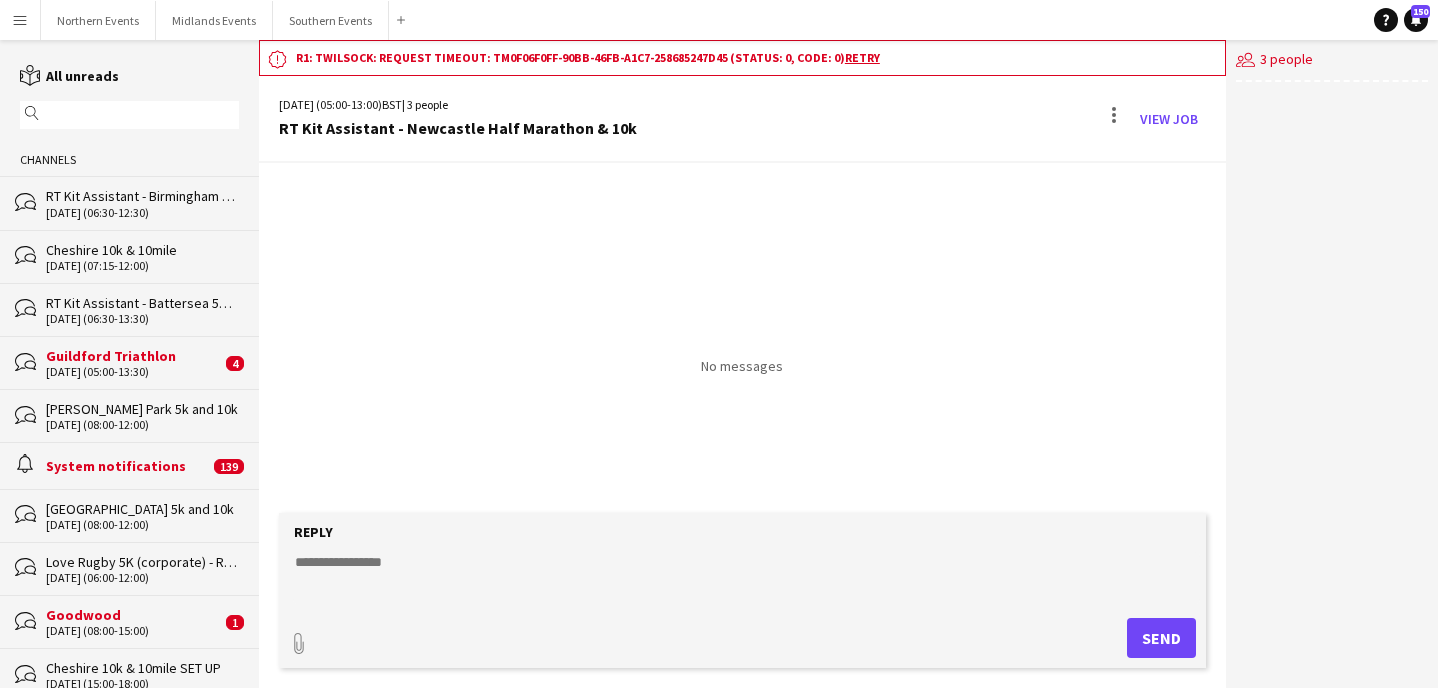 click on "notification
r1: Twilsock: request timeout: TM0f06f0ff-90bb-46fb-a1c7-258685247d45 (status: 0, code: 0)   Retry" 